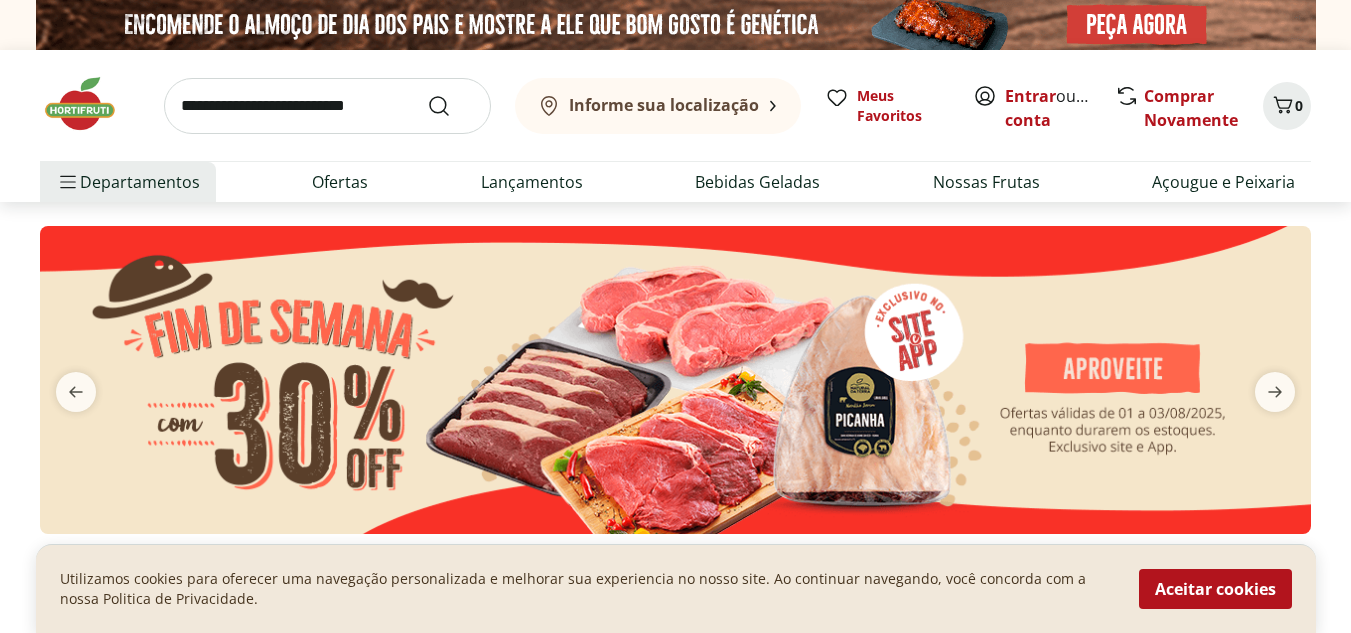 scroll, scrollTop: 0, scrollLeft: 0, axis: both 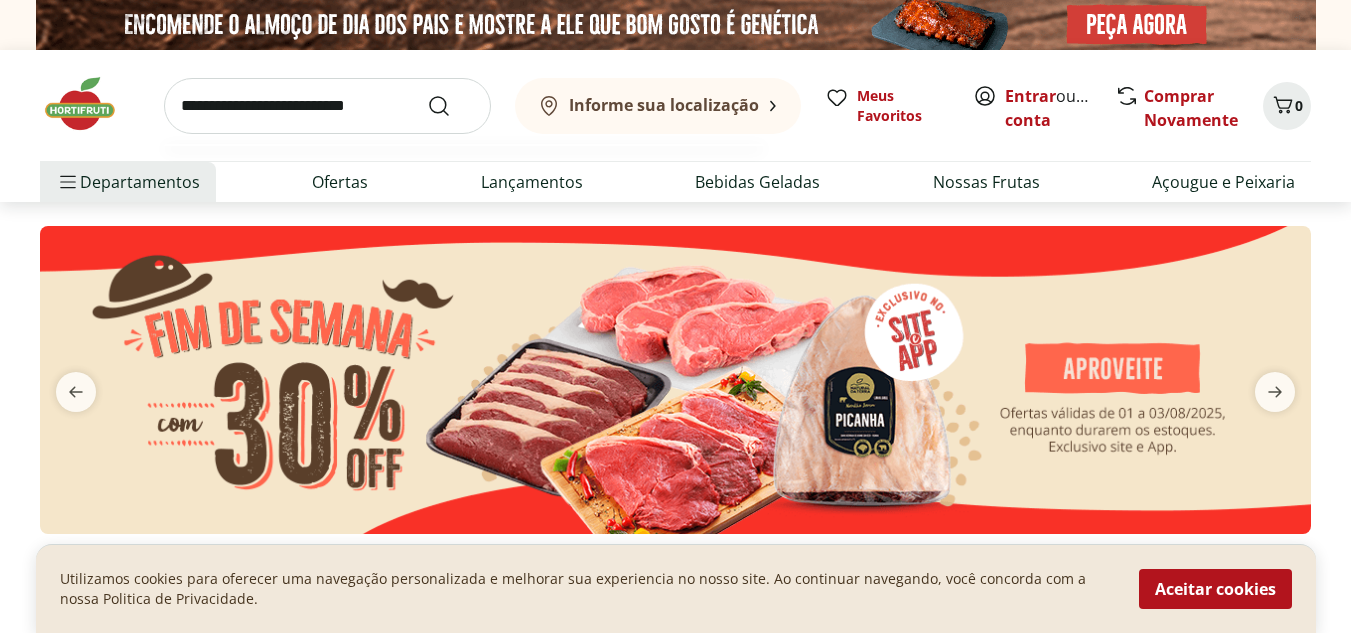 click at bounding box center (327, 106) 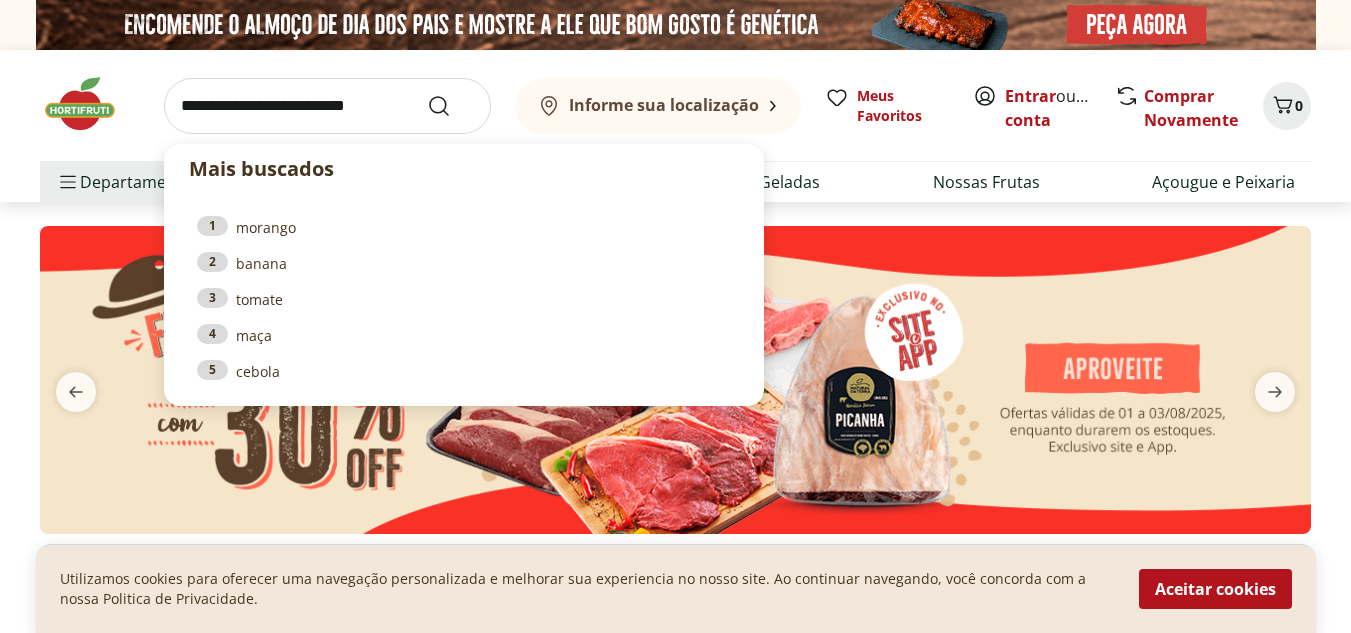 click at bounding box center [327, 106] 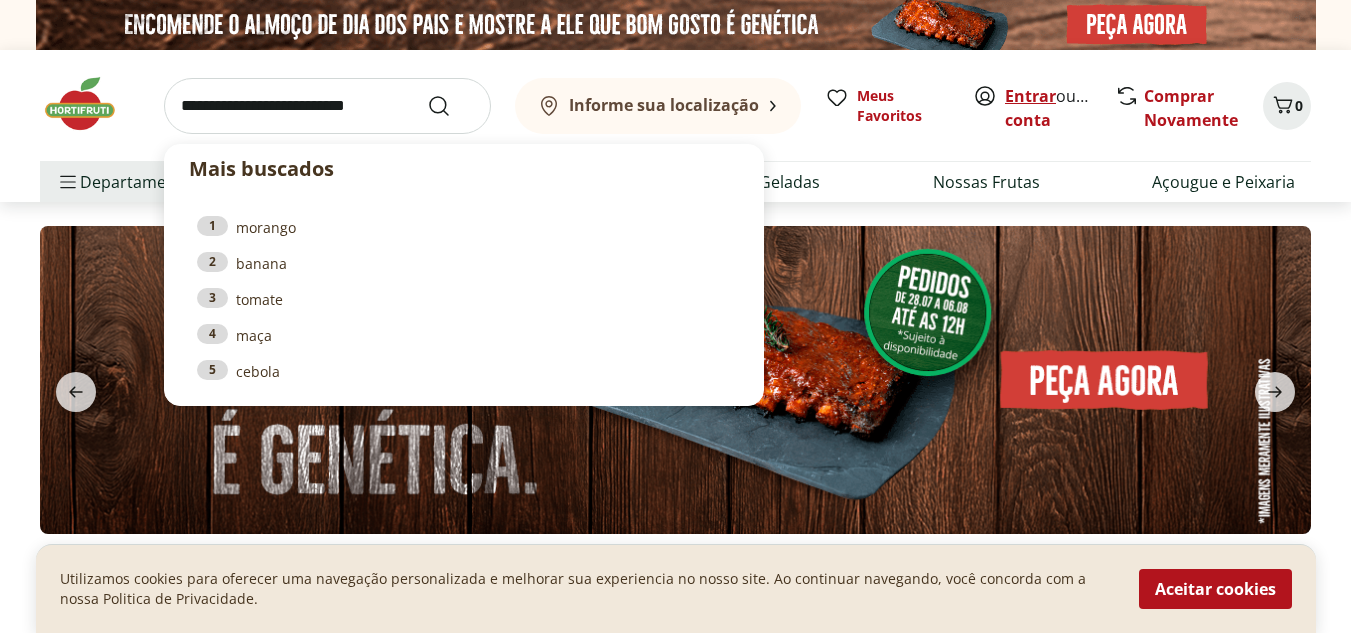 click on "Entrar" at bounding box center (1030, 96) 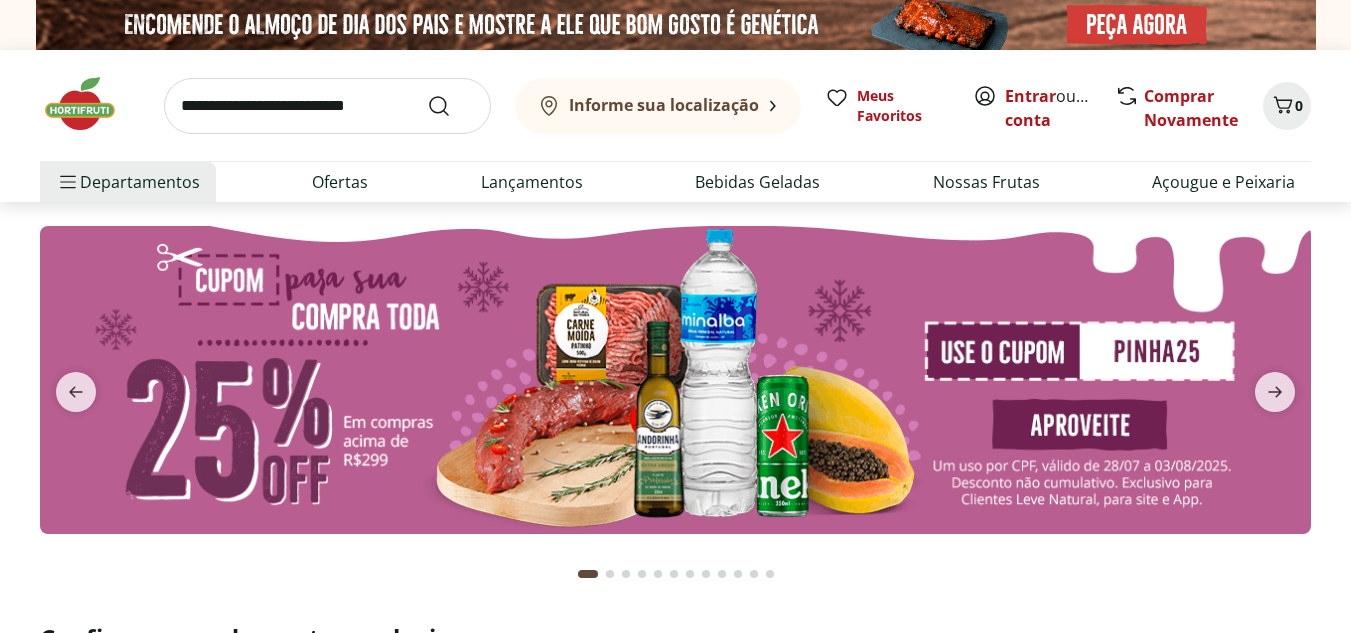 scroll, scrollTop: 0, scrollLeft: 0, axis: both 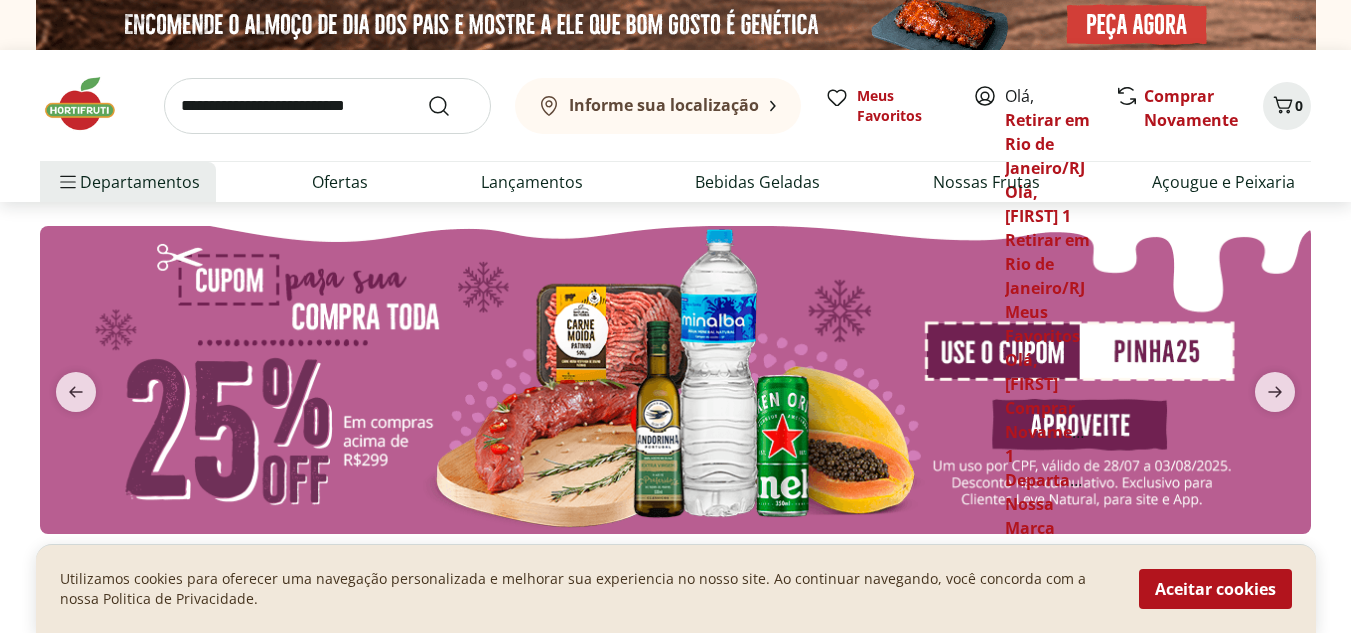 click at bounding box center (675, 380) 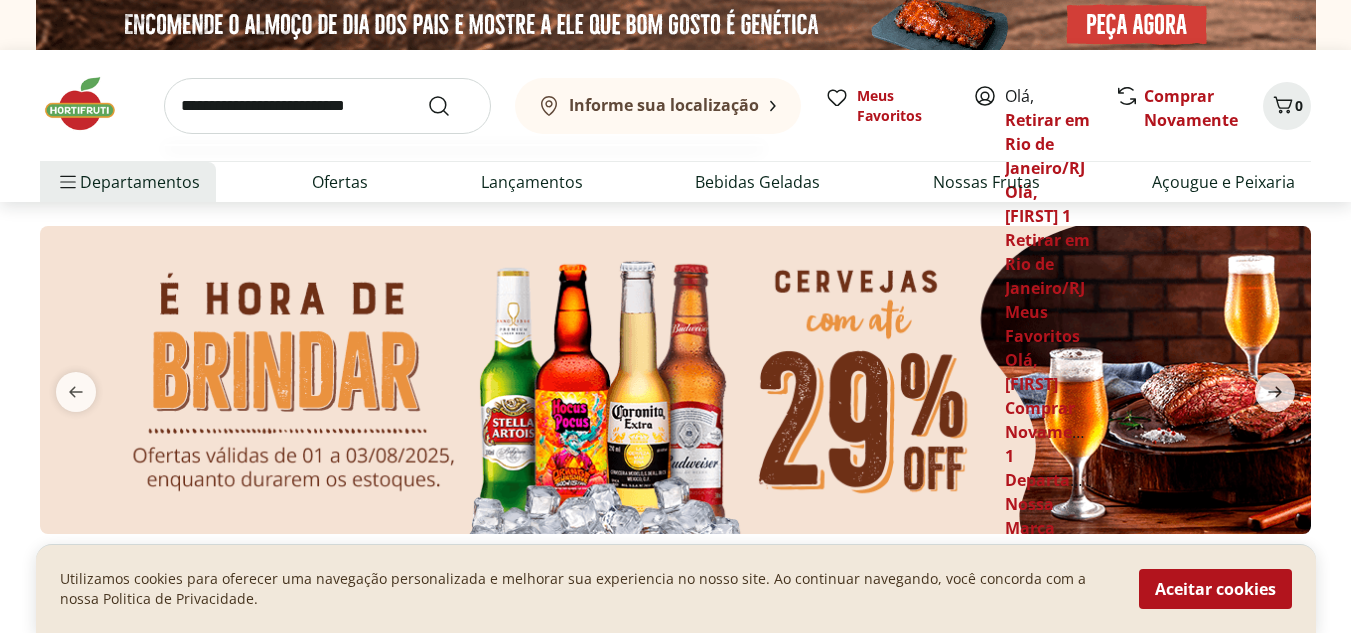 click at bounding box center (327, 106) 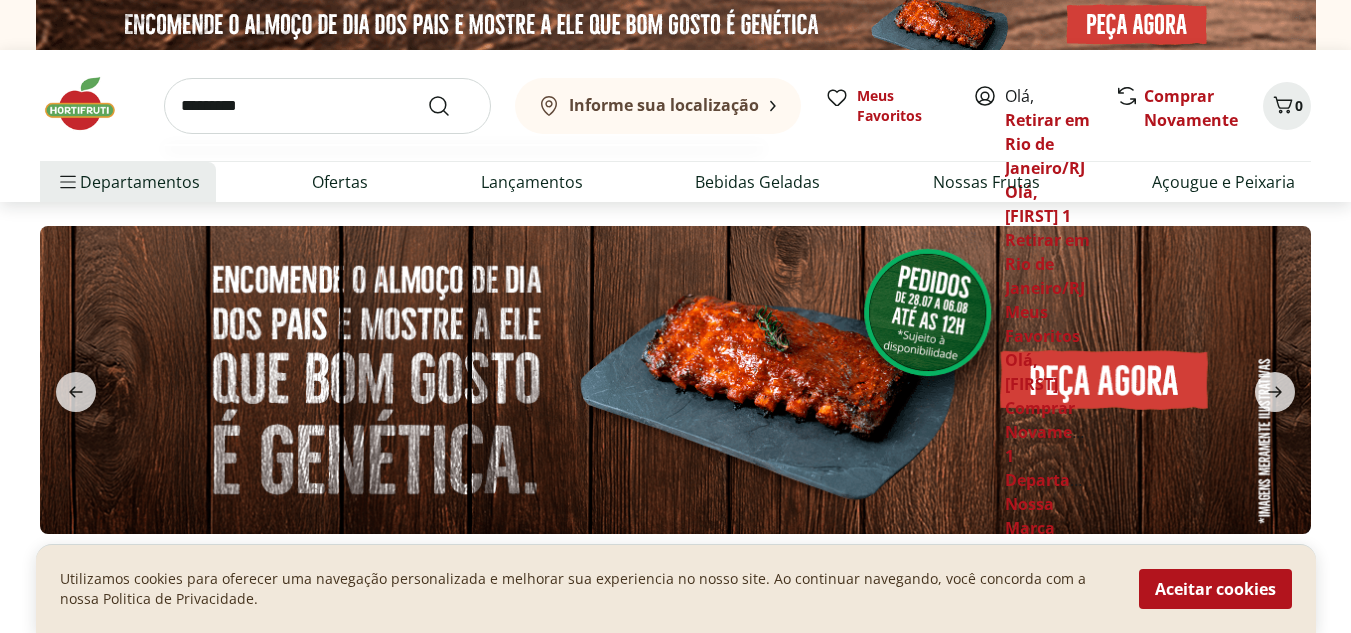 click at bounding box center [451, 106] 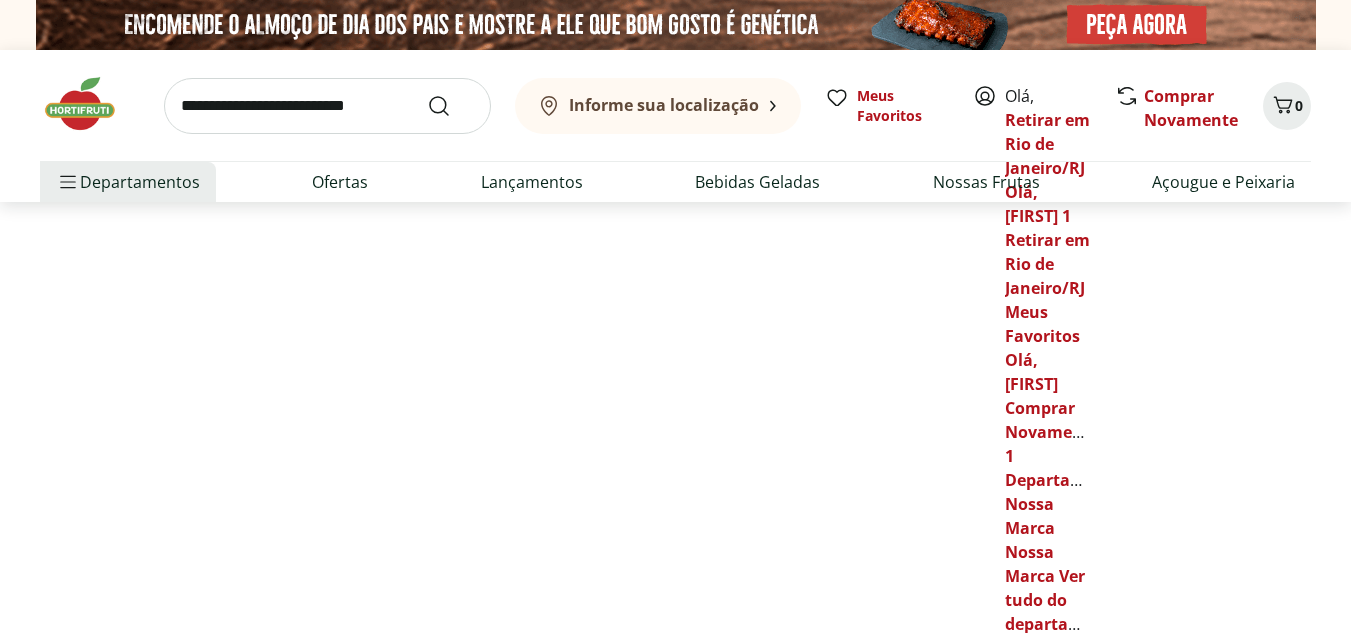 select on "**********" 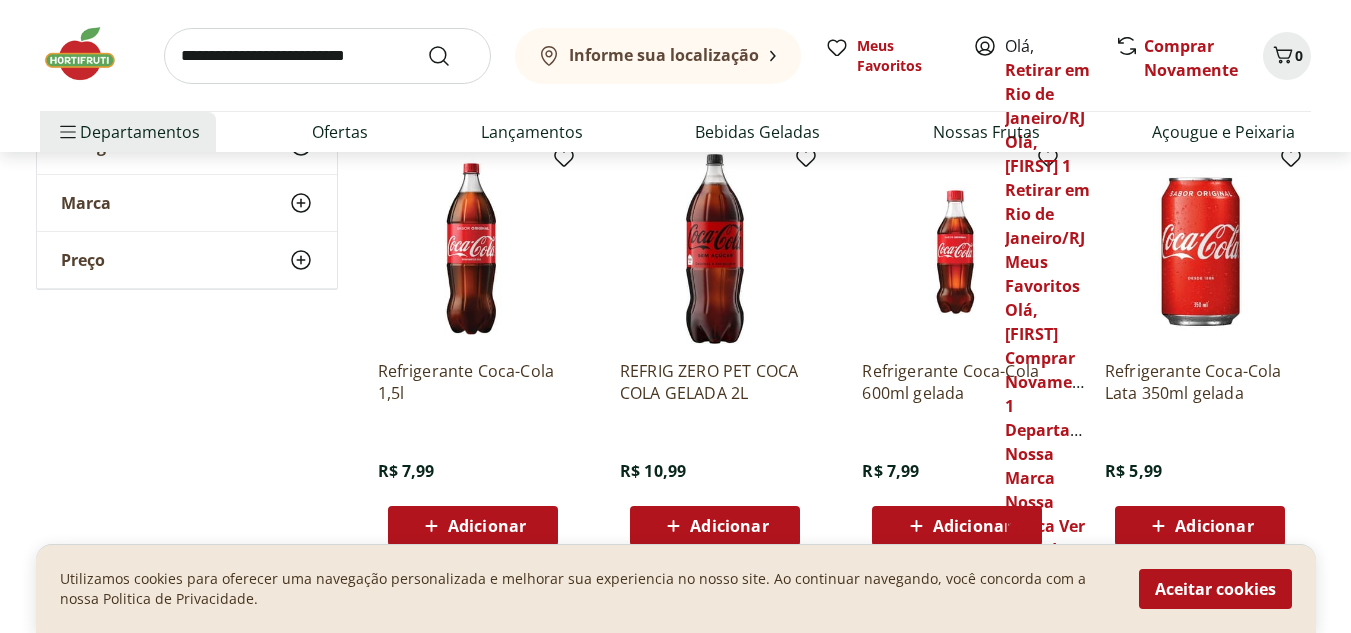 scroll, scrollTop: 744, scrollLeft: 0, axis: vertical 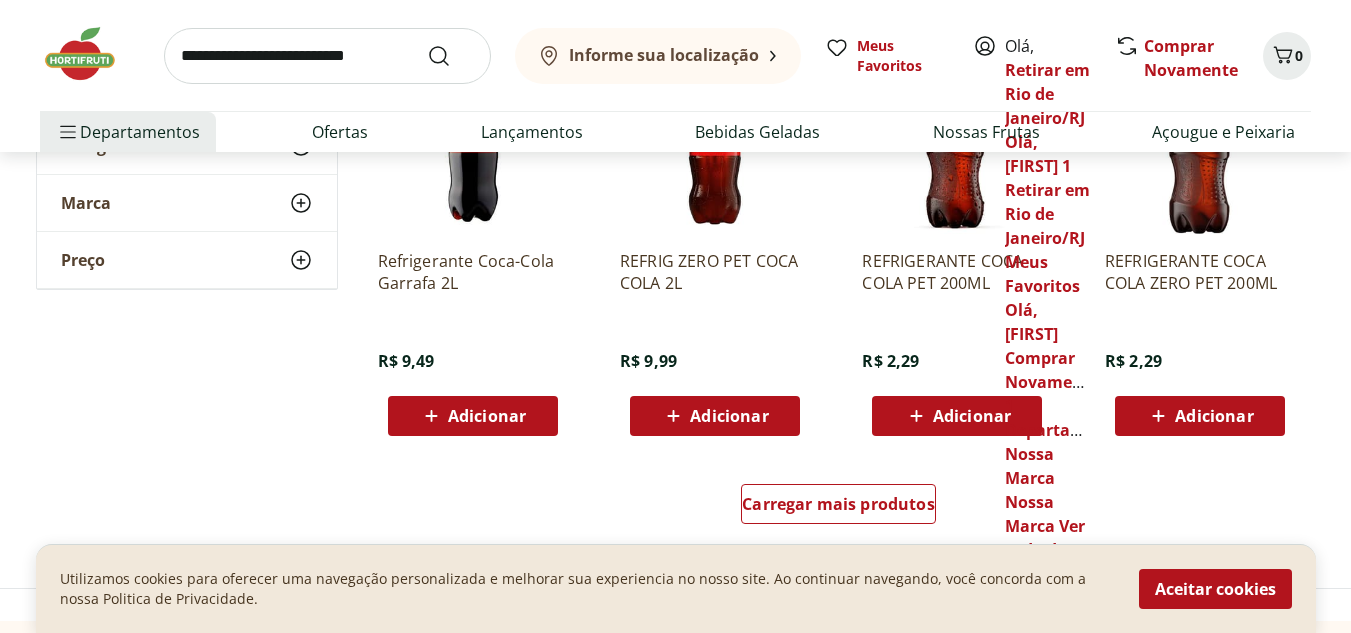 click on "Adicionar" at bounding box center [729, 416] 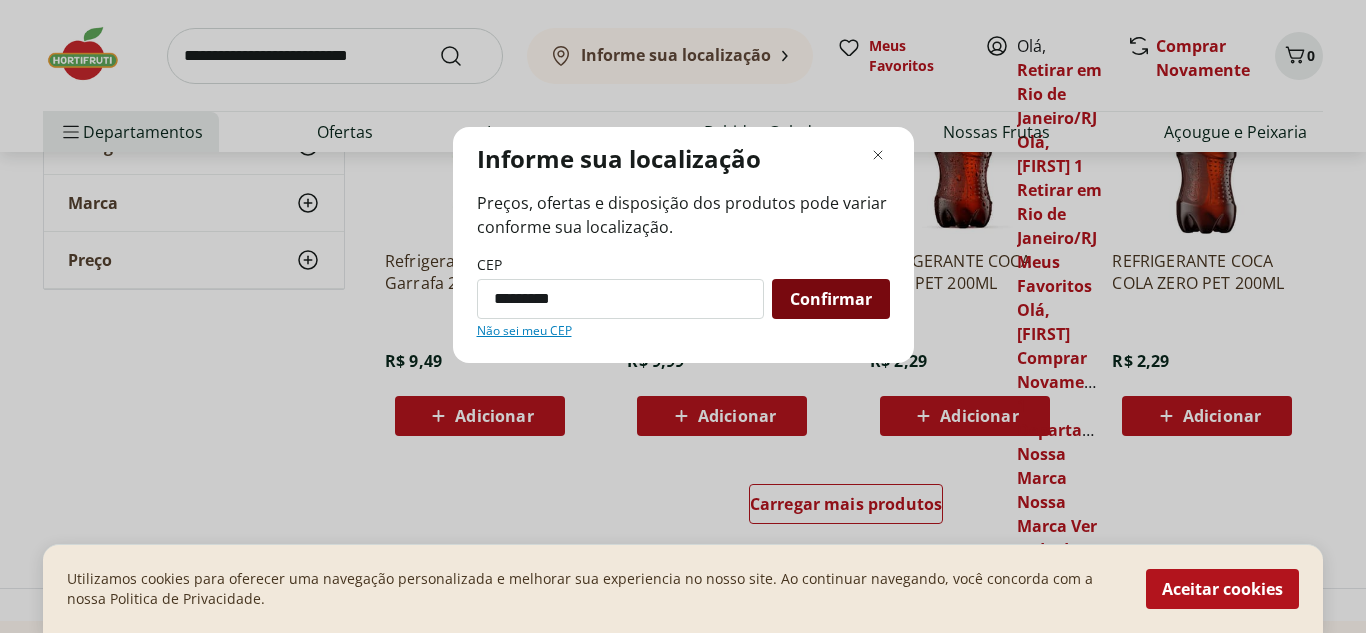 type on "*********" 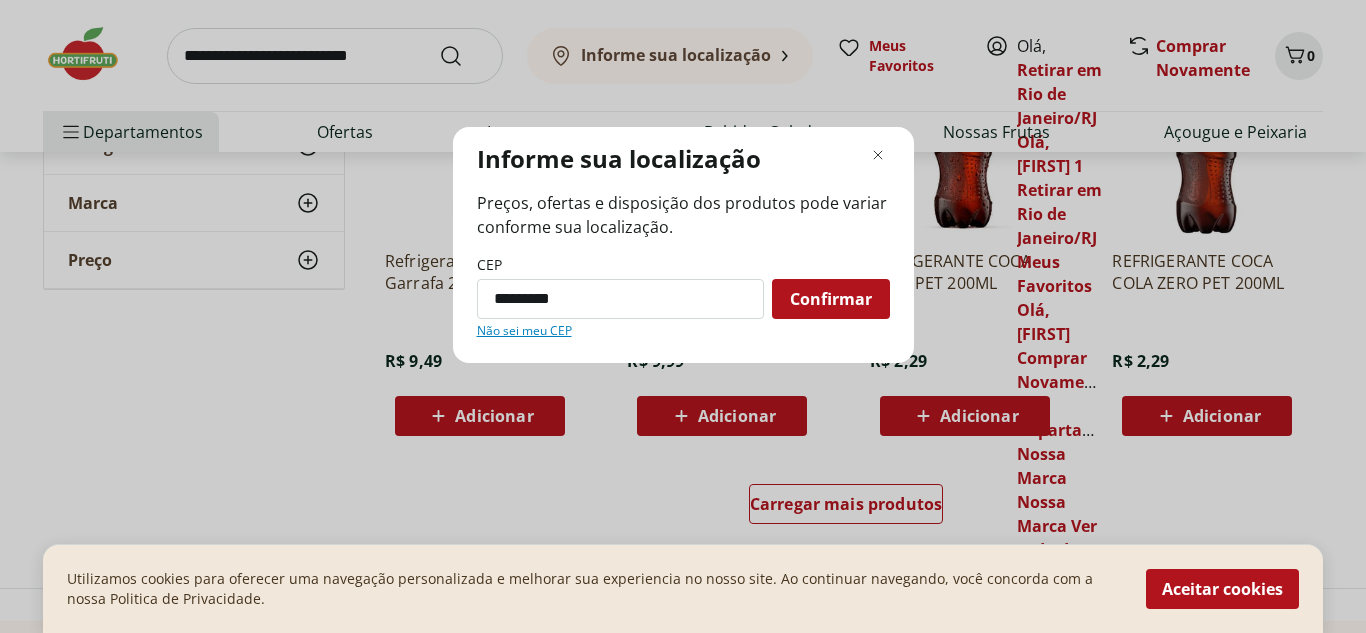 click on "Confirmar" at bounding box center (831, 299) 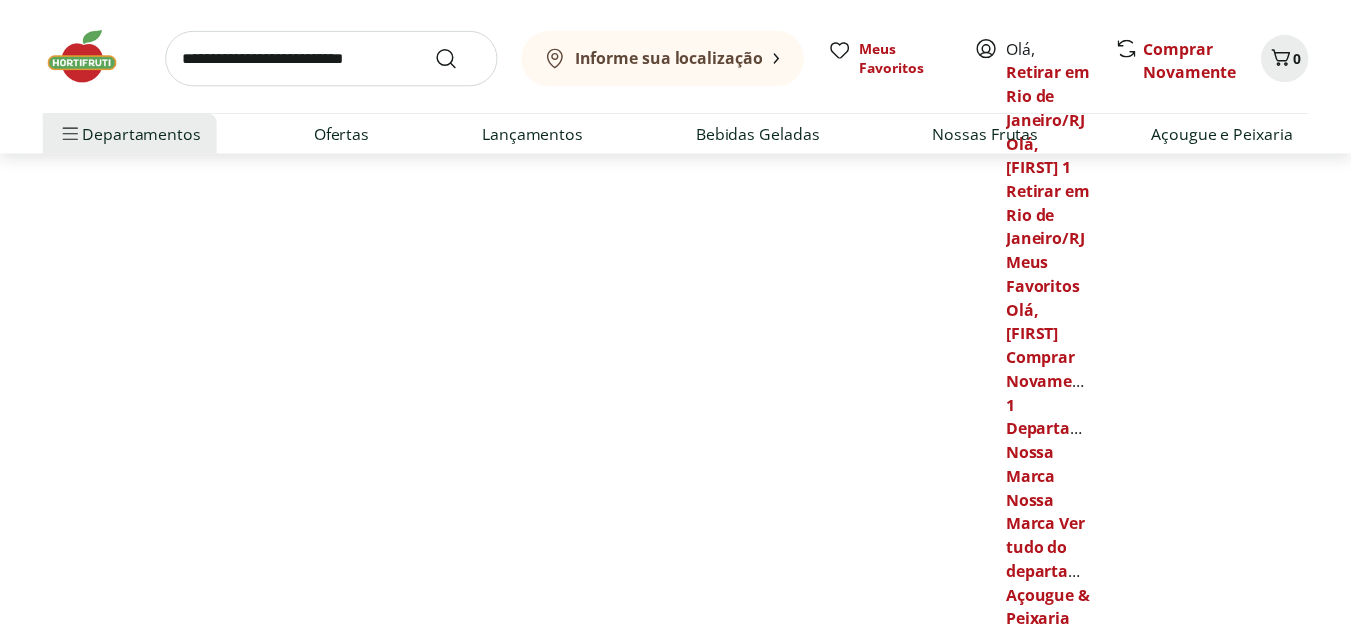 scroll, scrollTop: 0, scrollLeft: 0, axis: both 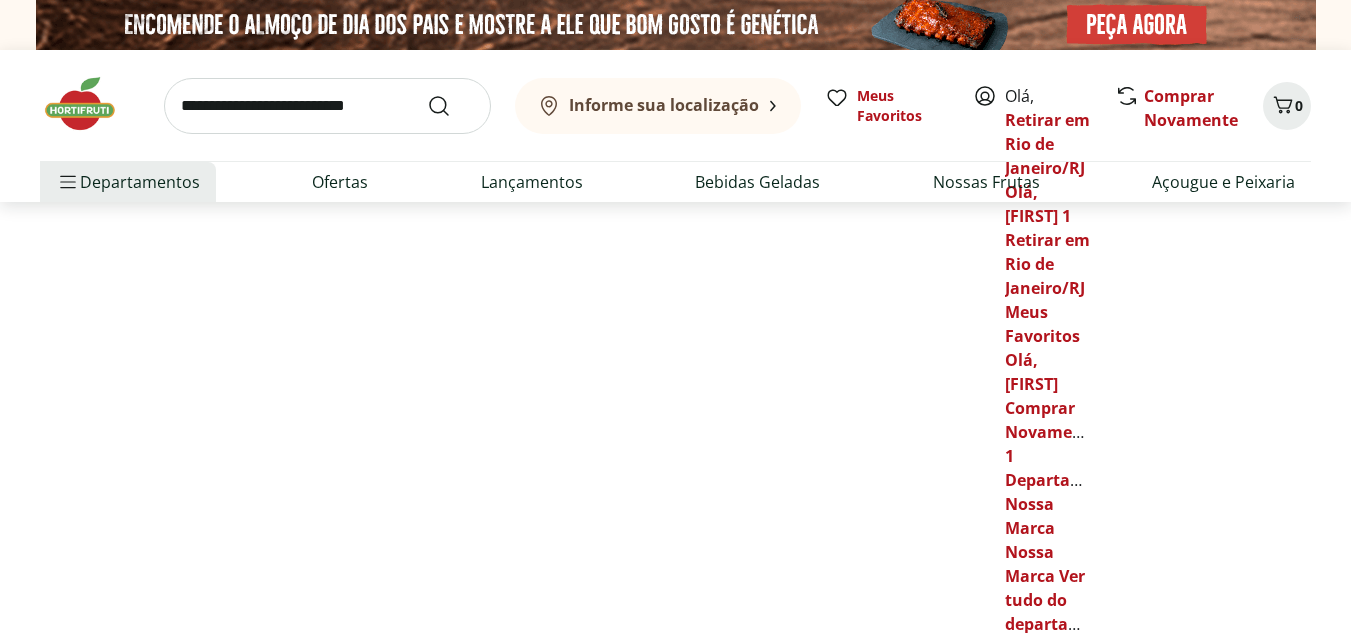 select on "**********" 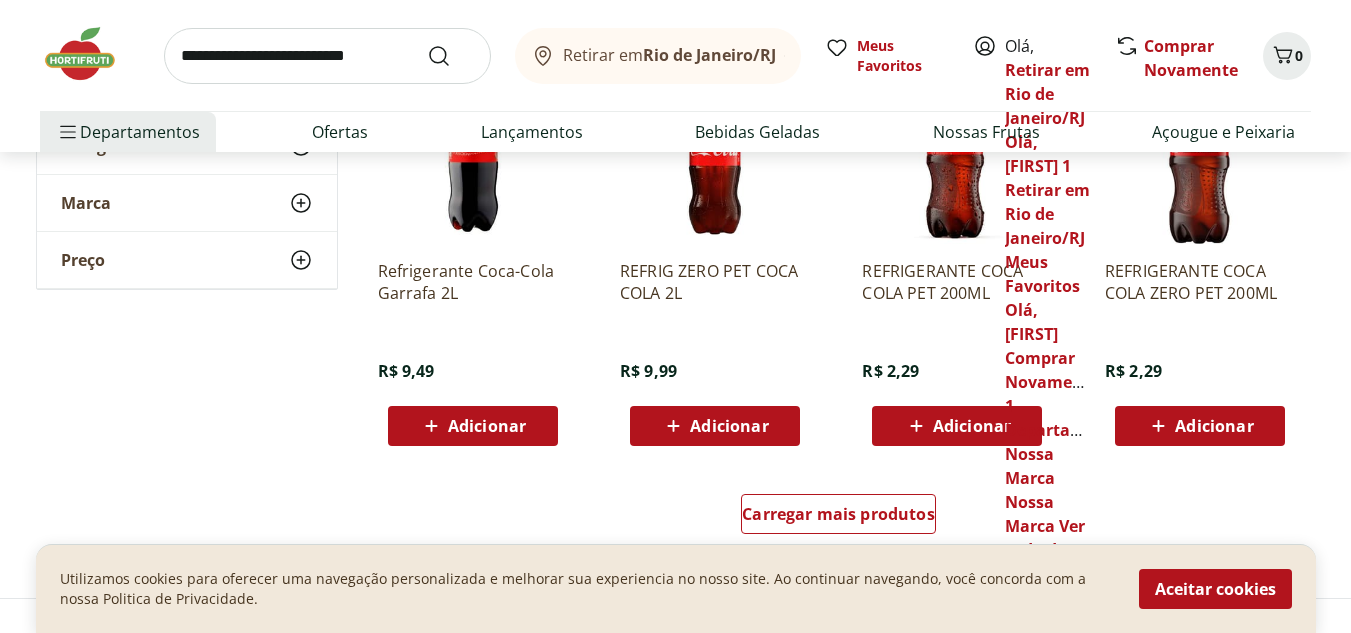 scroll, scrollTop: 1257, scrollLeft: 0, axis: vertical 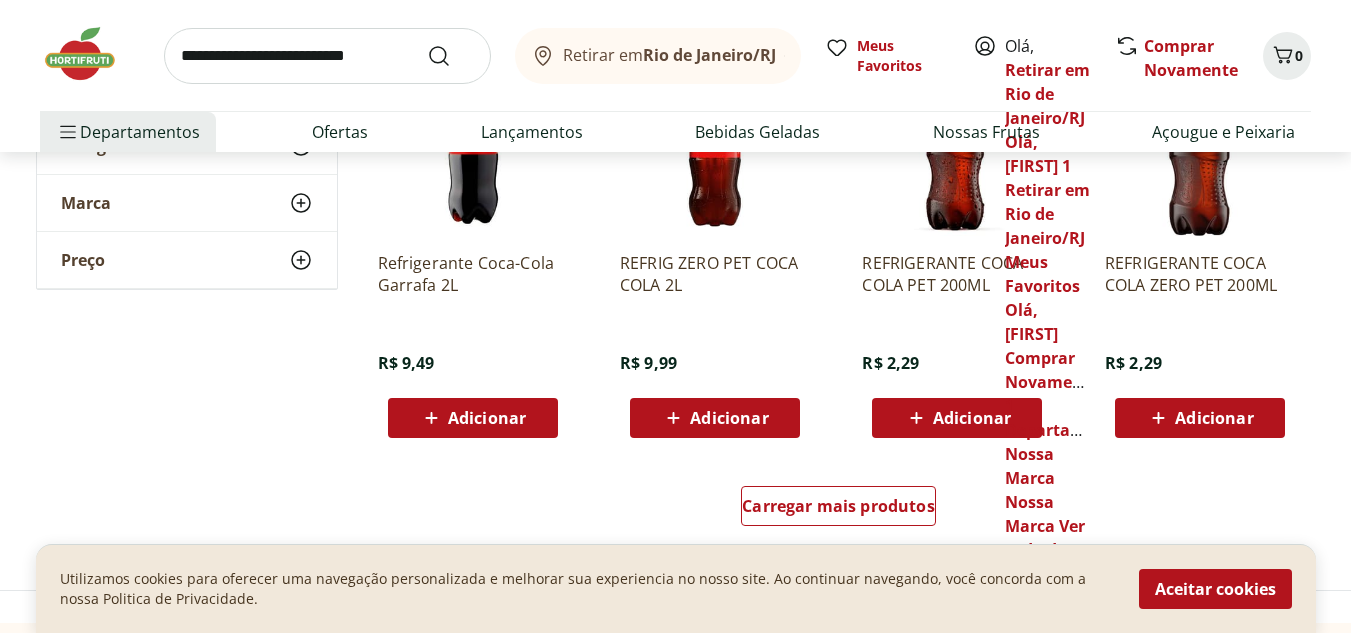 click on "Adicionar" at bounding box center [729, 418] 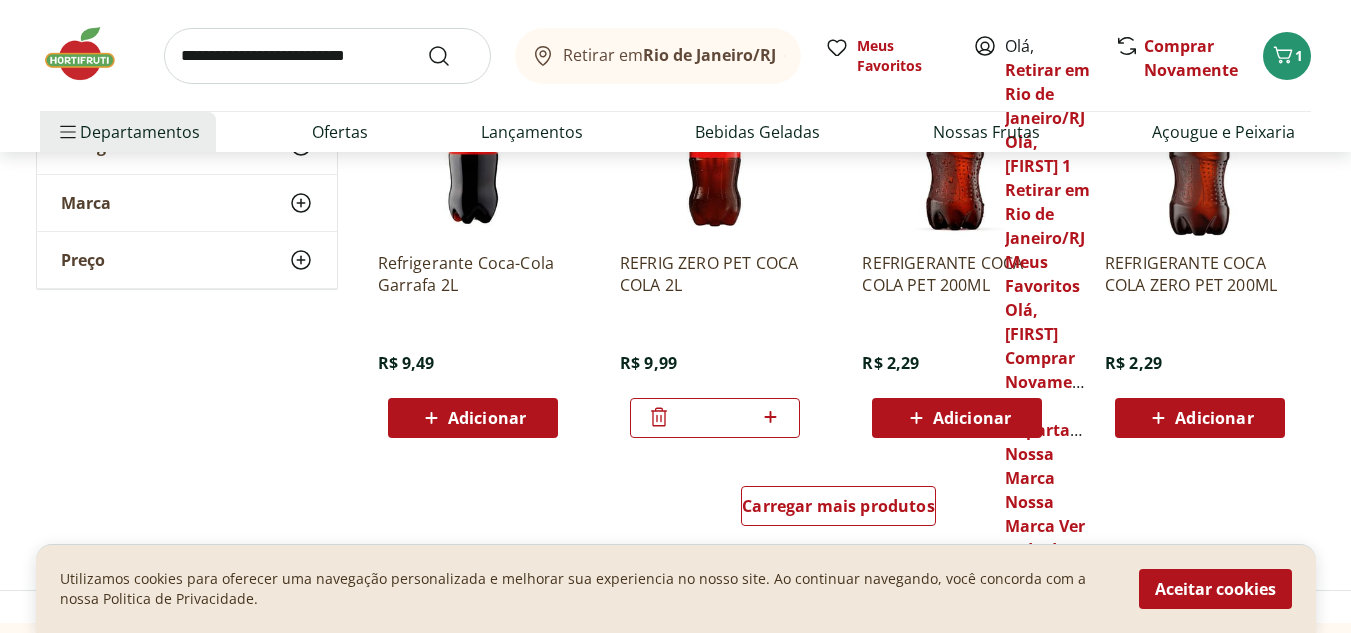 click on "*" at bounding box center [715, 418] 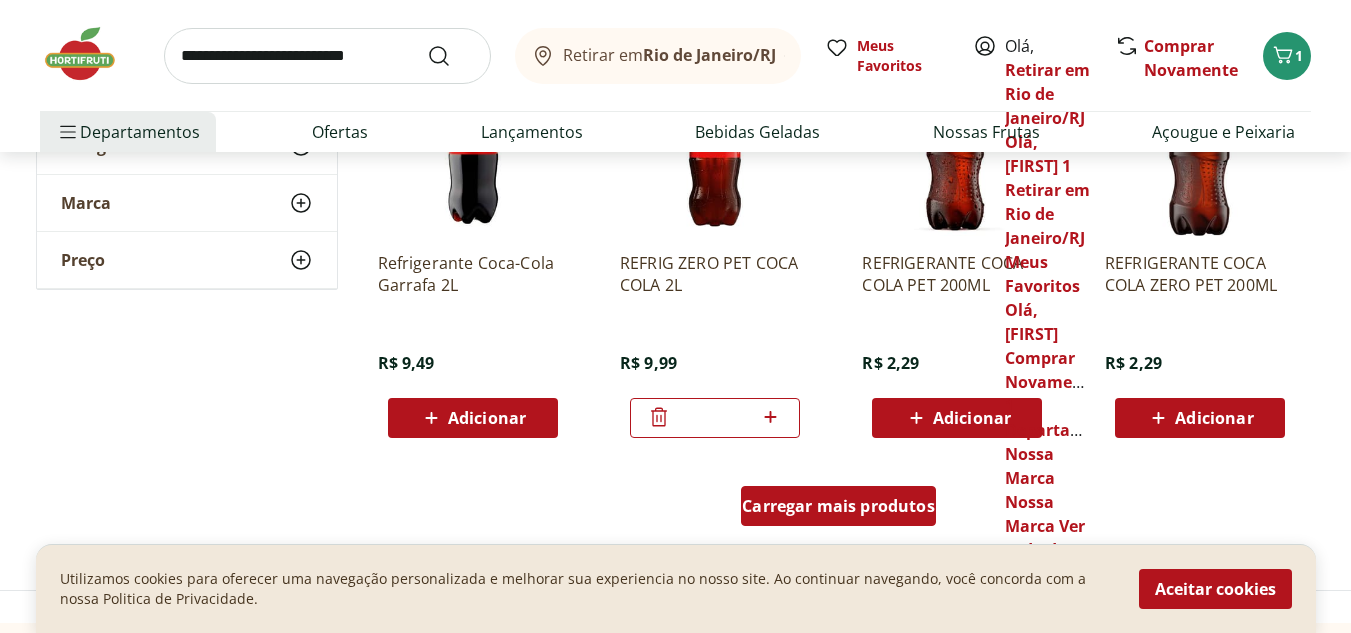 type on "*" 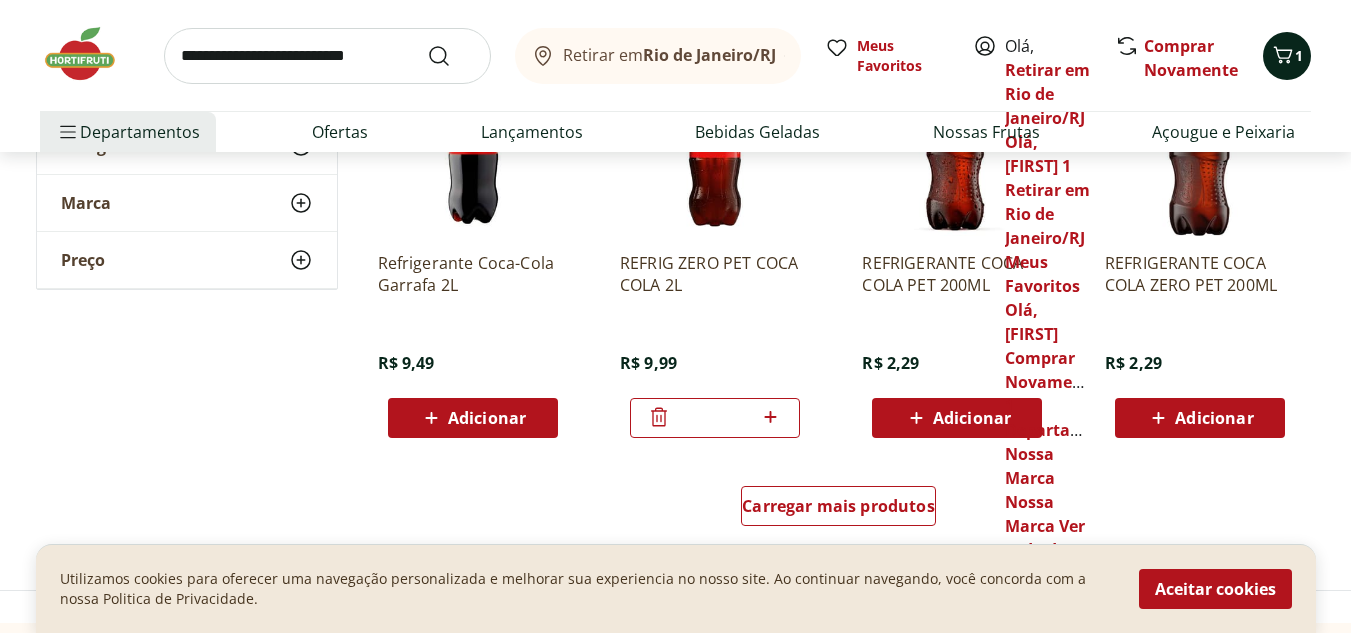 click on "Retirar em  Rio de Janeiro/RJ Olá,  Rachel 1 Retirar em  Rio de Janeiro/RJ Meus Favoritos Olá,  Rachel Comprar Novamente 1  Departamentos Nossa Marca Nossa Marca Ver tudo do departamento Açougue & Peixaria Congelados e Refrigerados Frutas, Legumes e Verduras Orgânicos Mercearia Sorvetes Hortifruti Hortifruti Ver tudo do departamento Cogumelos Frutas Legumes Ovos Temperos Frescos Verduras Orgânicos Orgânicos Ver tudo do departamento Bebidas Orgânicas Frutas Orgânicas Legumes Orgânicos Ovos Orgânicos Perecíveis Orgânicos Verduras Orgânicas Temperos Frescos Açougue e Peixaria Açougue e Peixaria Ver tudo do departamento Aves Bovinos Exóticos Frutos do Mar Linguiça e Salsicha Peixes Salgados e Defumados Suínos Prontinhos Prontinhos Ver tudo do departamento Frutas Cortadinhas Pré Preparados Prontos para Consumo Saladas Sucos e Água de Coco Padaria Padaria Ver tudo do departamento Bolos e Mini Bolos Doces Pão Padaria Própria Salgados Torradas Bebidas Bebidas Ver tudo do departamento Água Café" at bounding box center [675, 76] 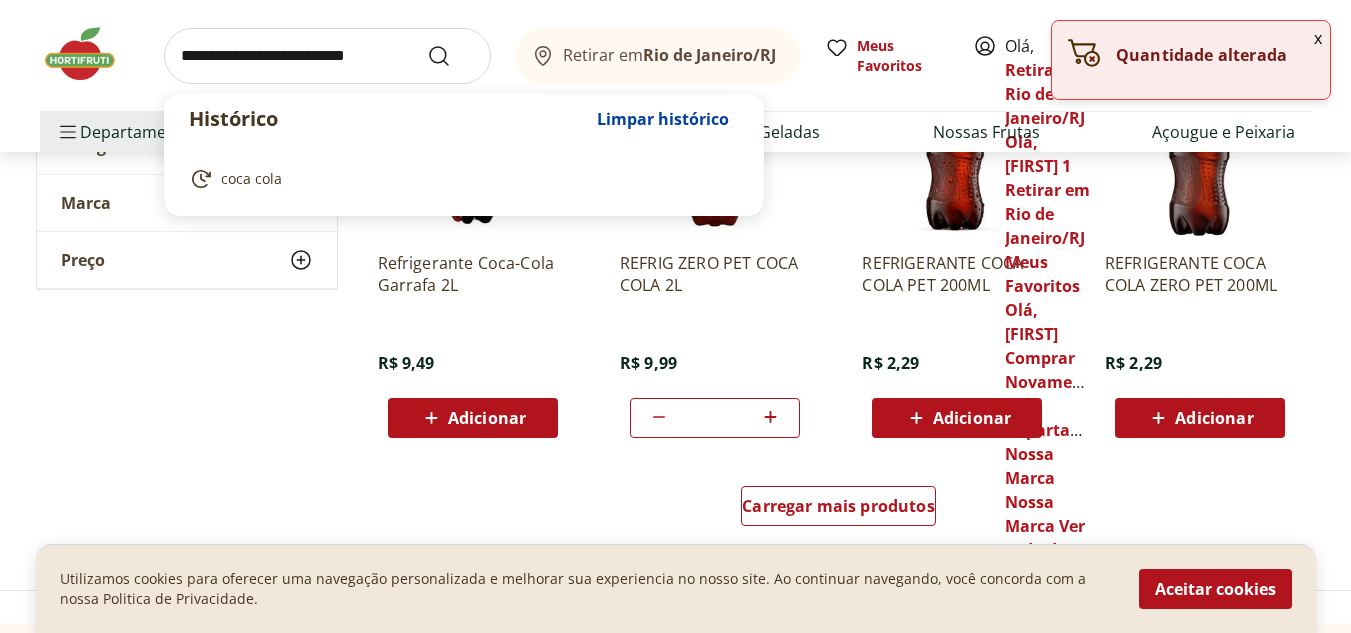 click at bounding box center (327, 56) 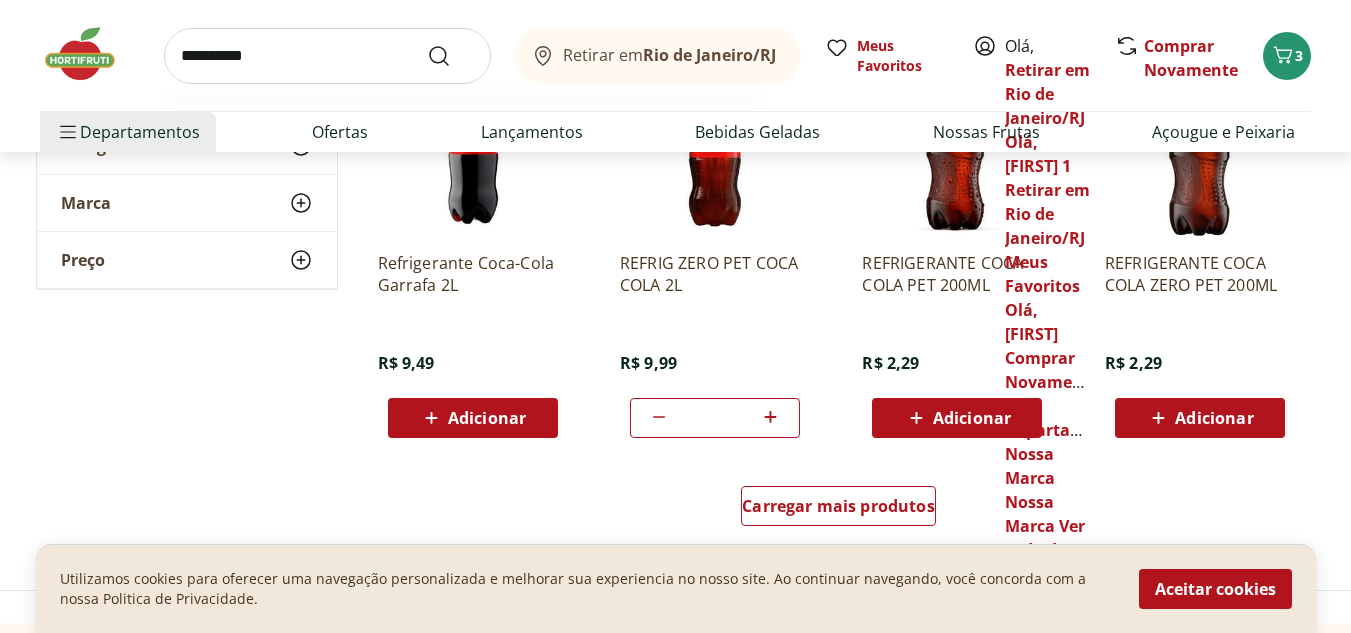 type on "**********" 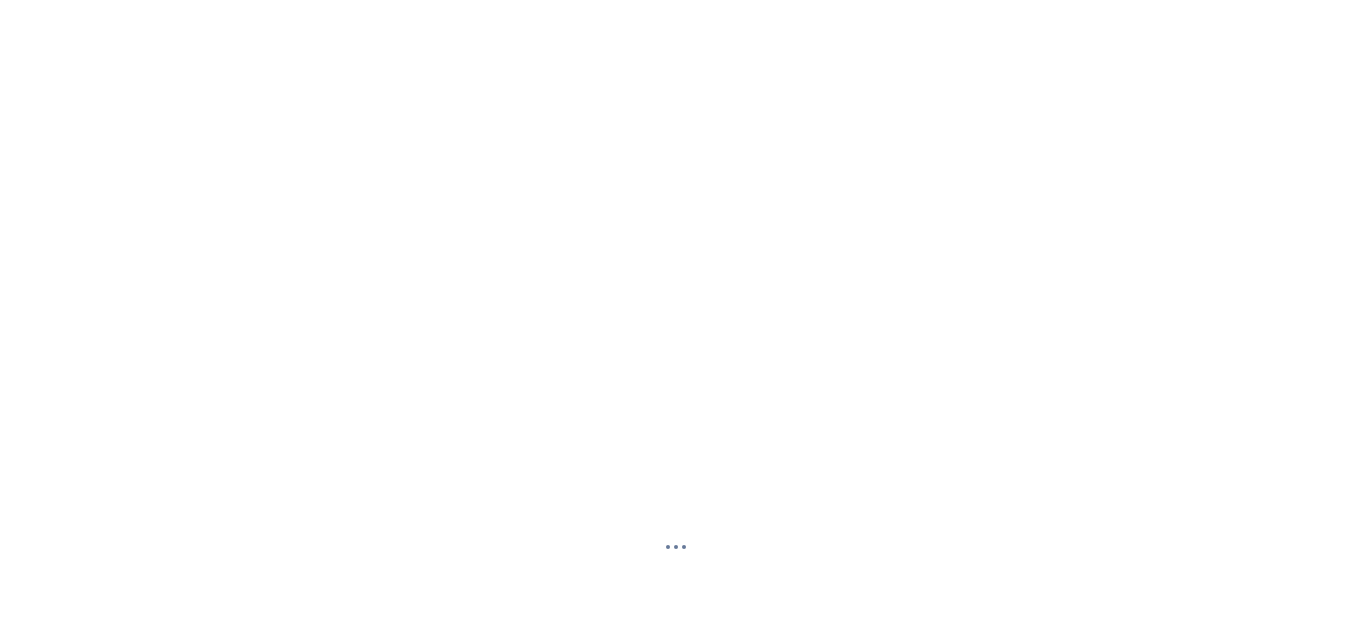 scroll, scrollTop: 0, scrollLeft: 0, axis: both 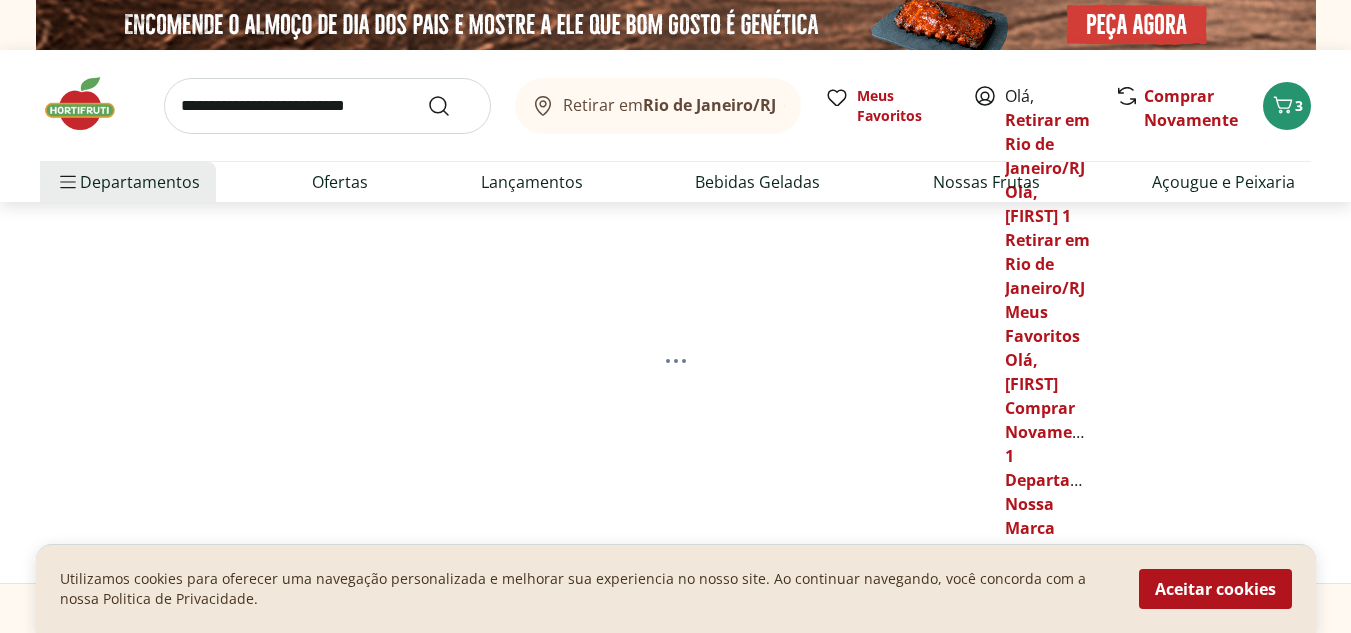 select on "**********" 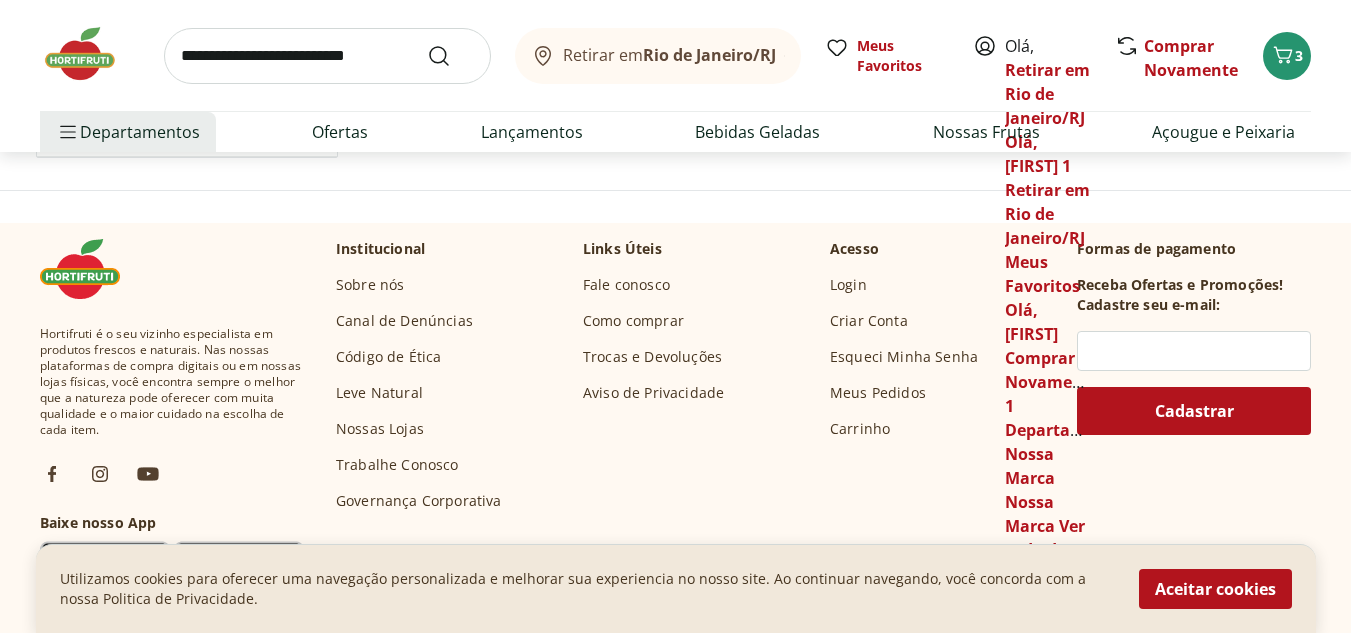 scroll, scrollTop: 0, scrollLeft: 0, axis: both 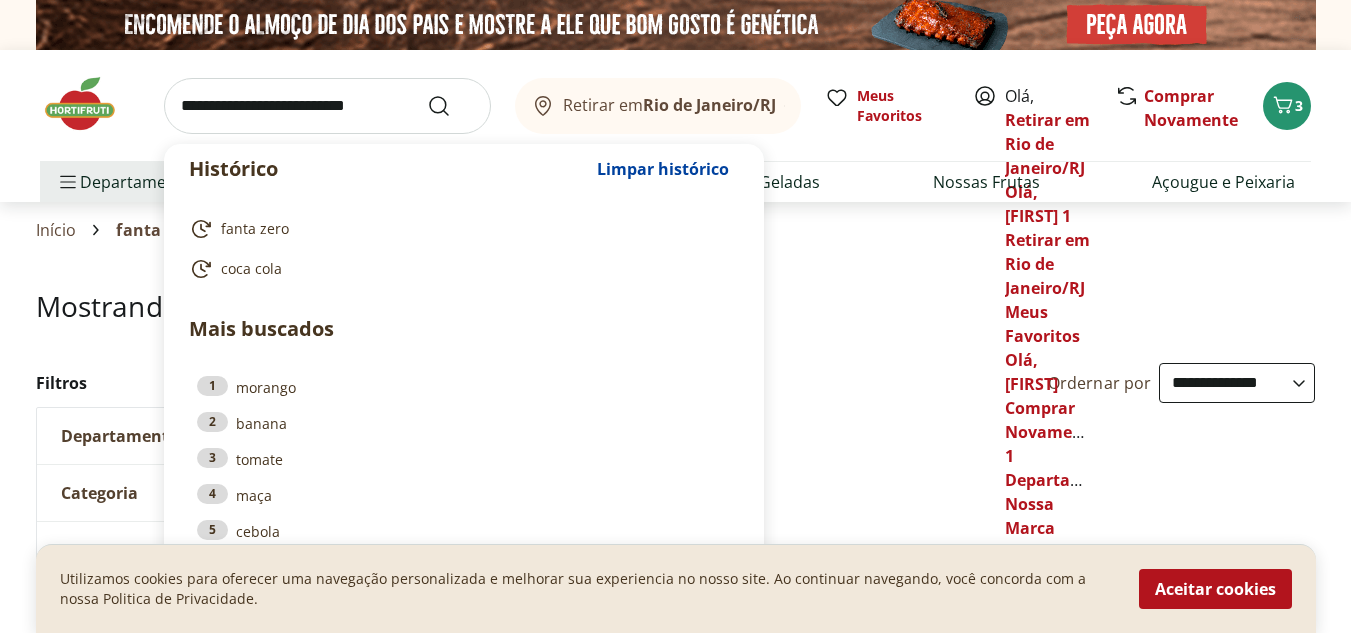 click at bounding box center [327, 106] 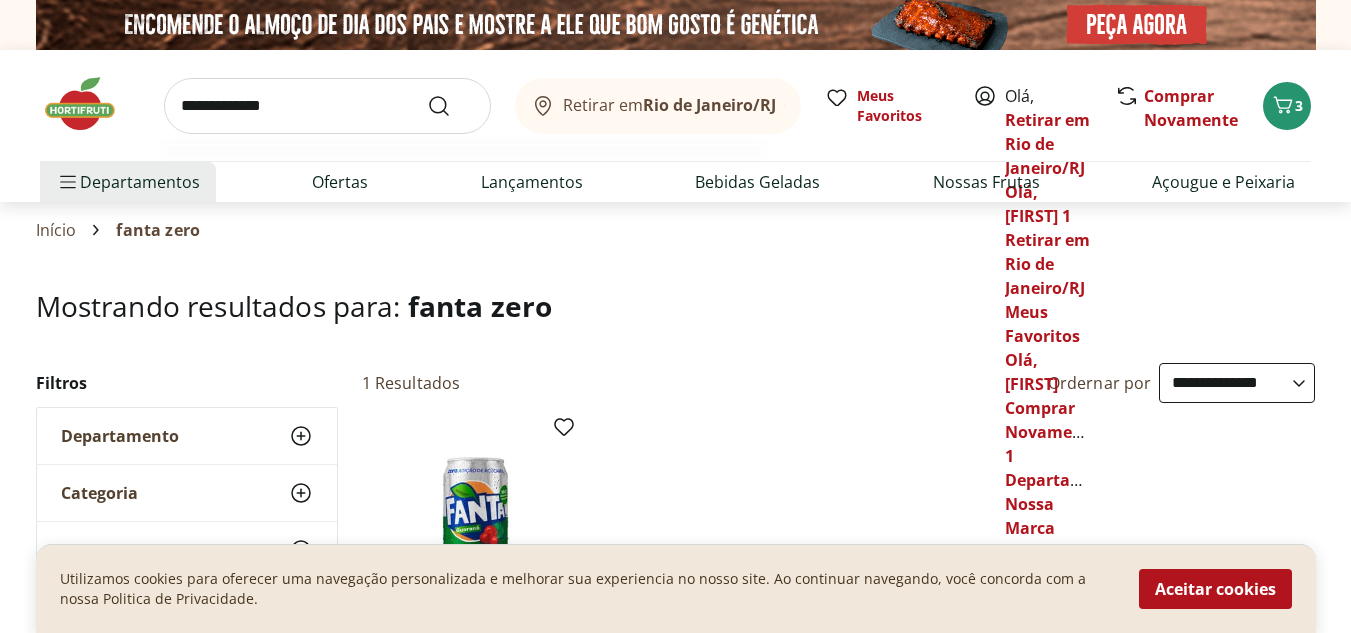 type on "**********" 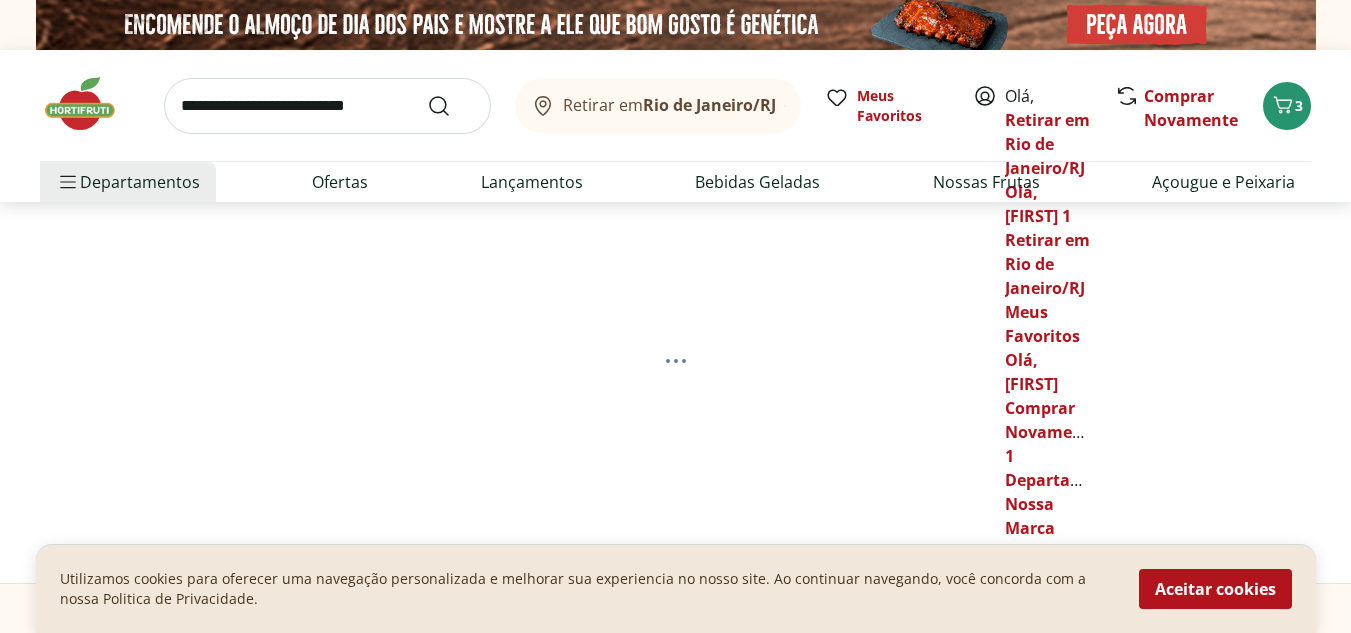 select on "**********" 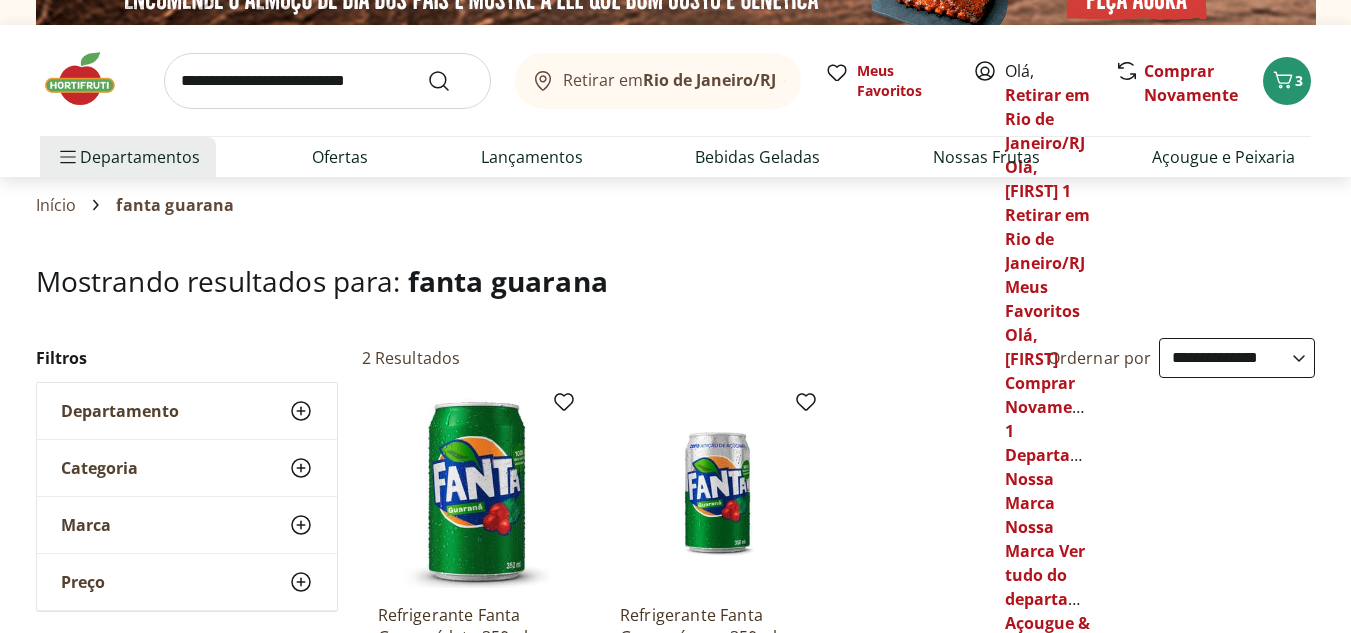 scroll, scrollTop: 17, scrollLeft: 0, axis: vertical 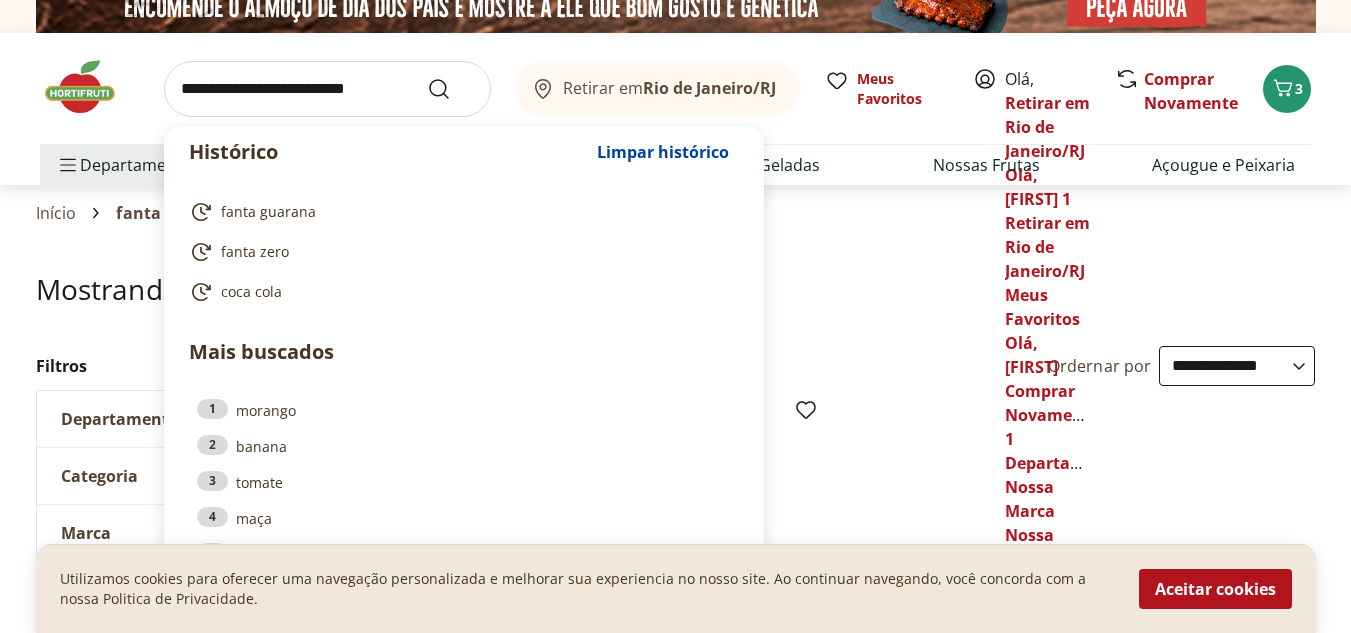 click at bounding box center (327, 89) 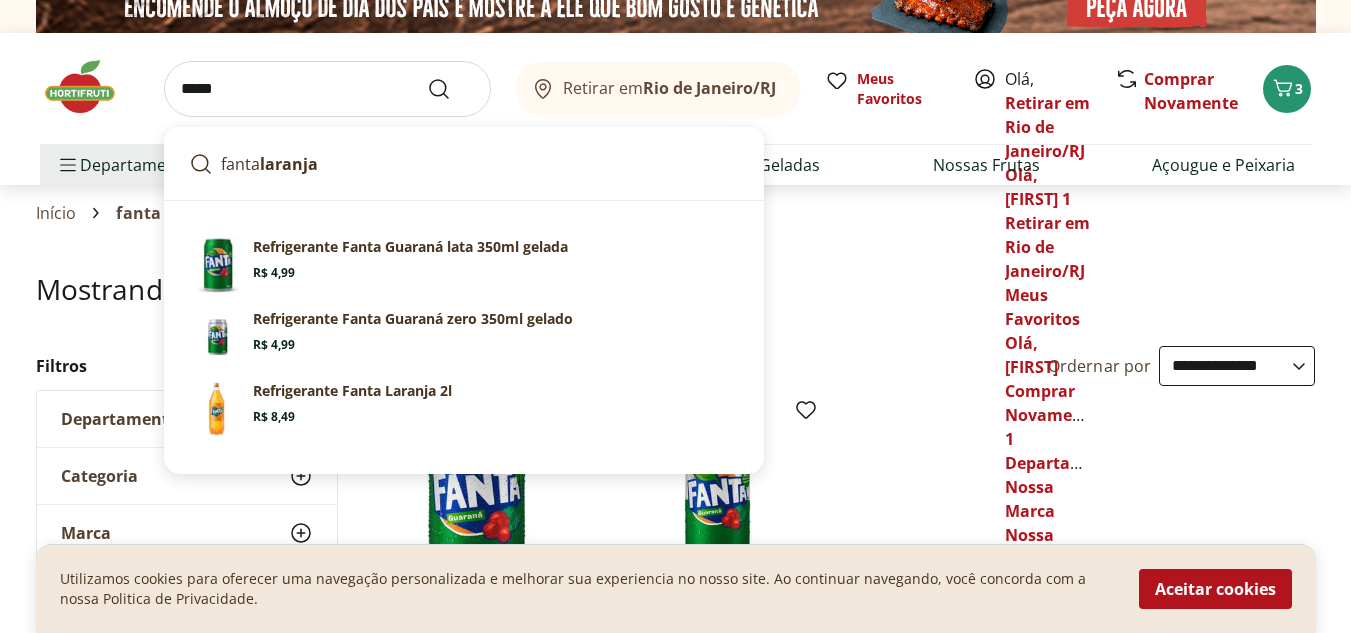 type on "*****" 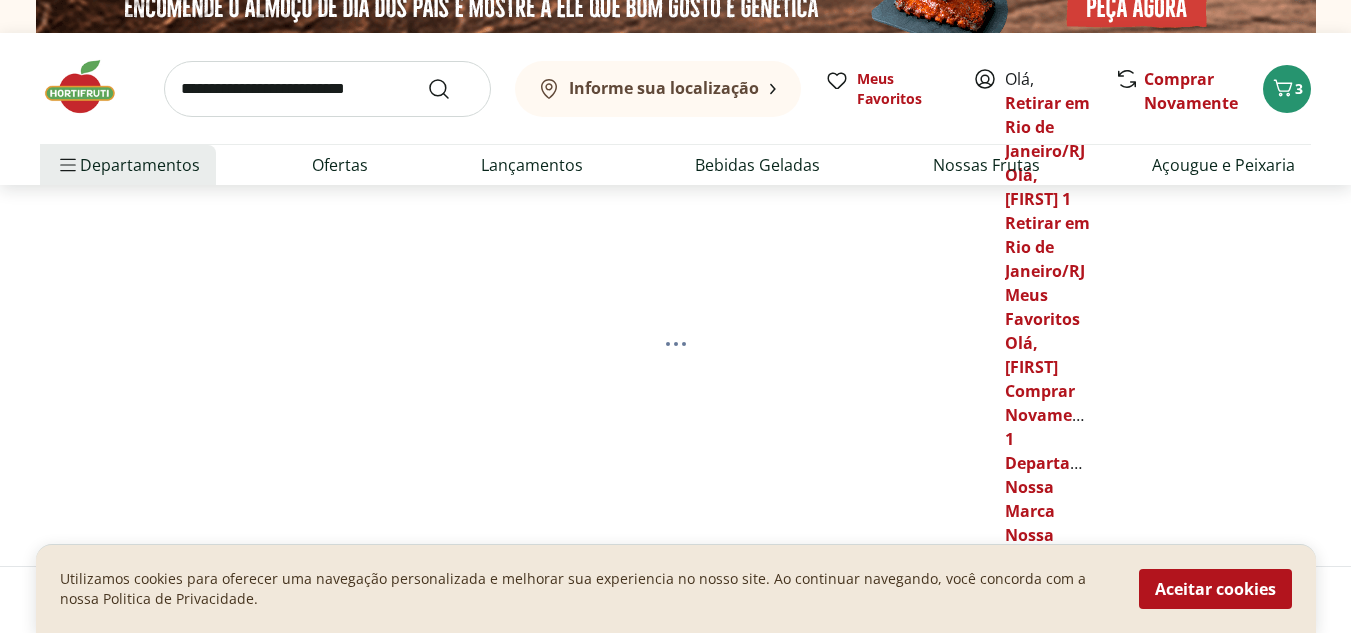 scroll, scrollTop: 0, scrollLeft: 0, axis: both 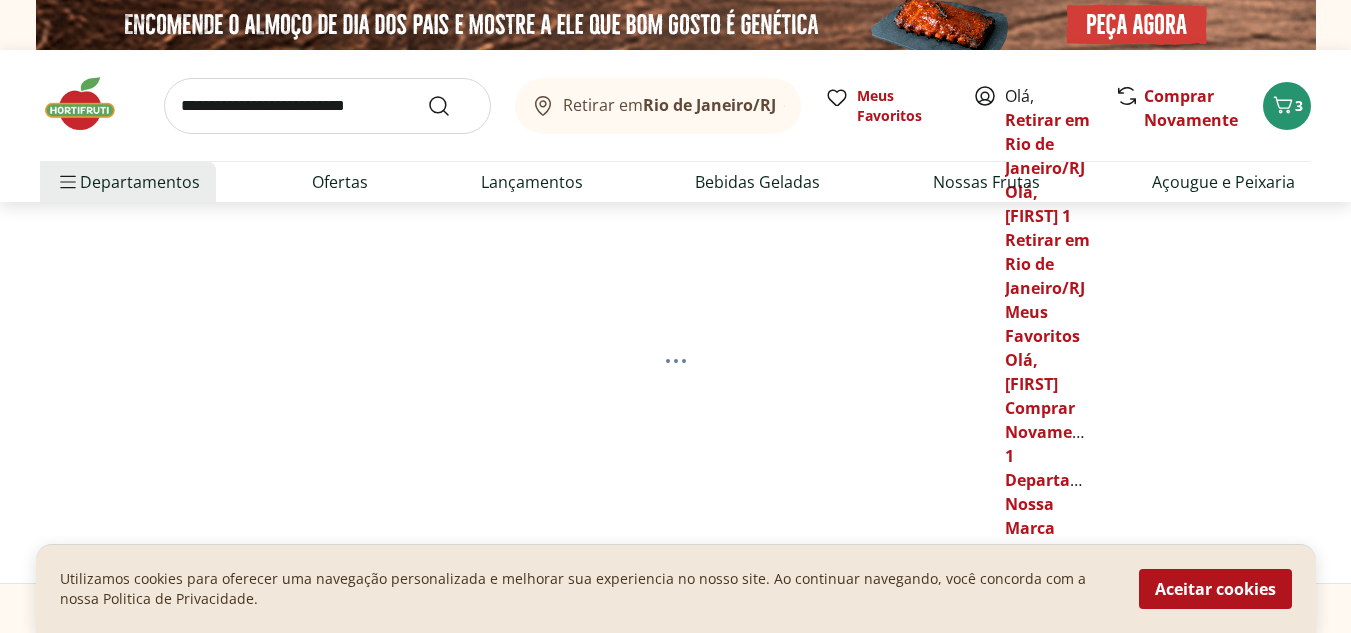 select on "**********" 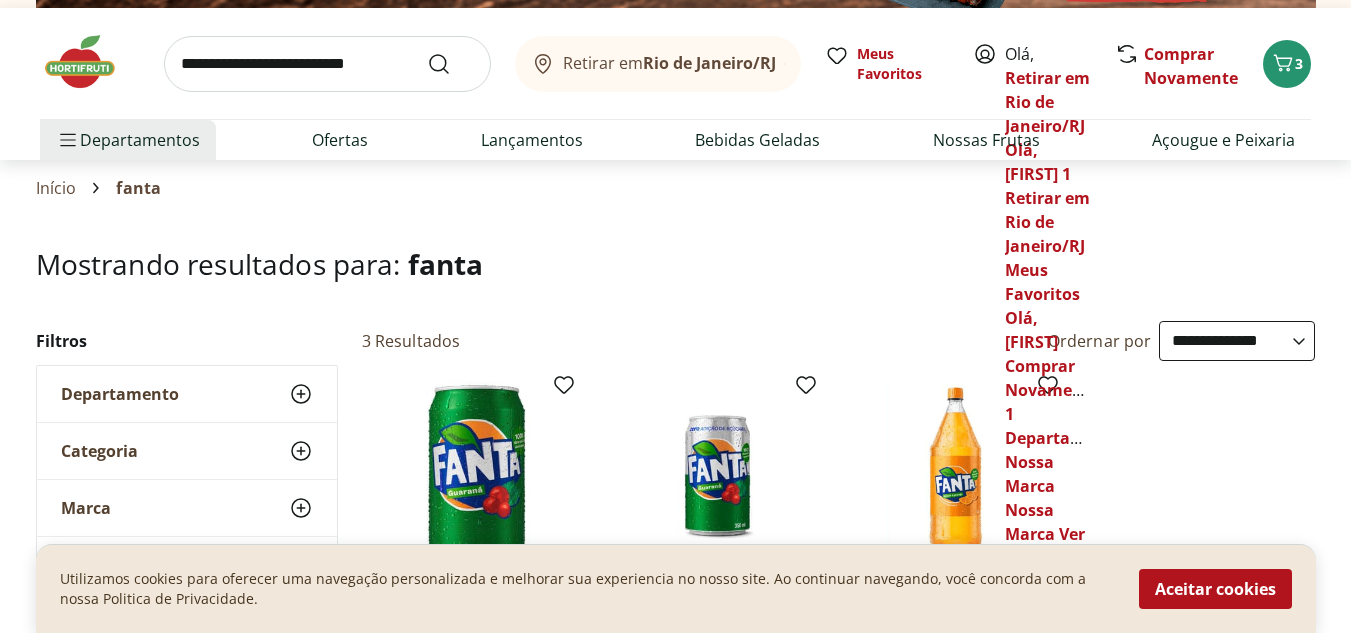 scroll, scrollTop: 0, scrollLeft: 0, axis: both 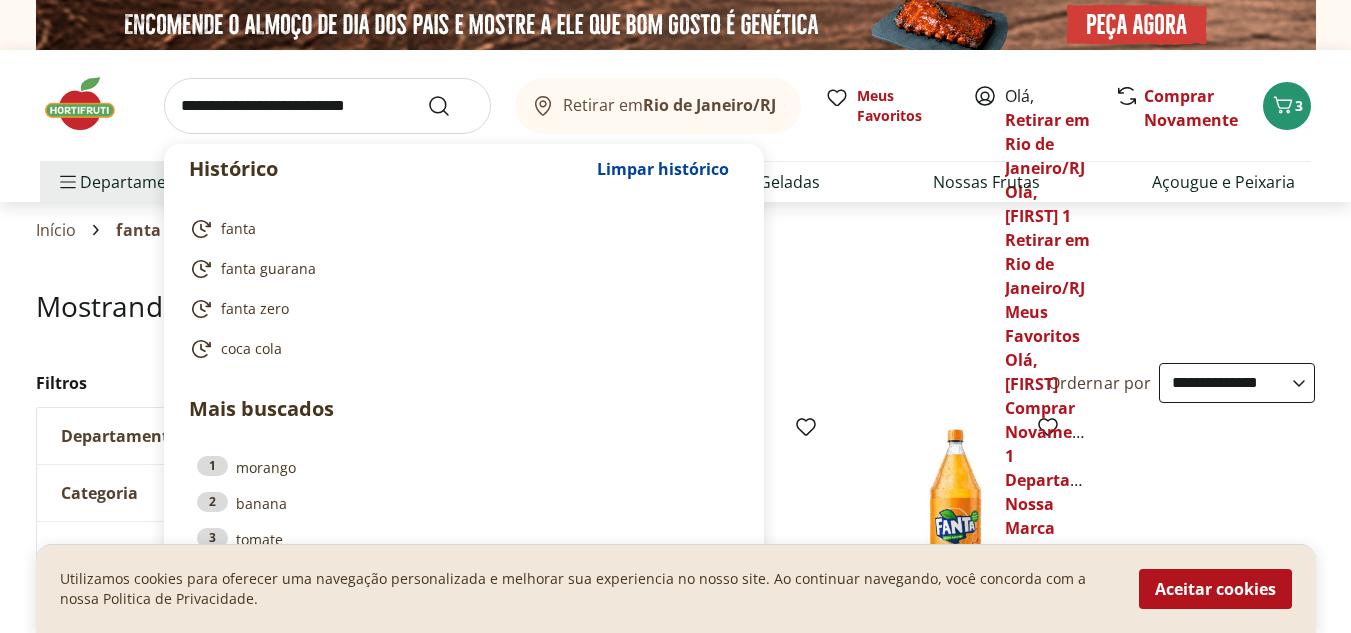 click at bounding box center [327, 106] 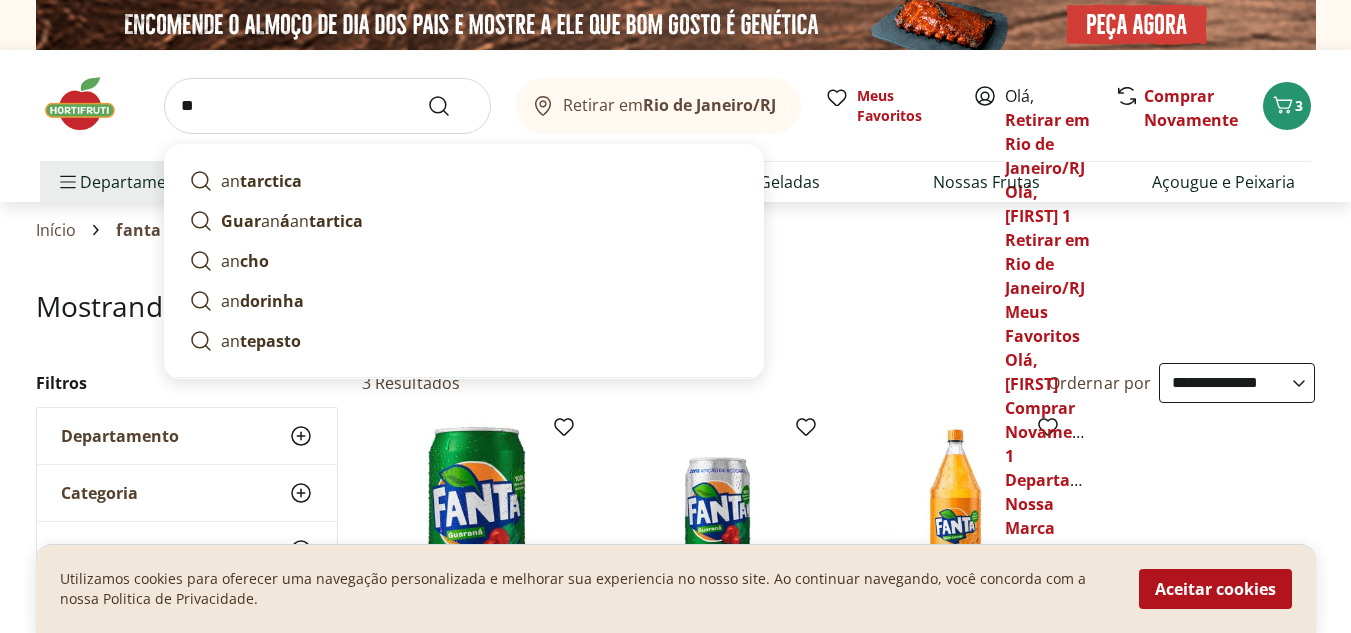 type on "*" 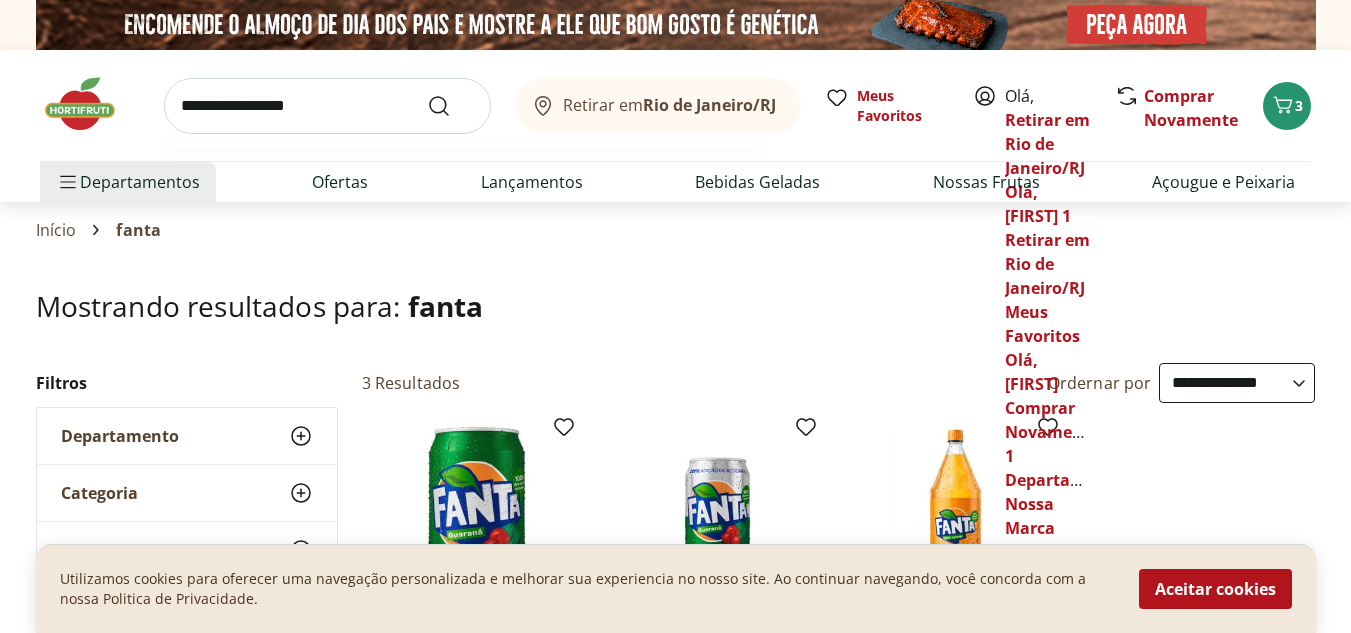 type on "**********" 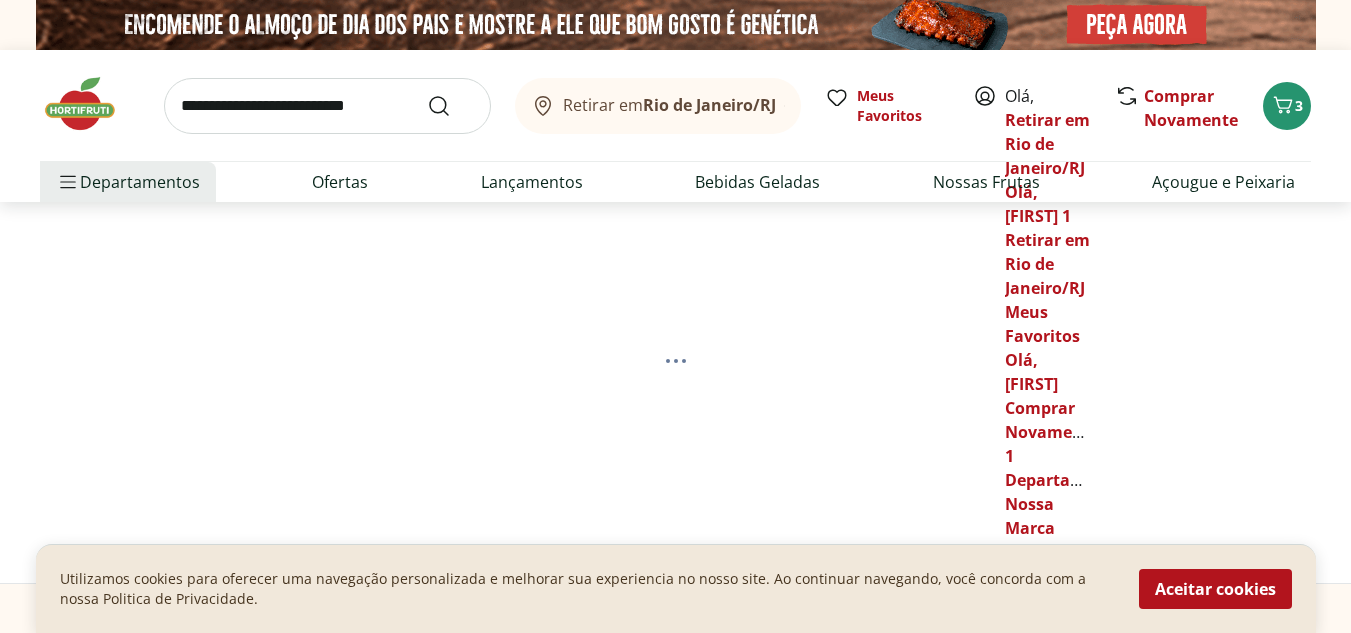 select on "**********" 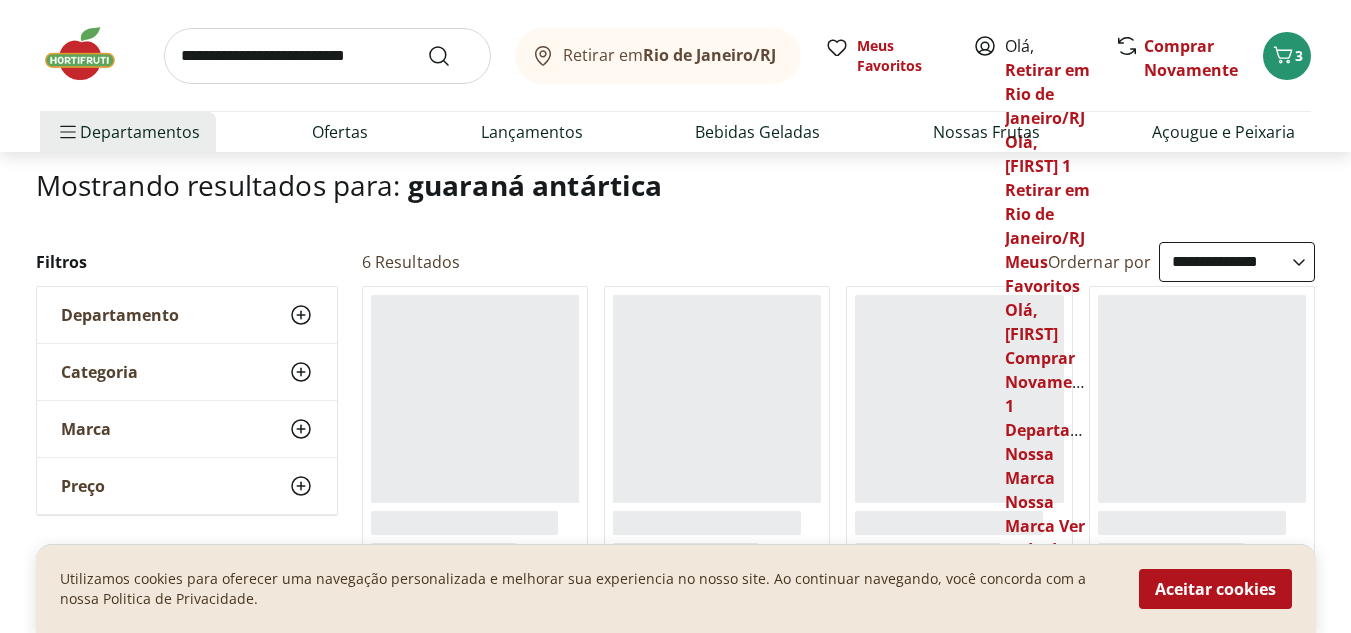 scroll, scrollTop: 0, scrollLeft: 0, axis: both 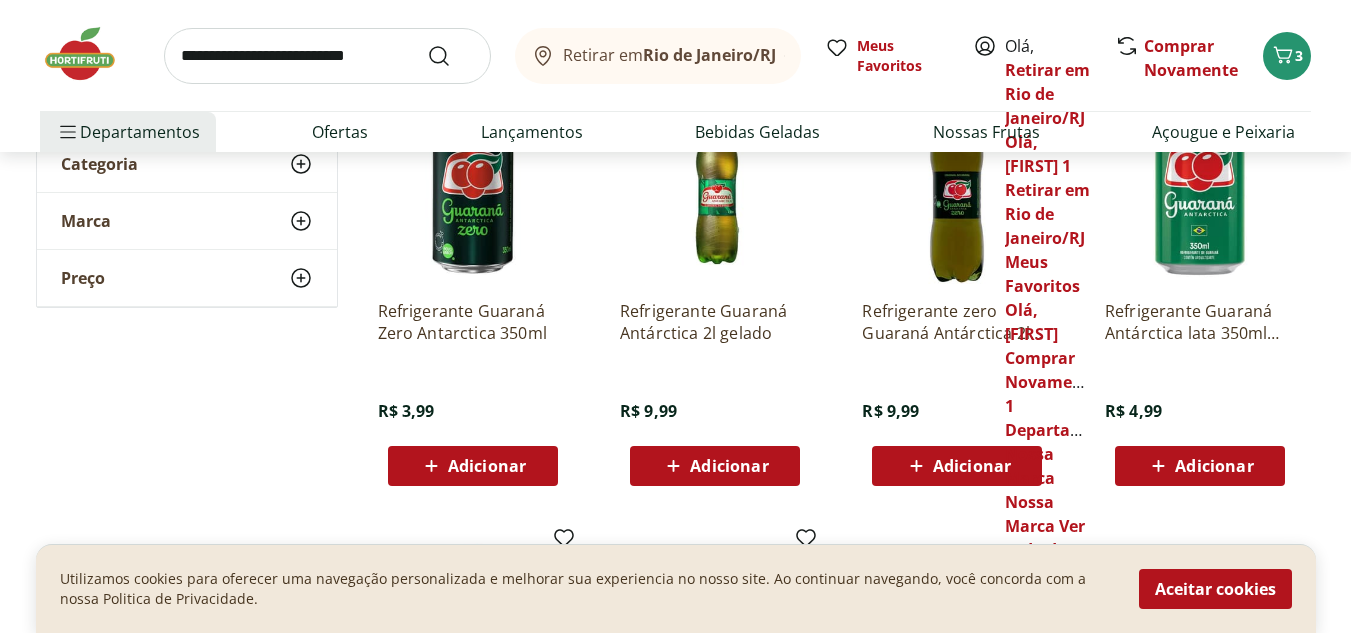 click on "Adicionar" at bounding box center [972, 466] 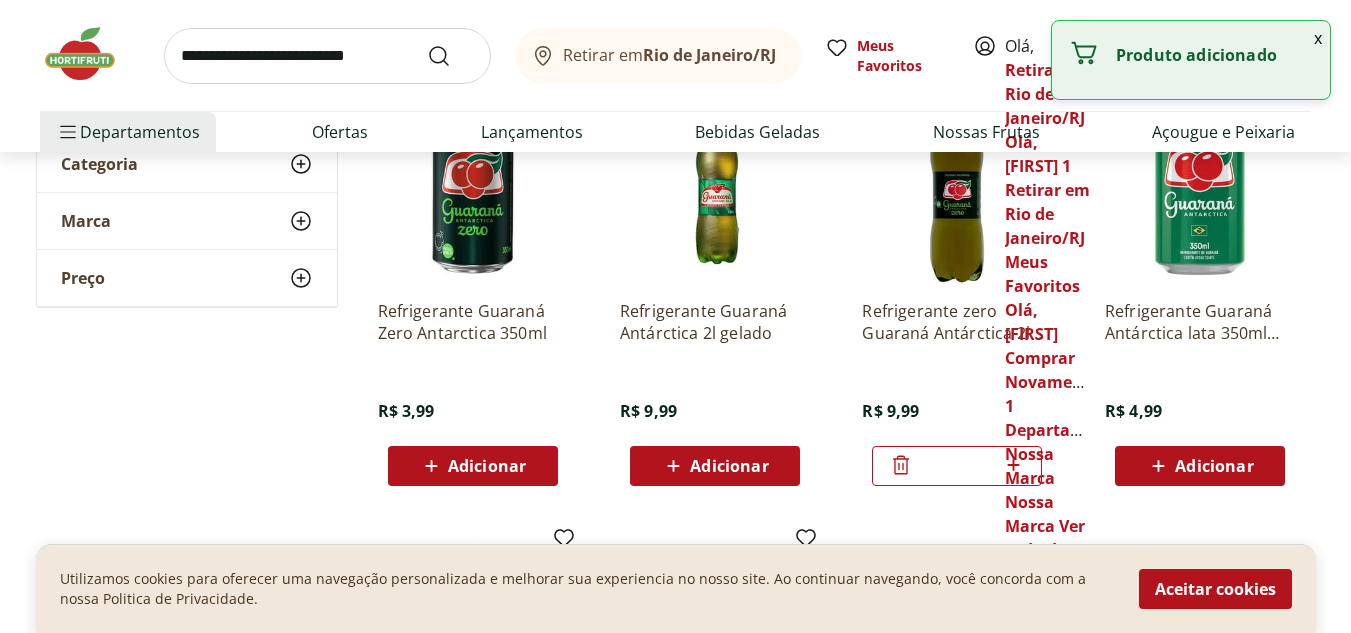 click on "*" at bounding box center [957, 466] 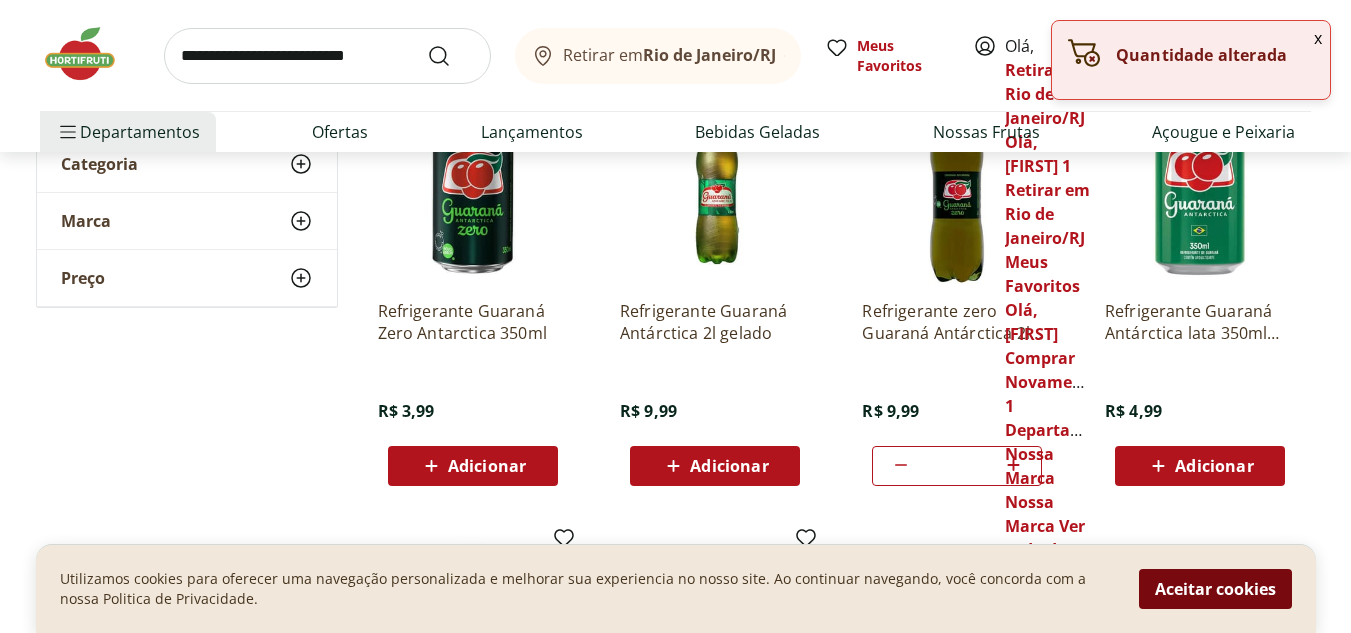click on "Aceitar cookies" at bounding box center [1215, 589] 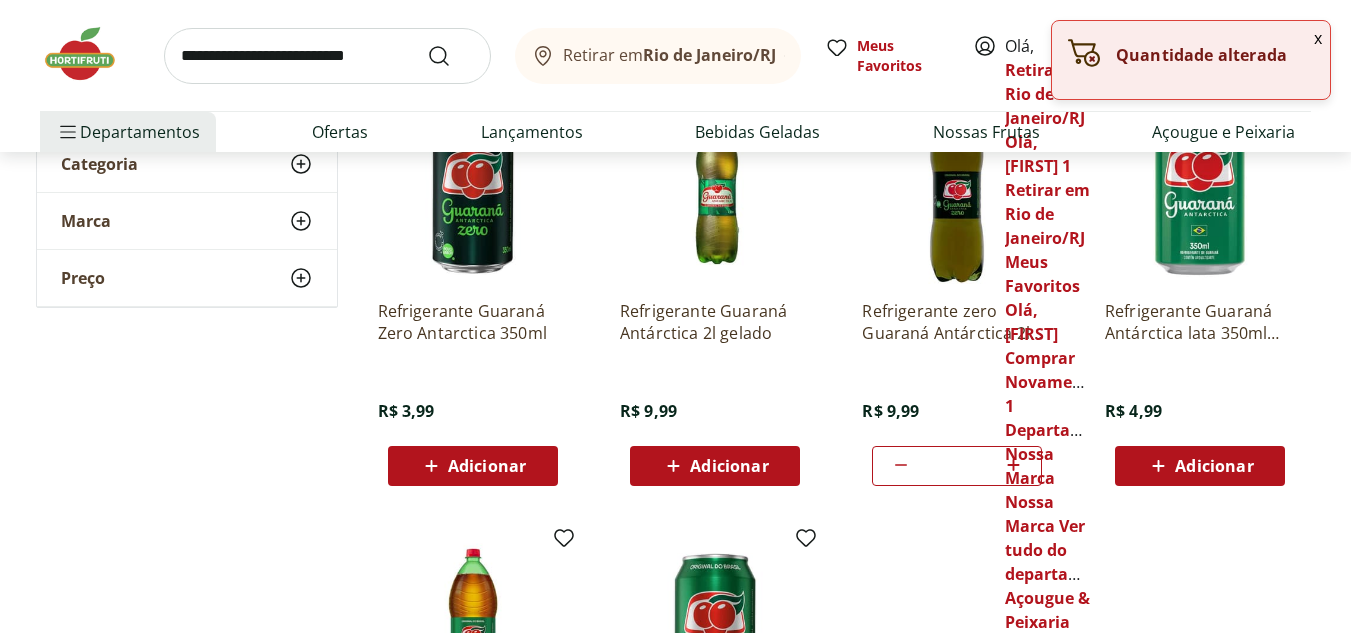 type on "*" 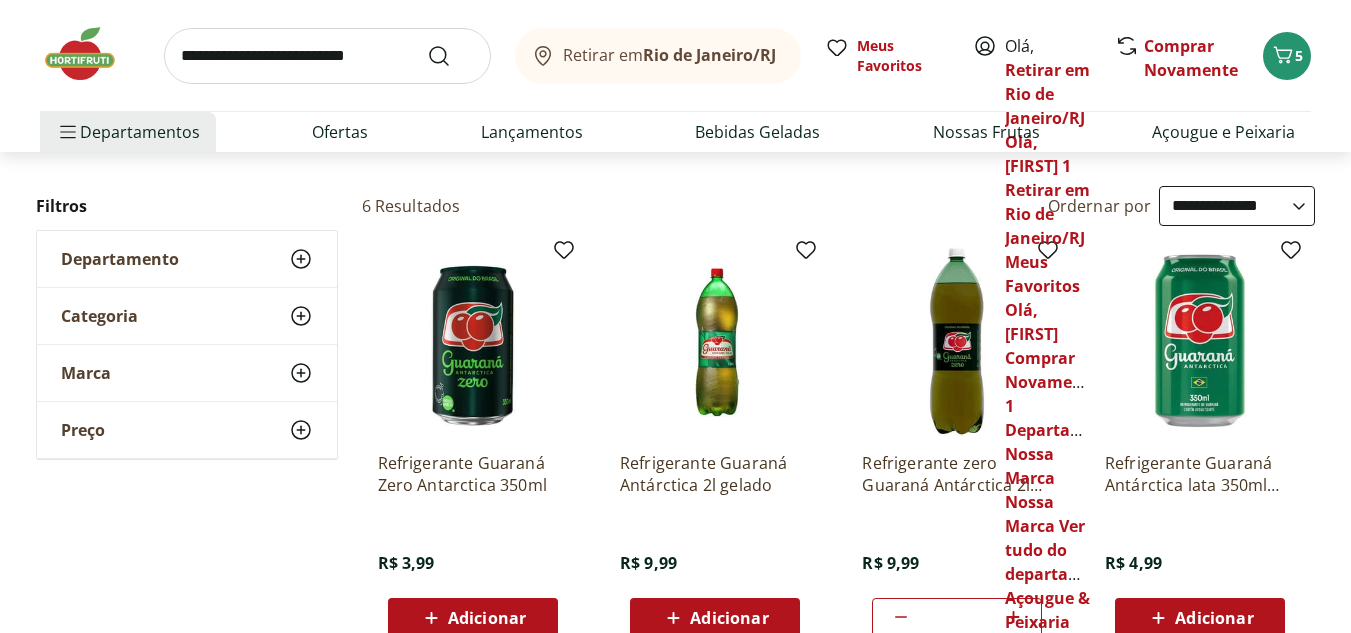 scroll, scrollTop: 167, scrollLeft: 0, axis: vertical 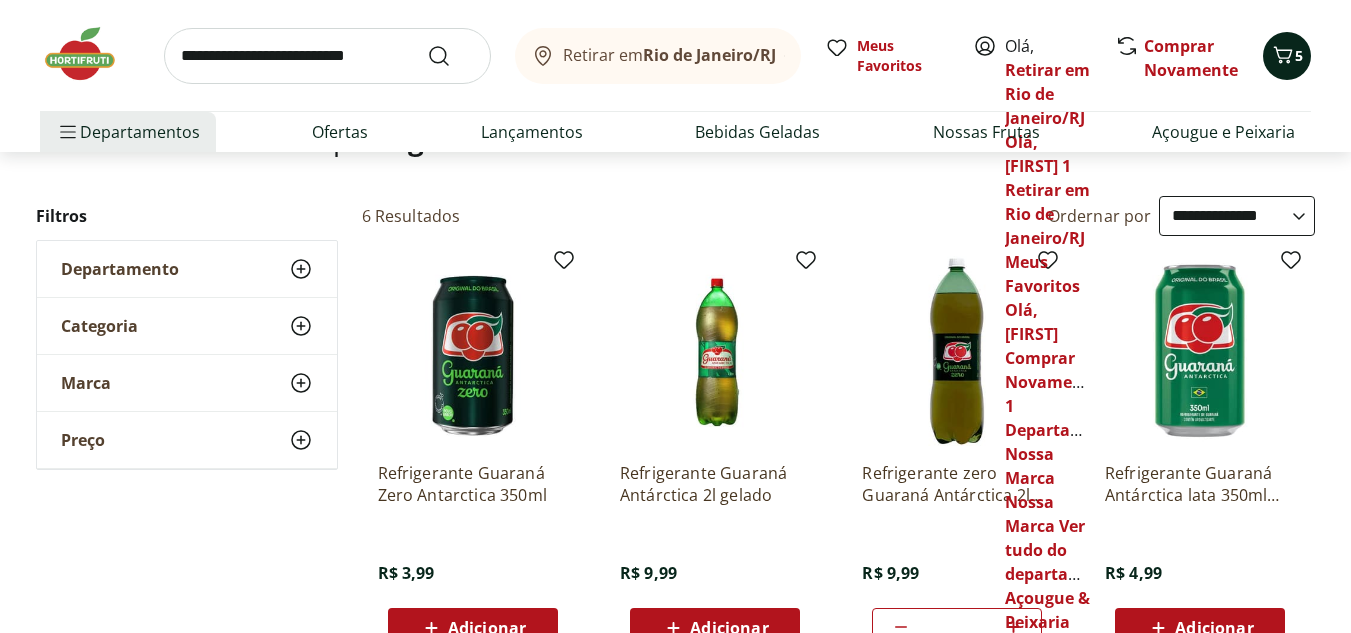 click 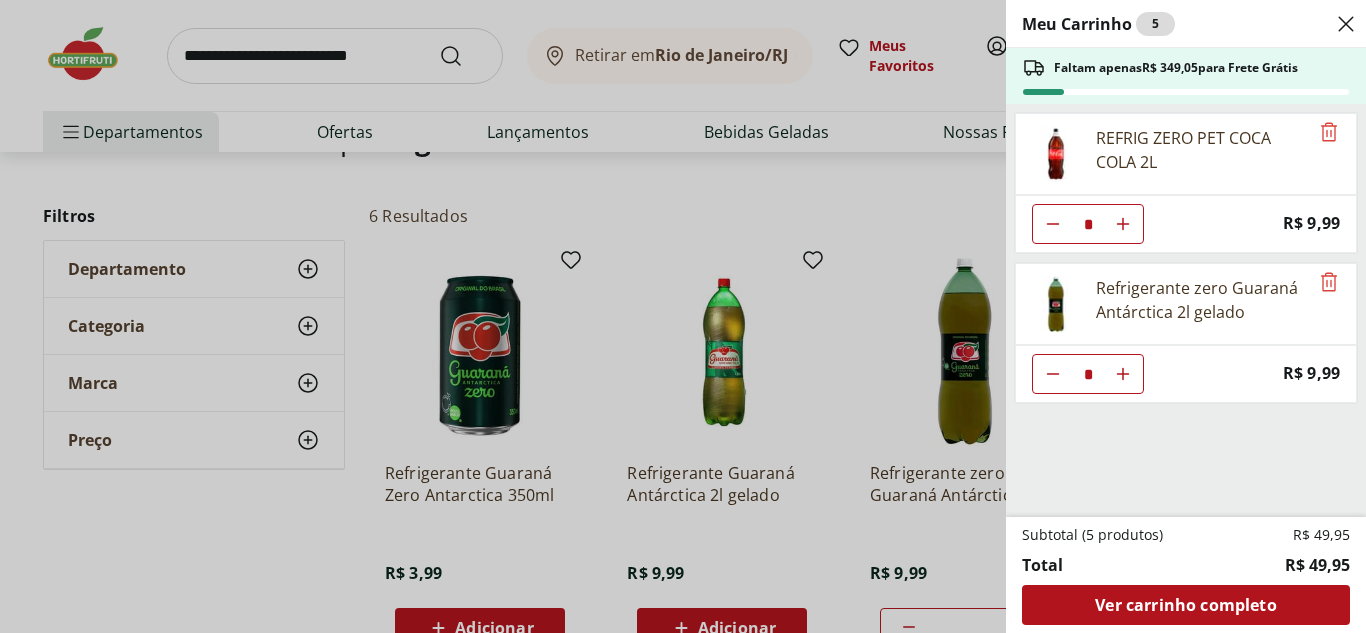 click 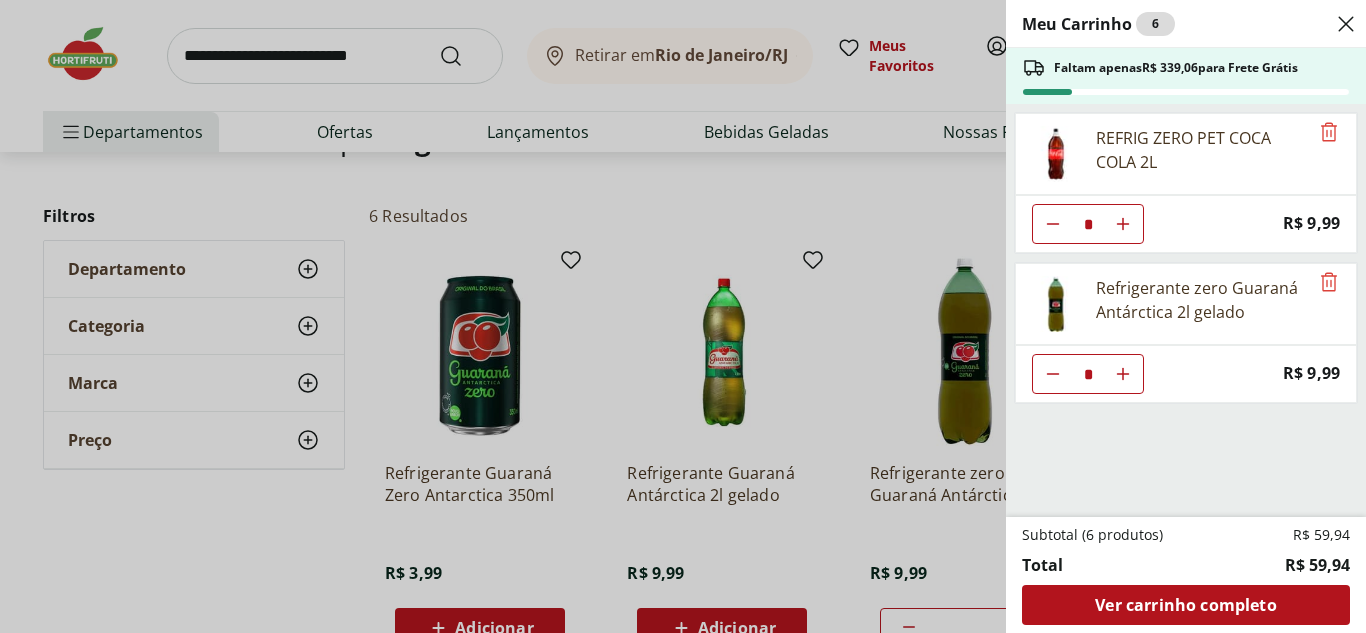 click on "Meu Carrinho 6 Faltam apenas  R$ 339,06  para Frete Grátis REFRIG ZERO PET COCA COLA 2L * Price: R$ 9,99 Refrigerante zero Guaraná Antárctica 2l gelado * Price: R$ 9,99 Subtotal (6 produtos) R$ 59,94 Total R$ 59,94 Ver carrinho completo" at bounding box center (683, 316) 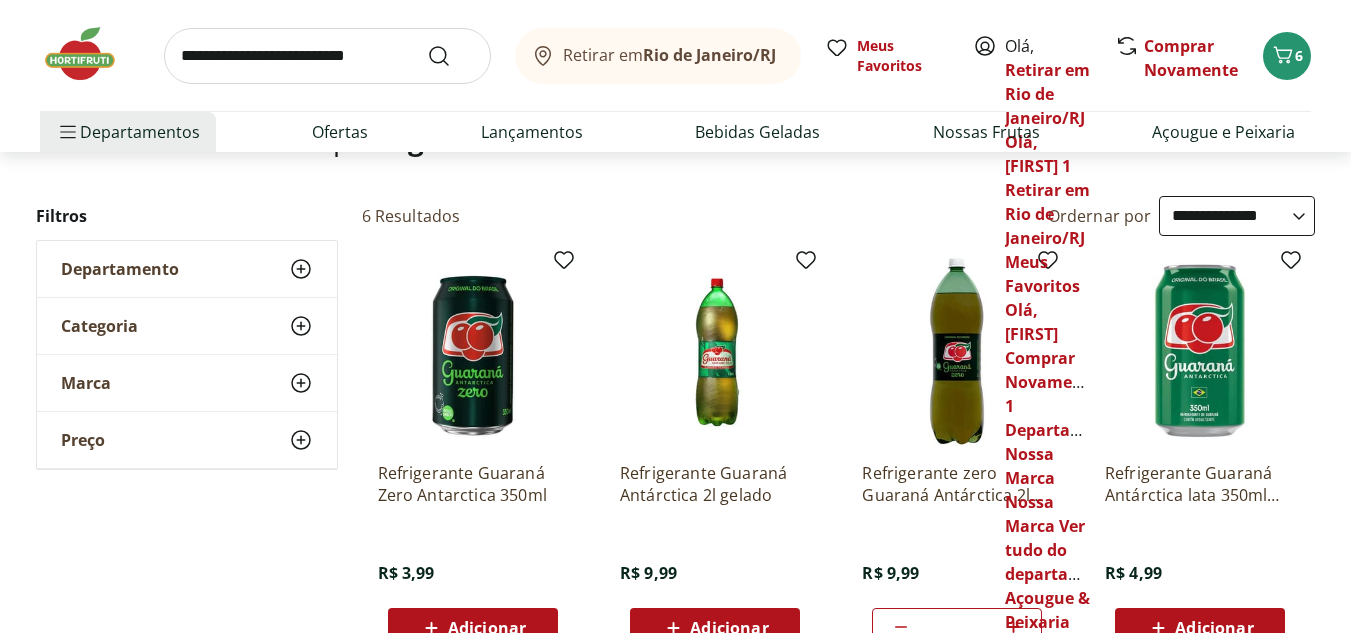 click at bounding box center (327, 56) 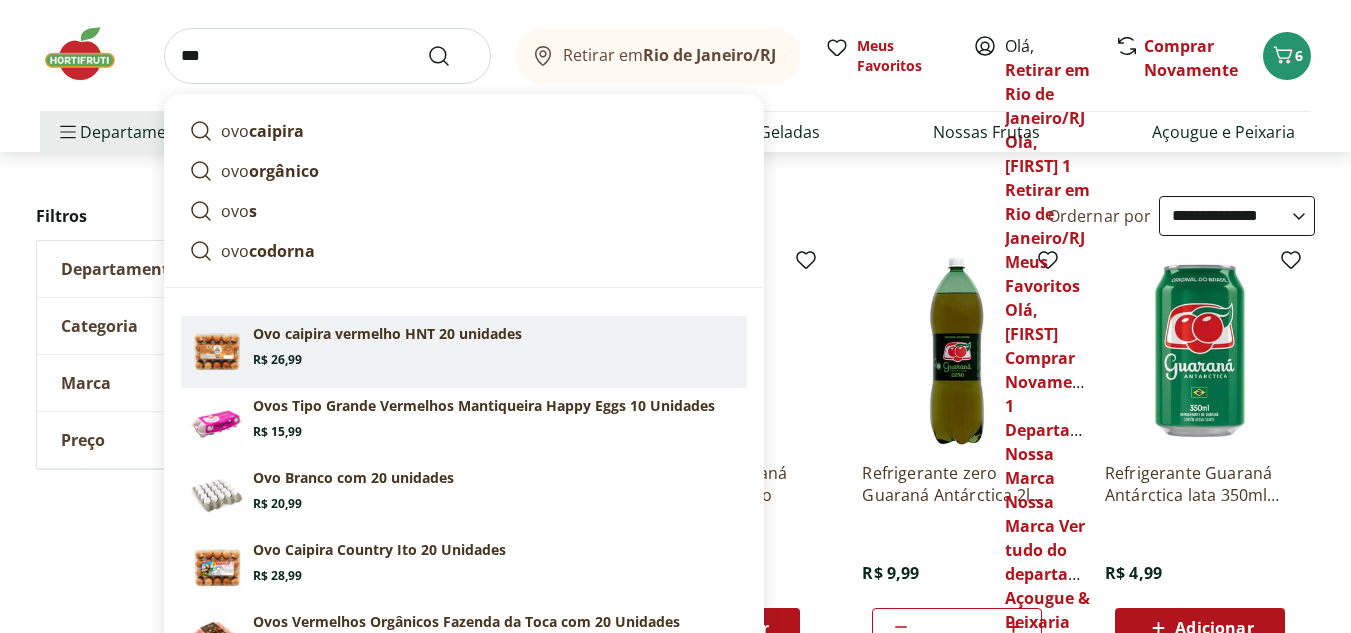 click on "Ovo caipira vermelho HNT 20 unidades" at bounding box center [387, 334] 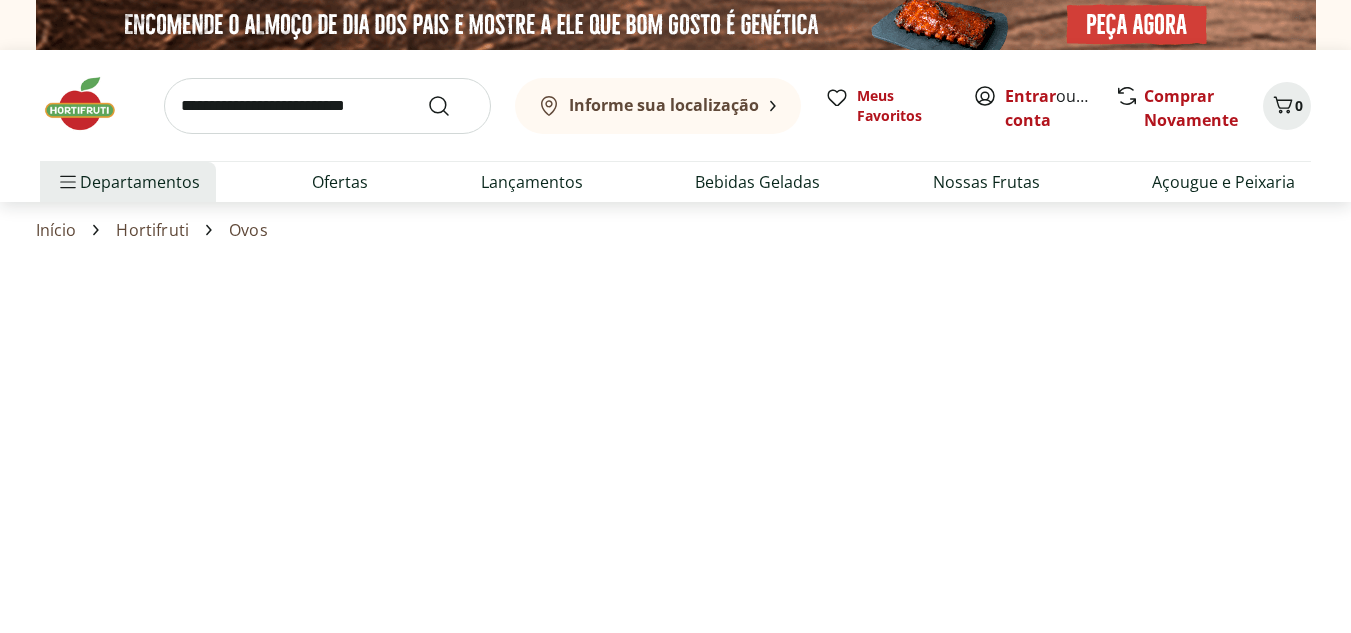 scroll, scrollTop: 0, scrollLeft: 0, axis: both 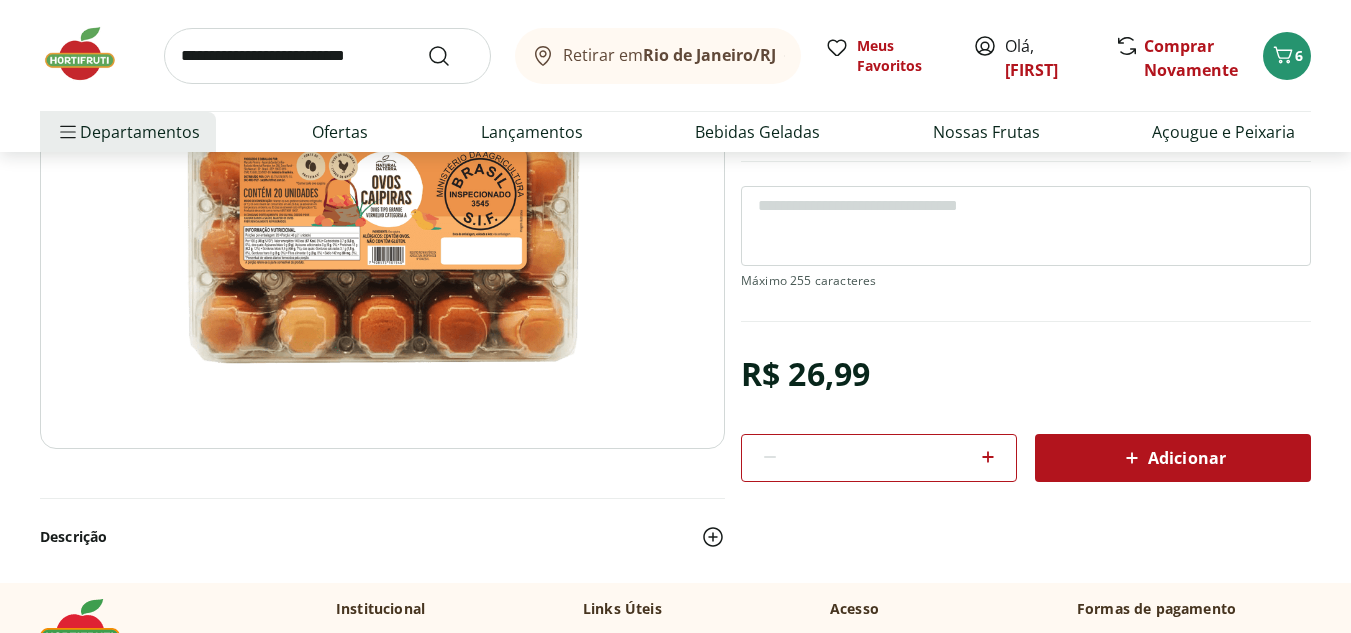 click 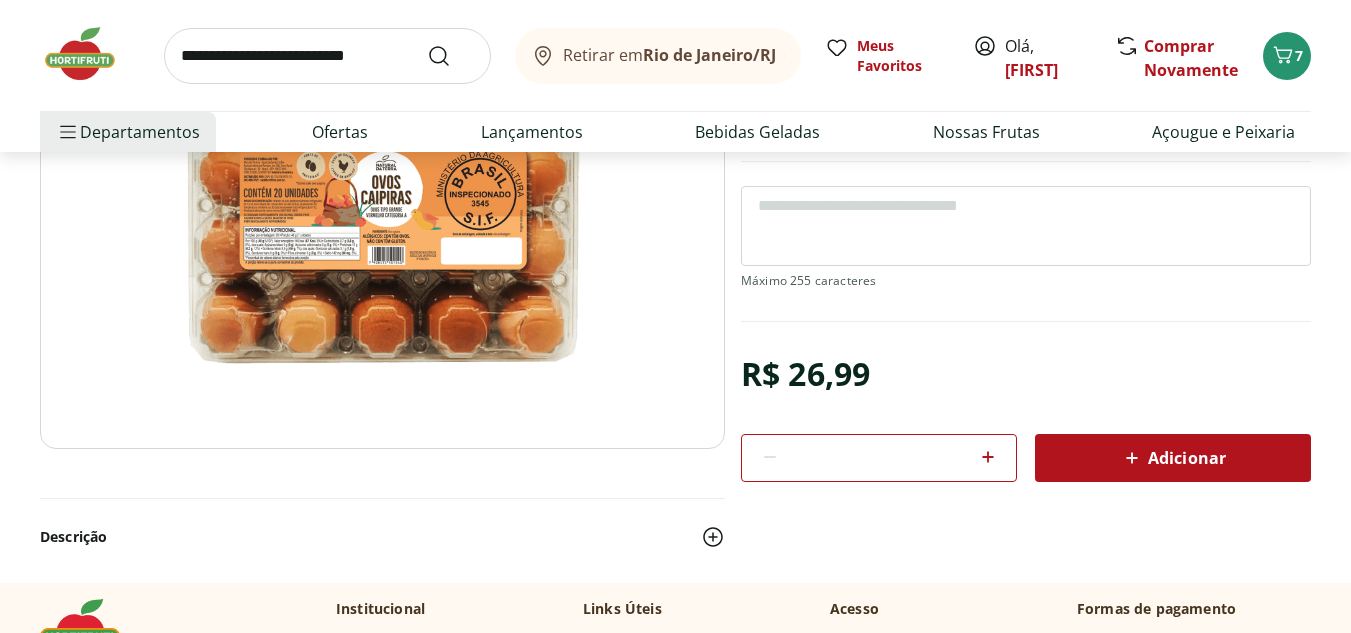 scroll, scrollTop: 0, scrollLeft: 0, axis: both 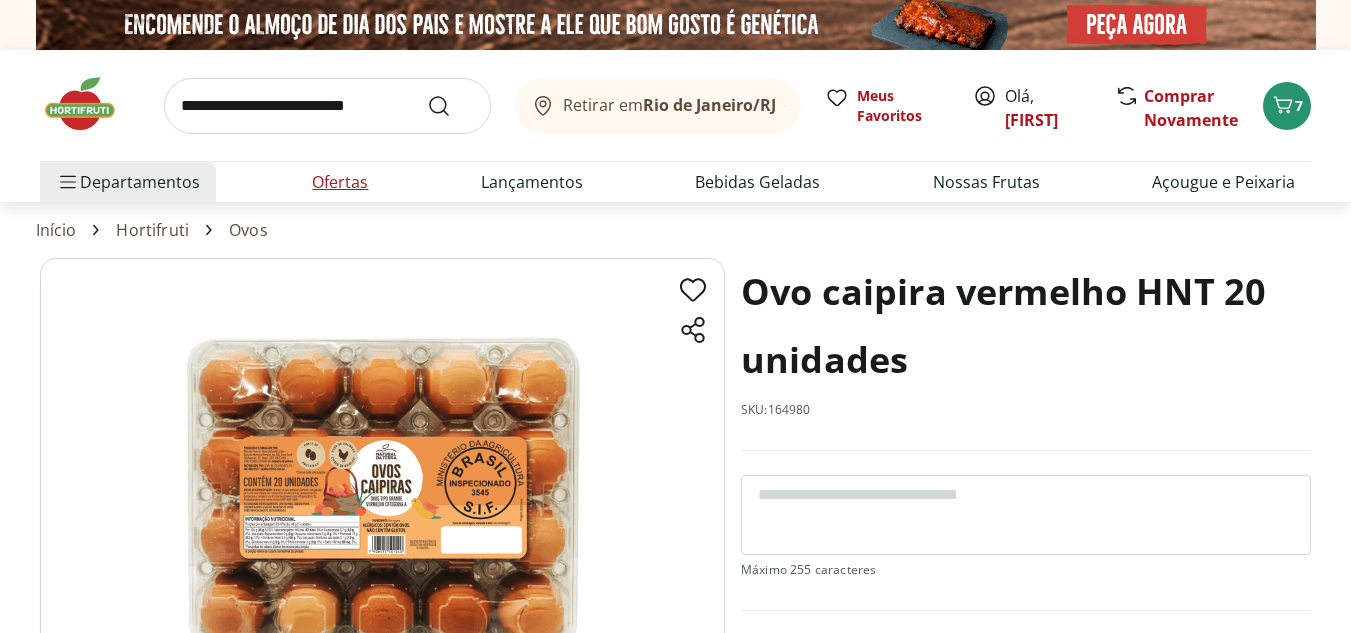 click on "Ofertas" at bounding box center (340, 182) 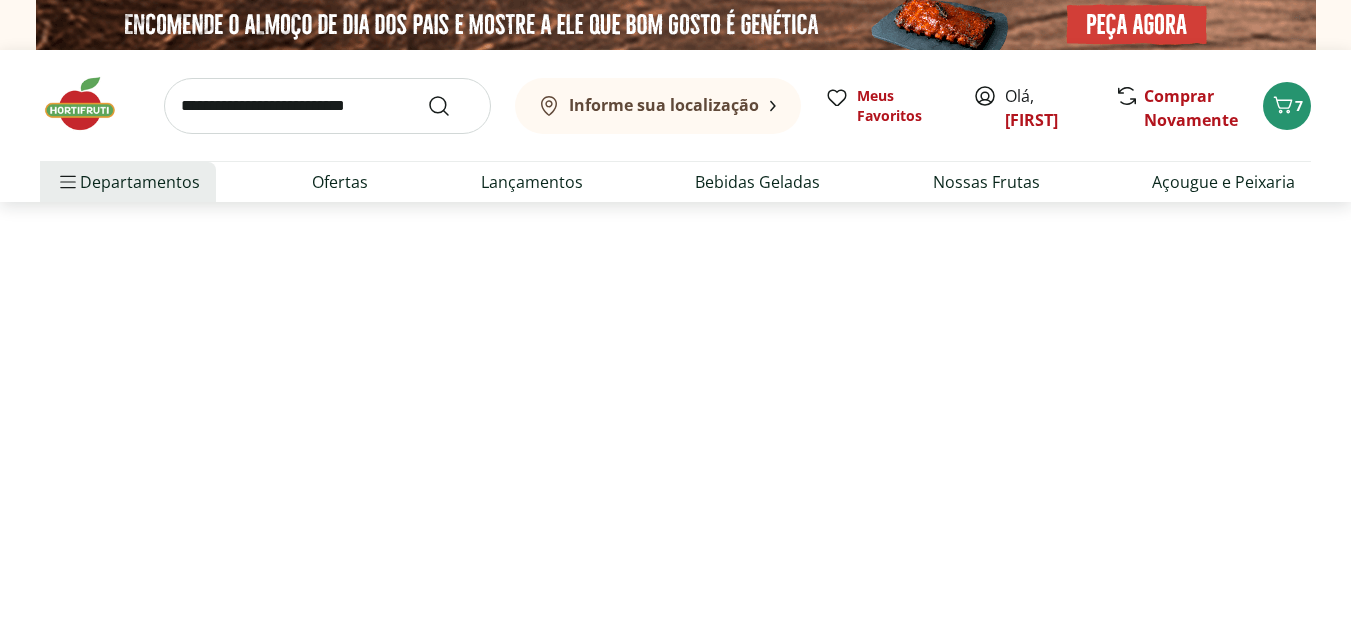 select on "**********" 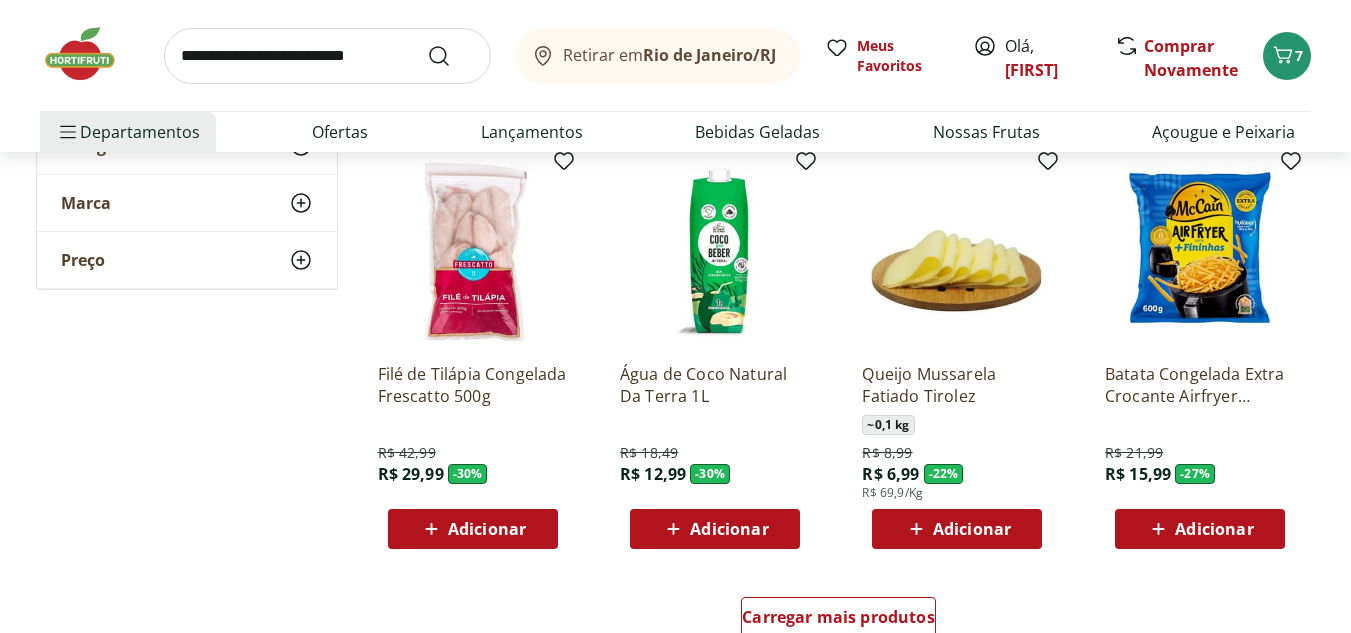 scroll, scrollTop: 1084, scrollLeft: 0, axis: vertical 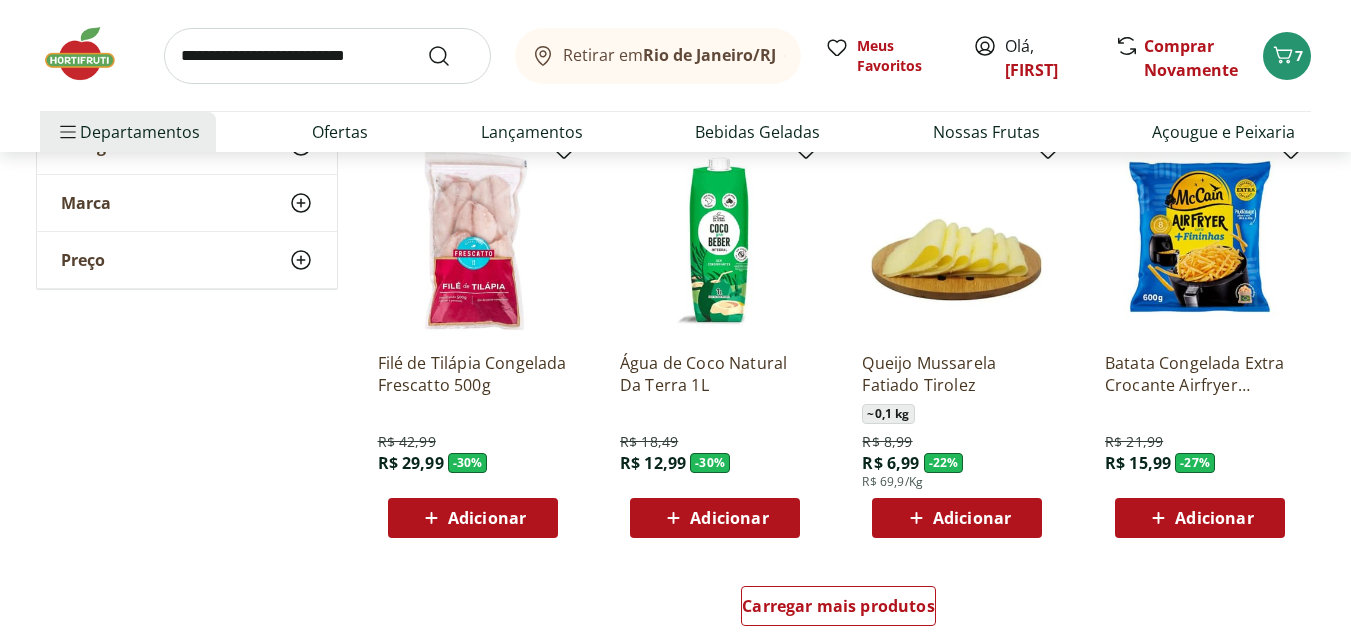 click on "Adicionar" at bounding box center (1214, 518) 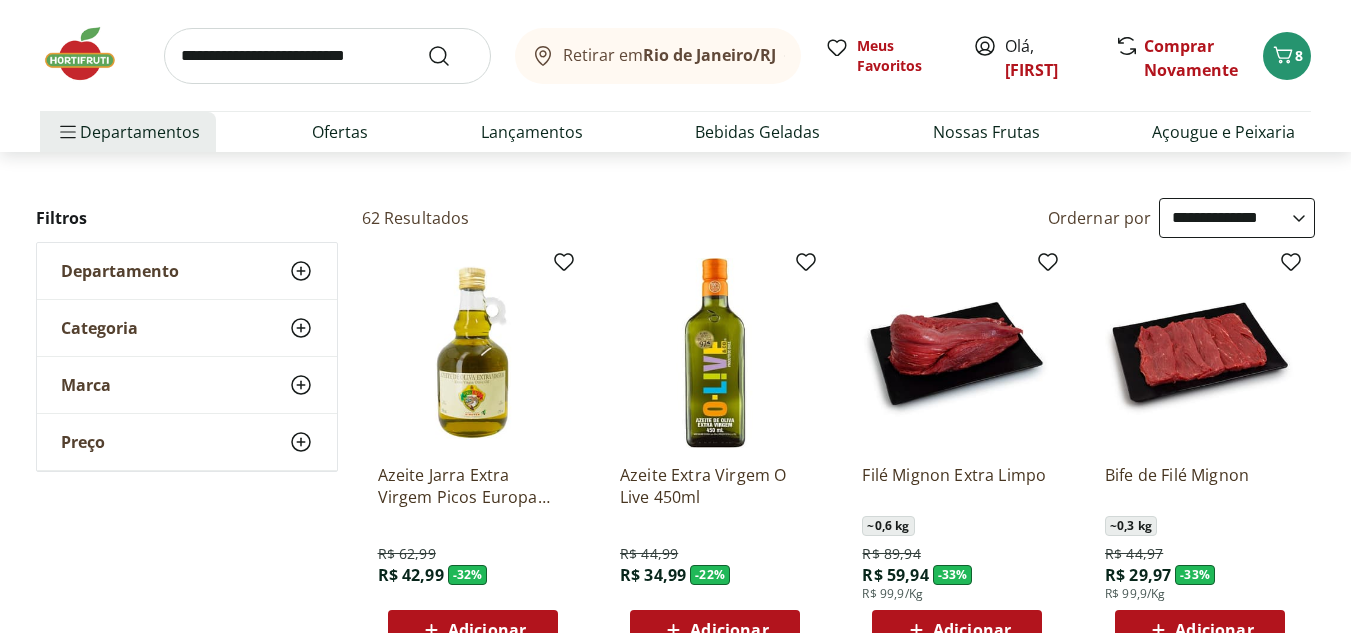 scroll, scrollTop: 0, scrollLeft: 0, axis: both 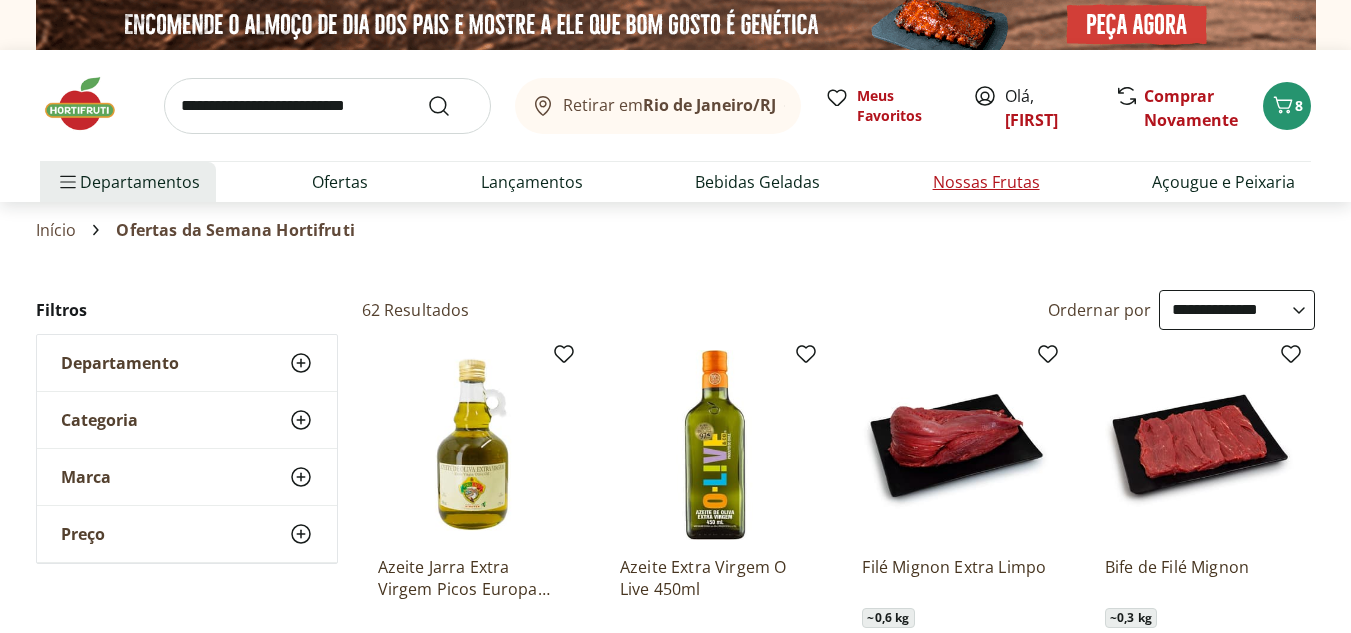 click on "Nossas Frutas" at bounding box center [986, 182] 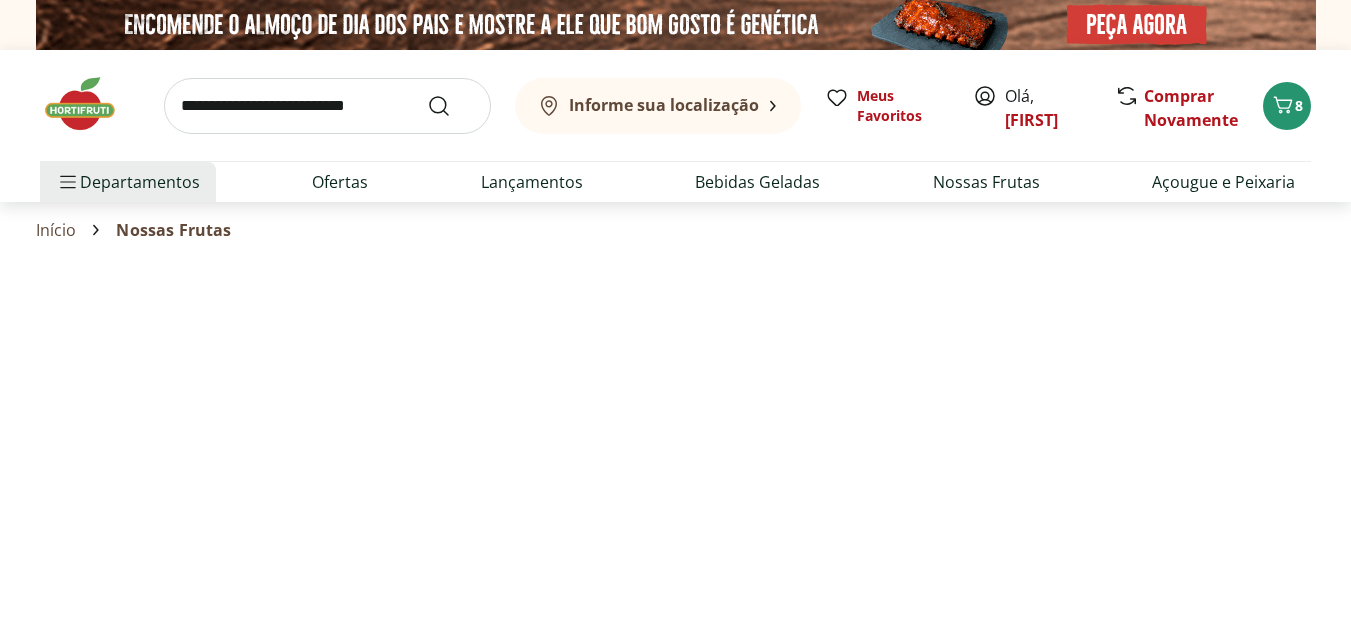 select on "**********" 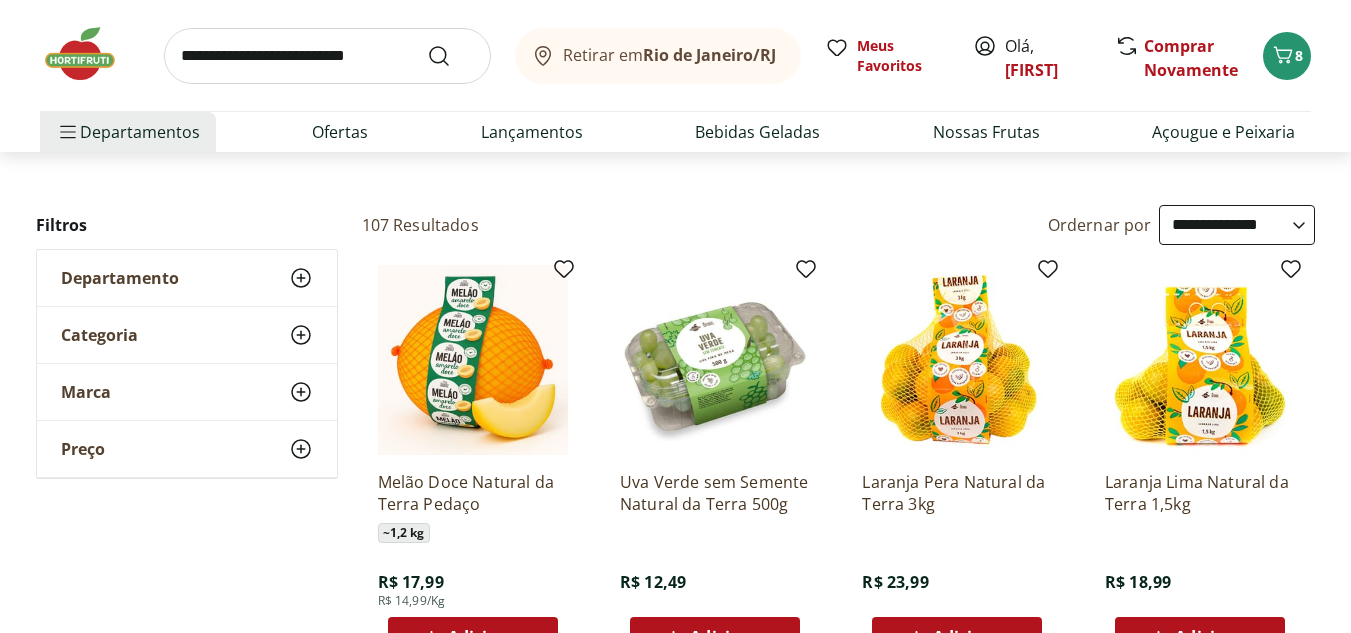 scroll, scrollTop: 0, scrollLeft: 0, axis: both 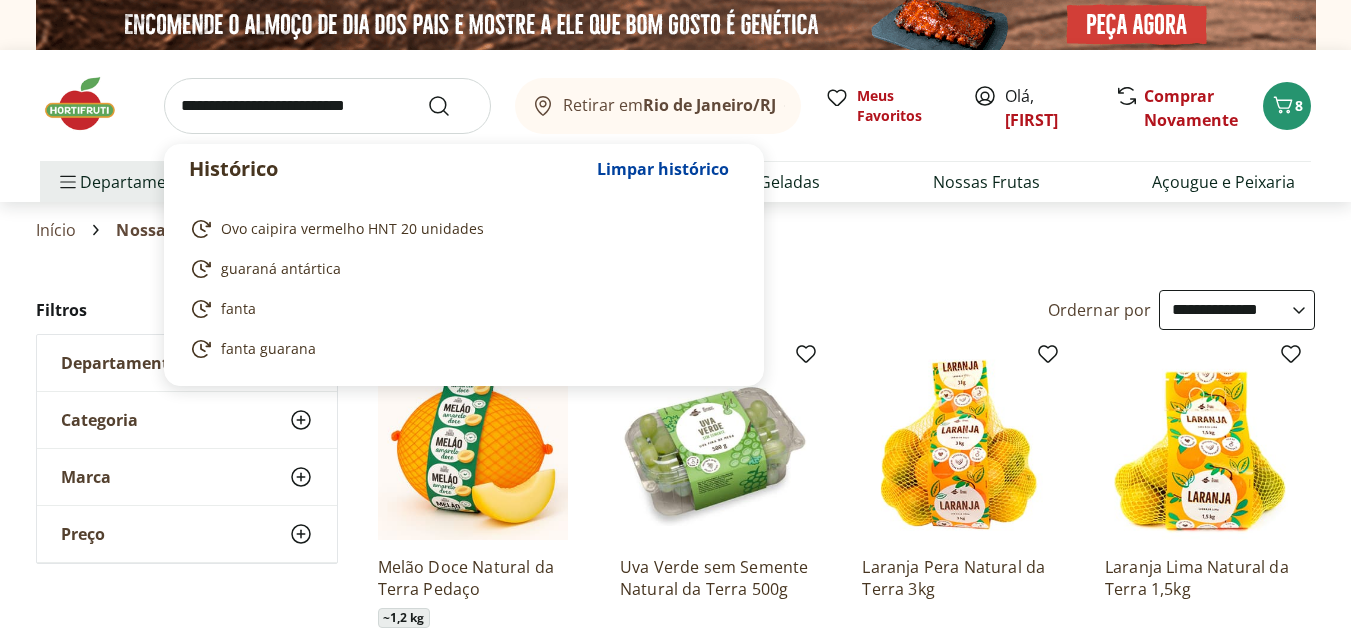 click at bounding box center [327, 106] 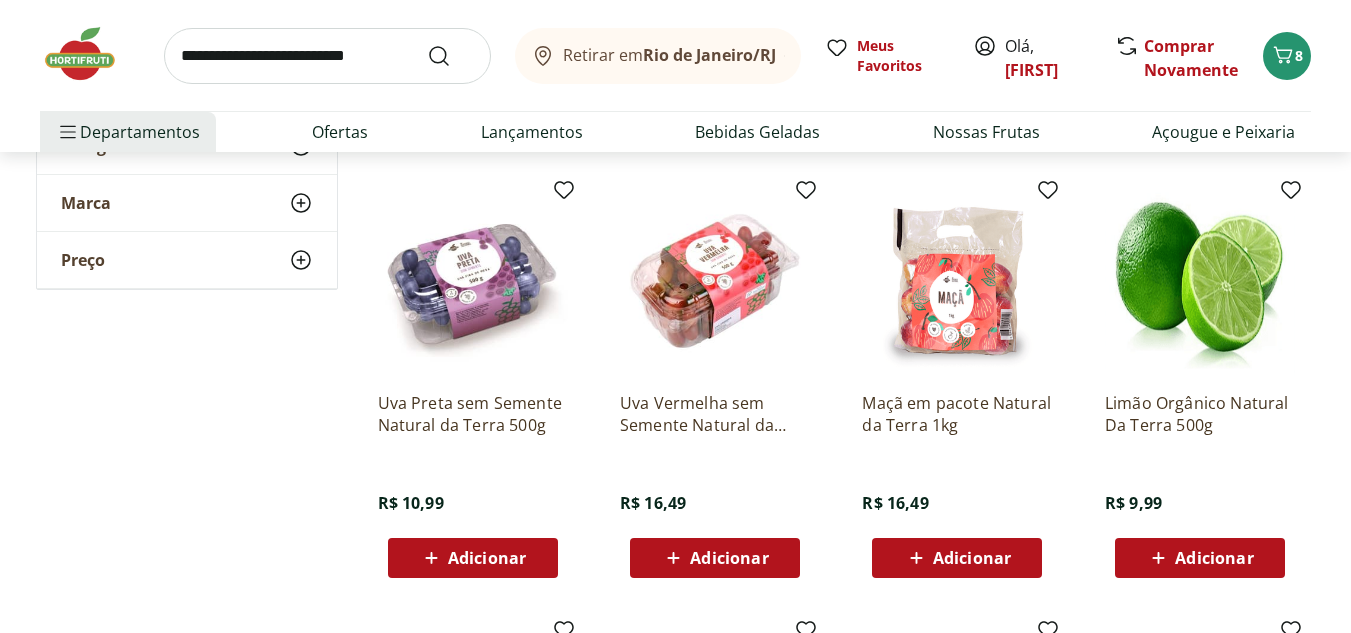 scroll, scrollTop: 621, scrollLeft: 0, axis: vertical 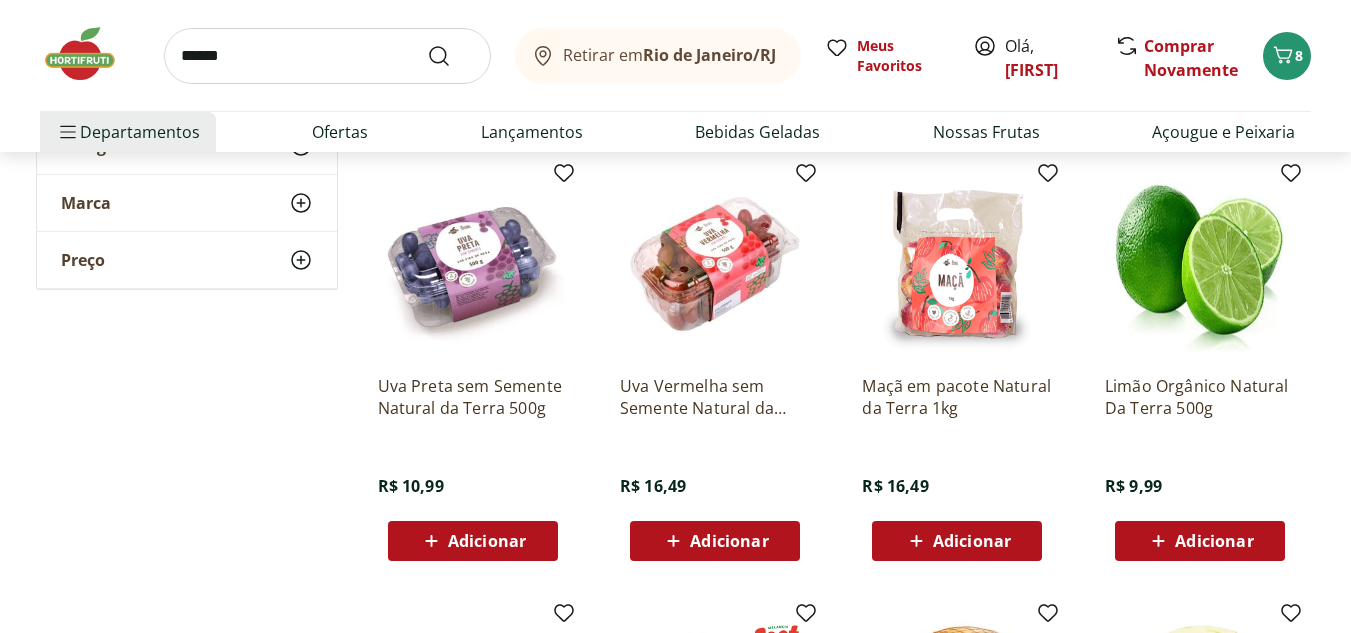 type on "******" 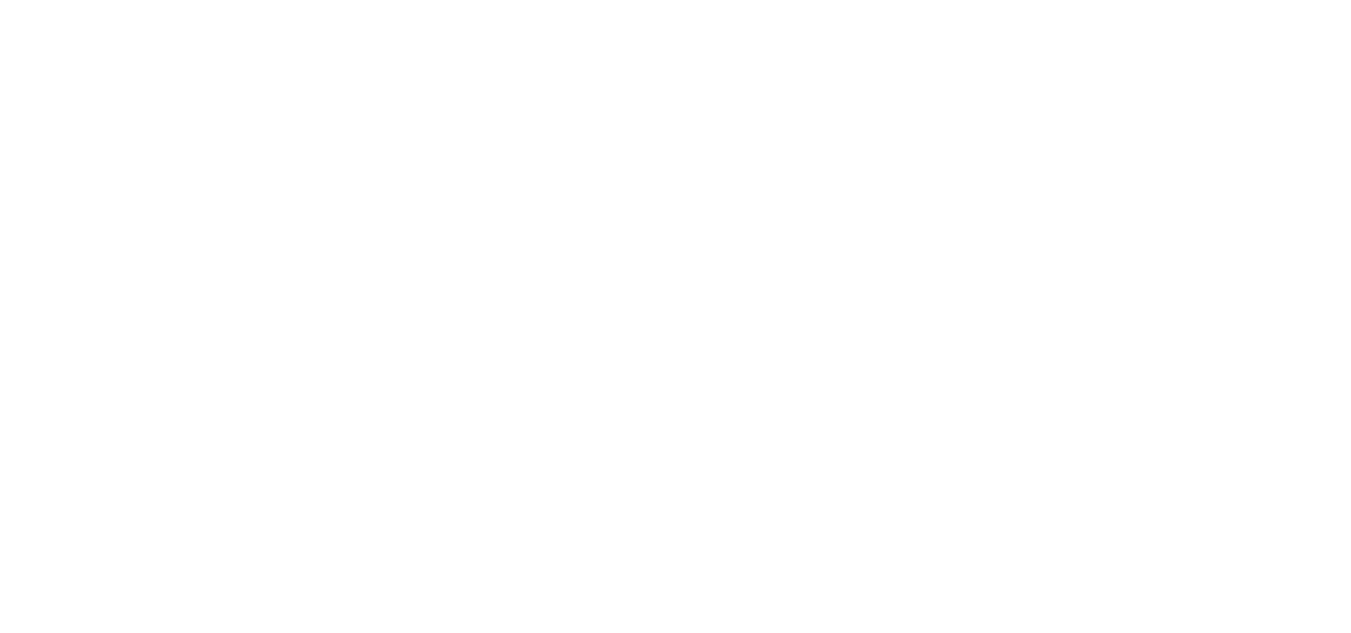 scroll, scrollTop: 0, scrollLeft: 0, axis: both 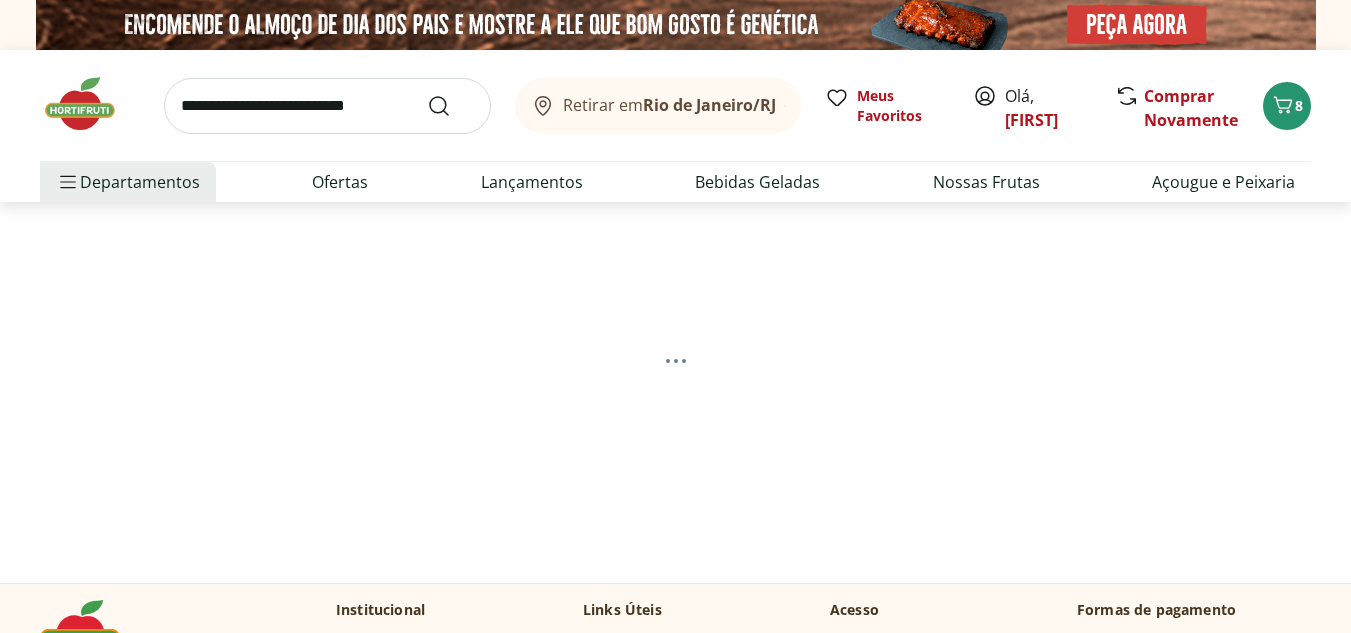select on "**********" 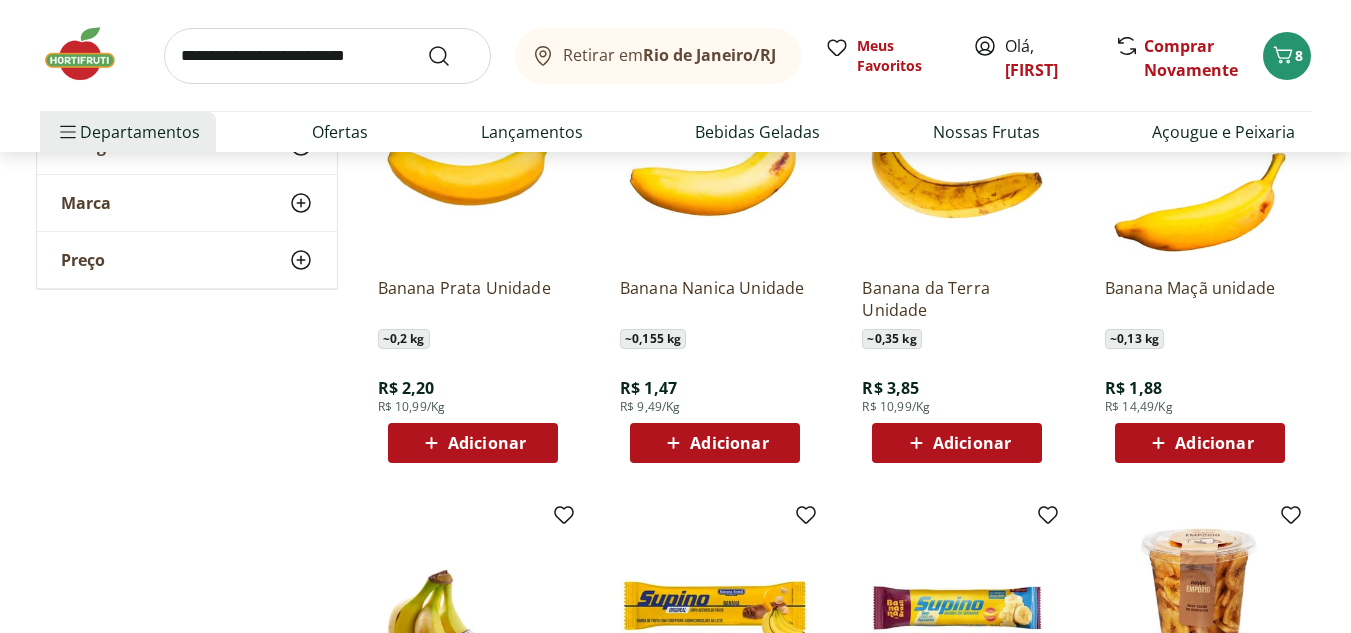 scroll, scrollTop: 360, scrollLeft: 0, axis: vertical 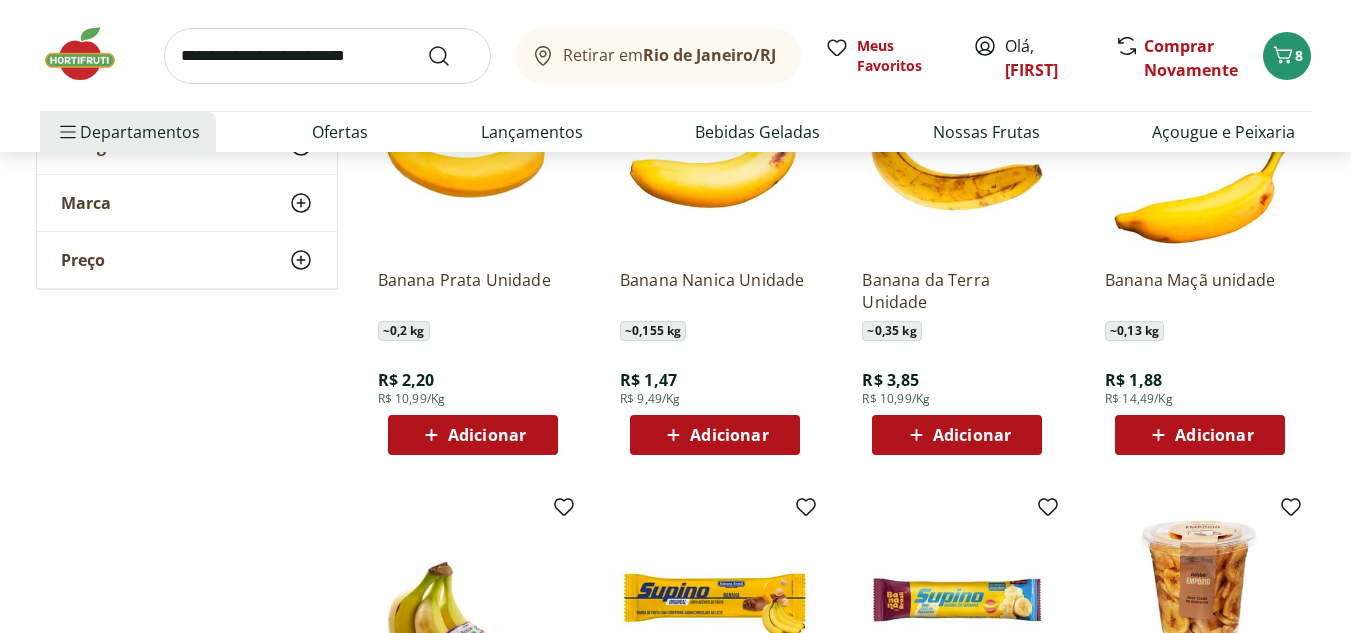 click on "Adicionar" at bounding box center [487, 435] 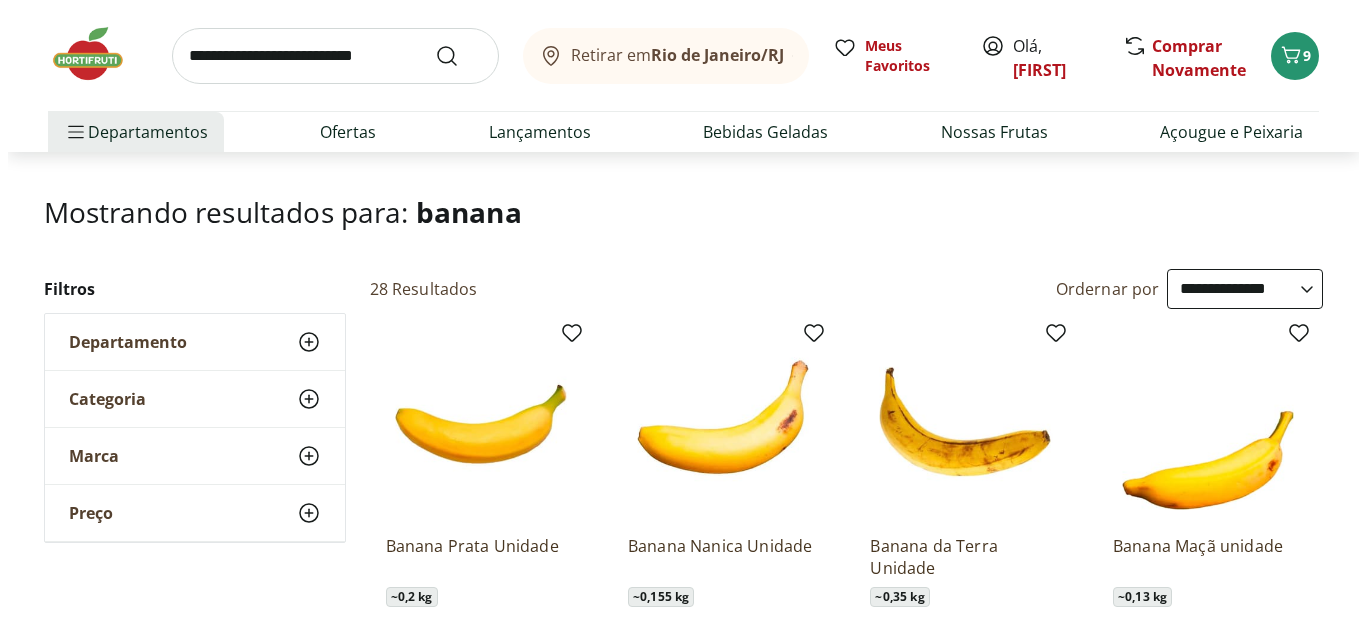 scroll, scrollTop: 0, scrollLeft: 0, axis: both 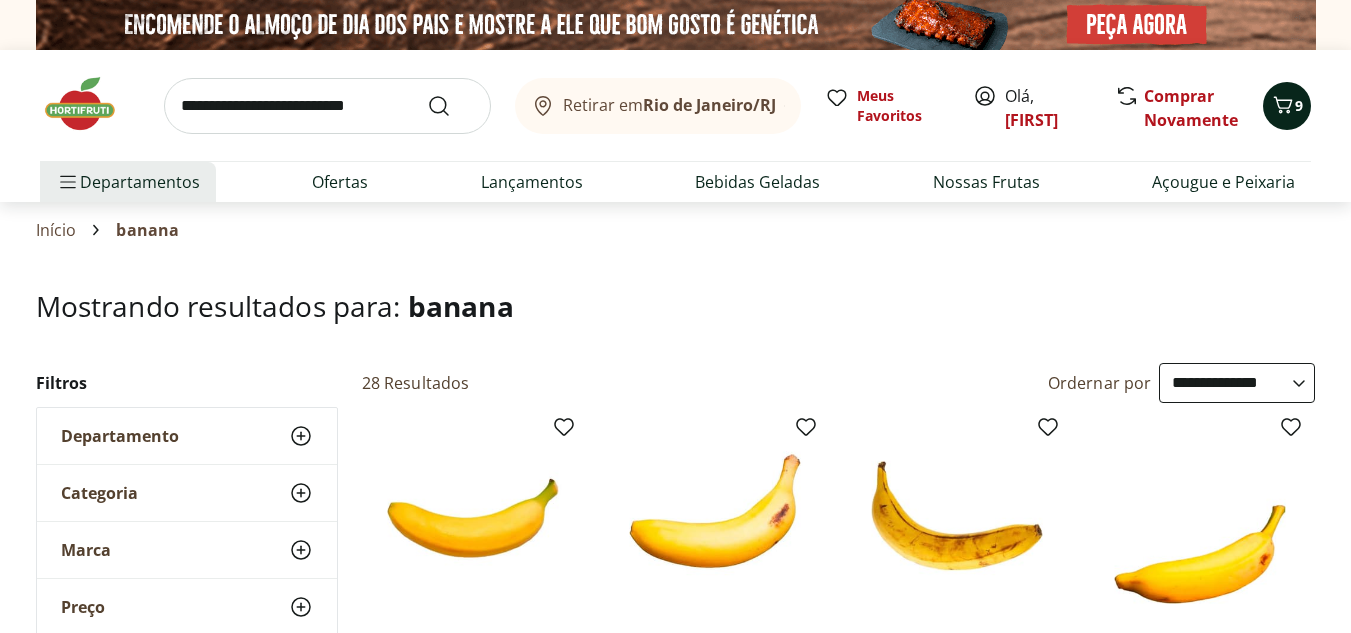 click 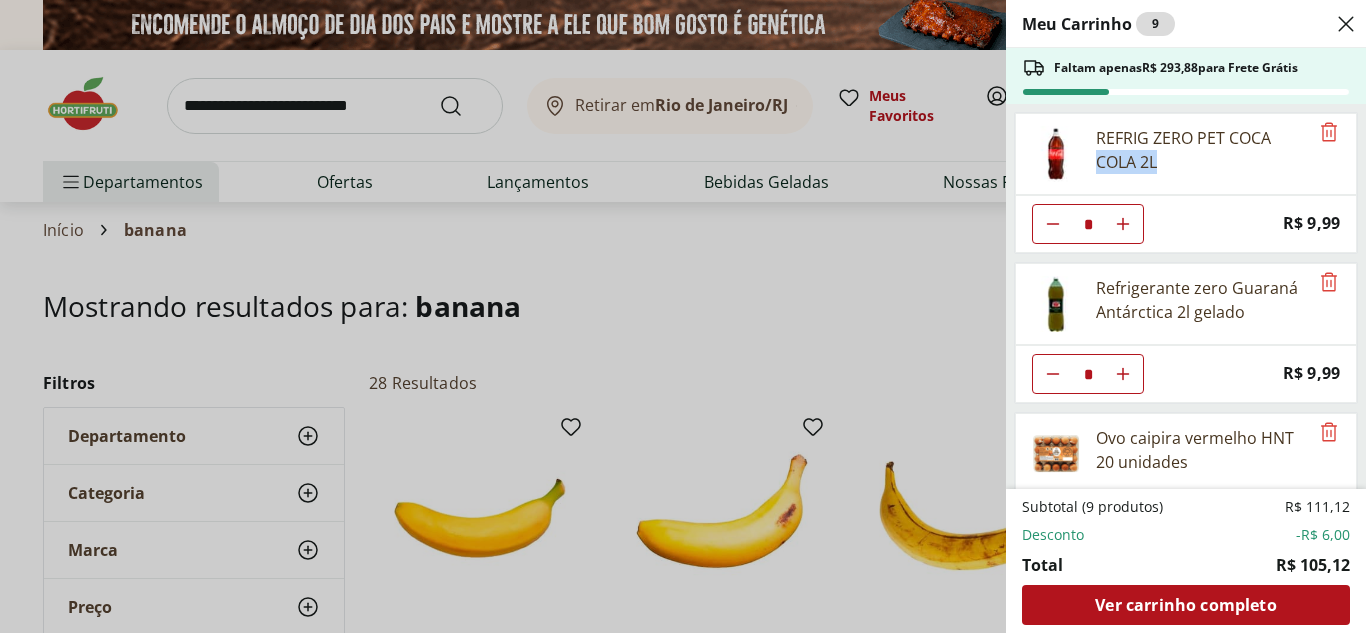 drag, startPoint x: 1365, startPoint y: 145, endPoint x: 1365, endPoint y: 183, distance: 38 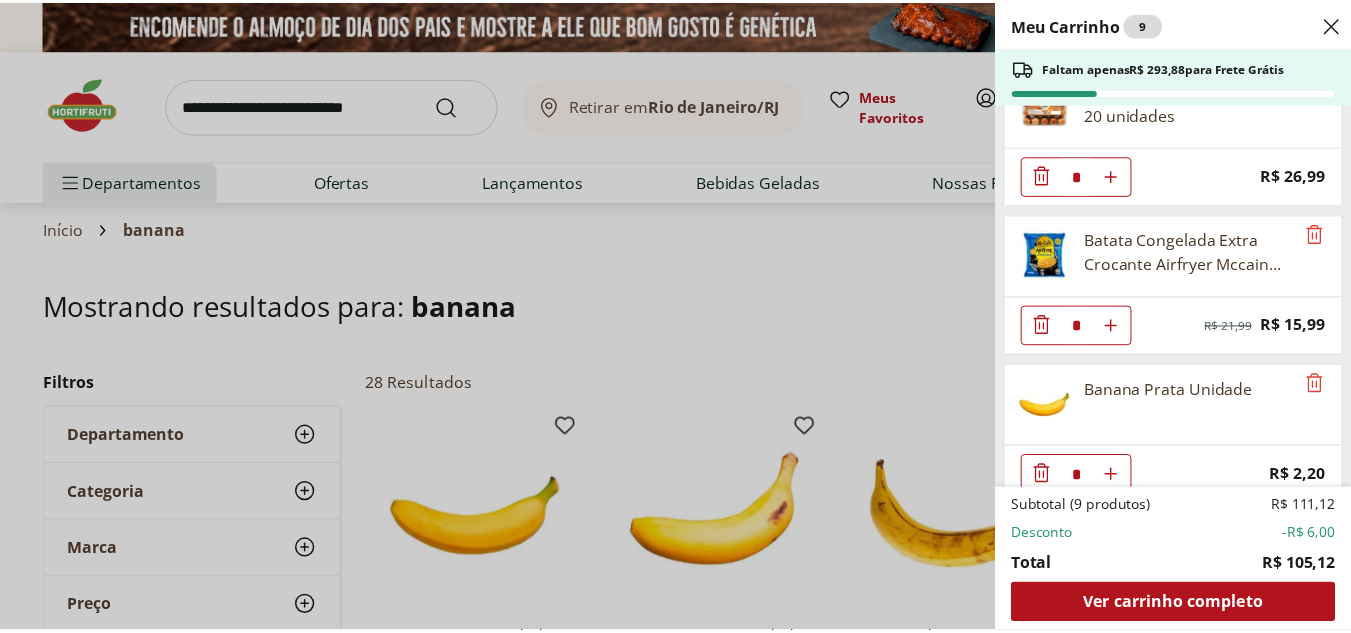 scroll, scrollTop: 373, scrollLeft: 0, axis: vertical 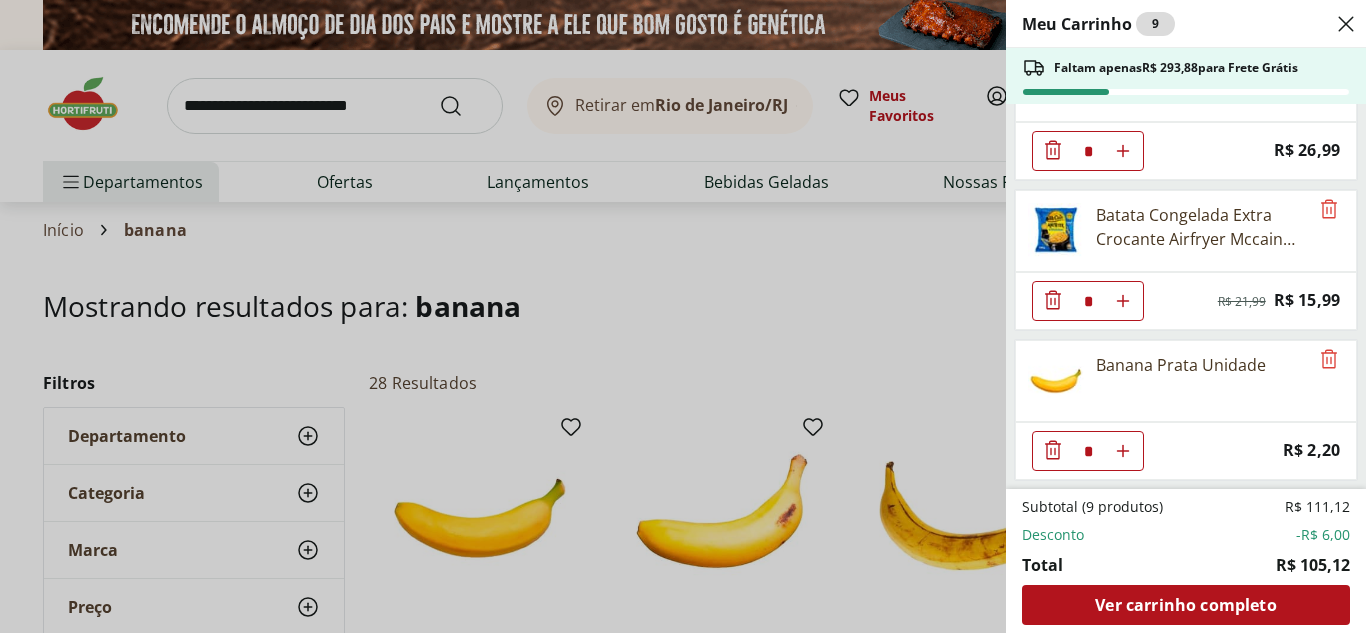 click at bounding box center [1123, -149] 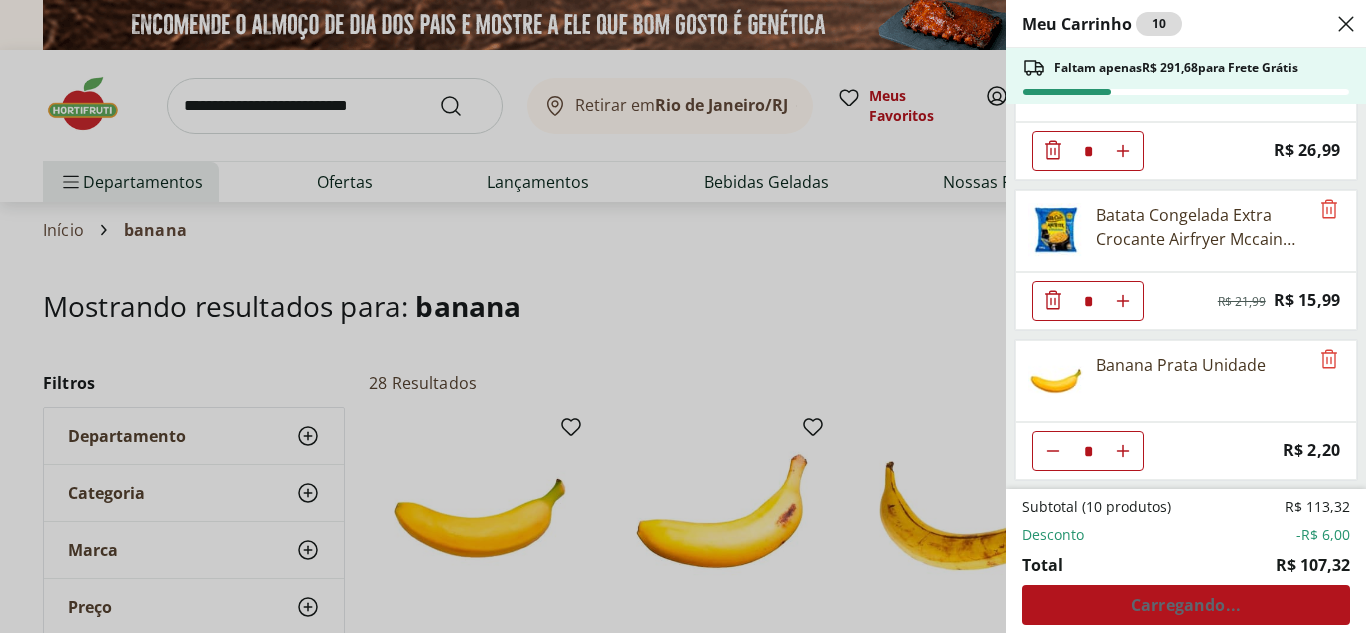 click at bounding box center (1123, -149) 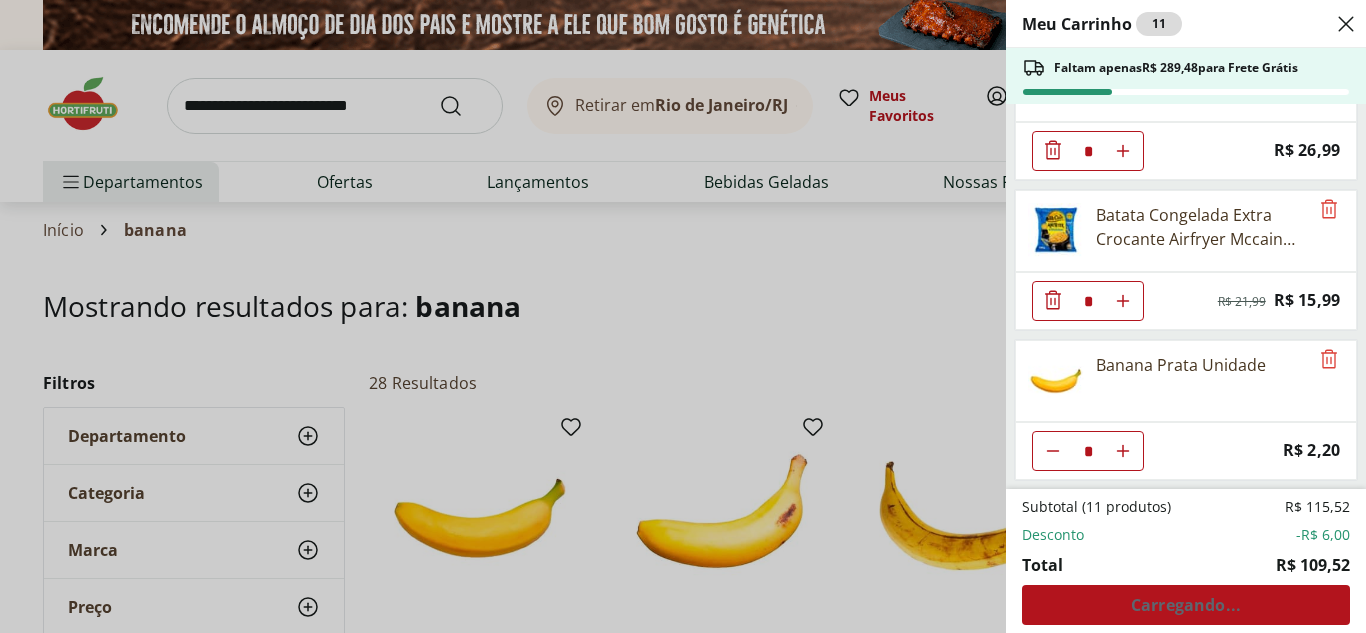 click at bounding box center (1123, -149) 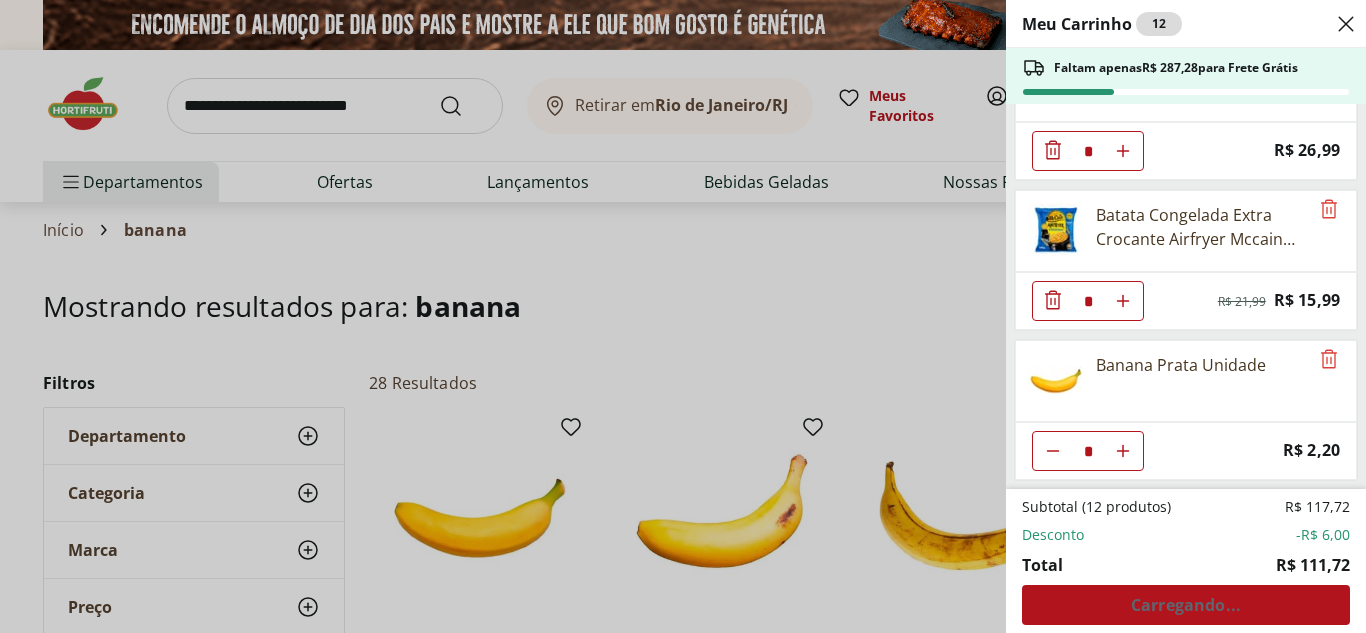 click at bounding box center (1123, -149) 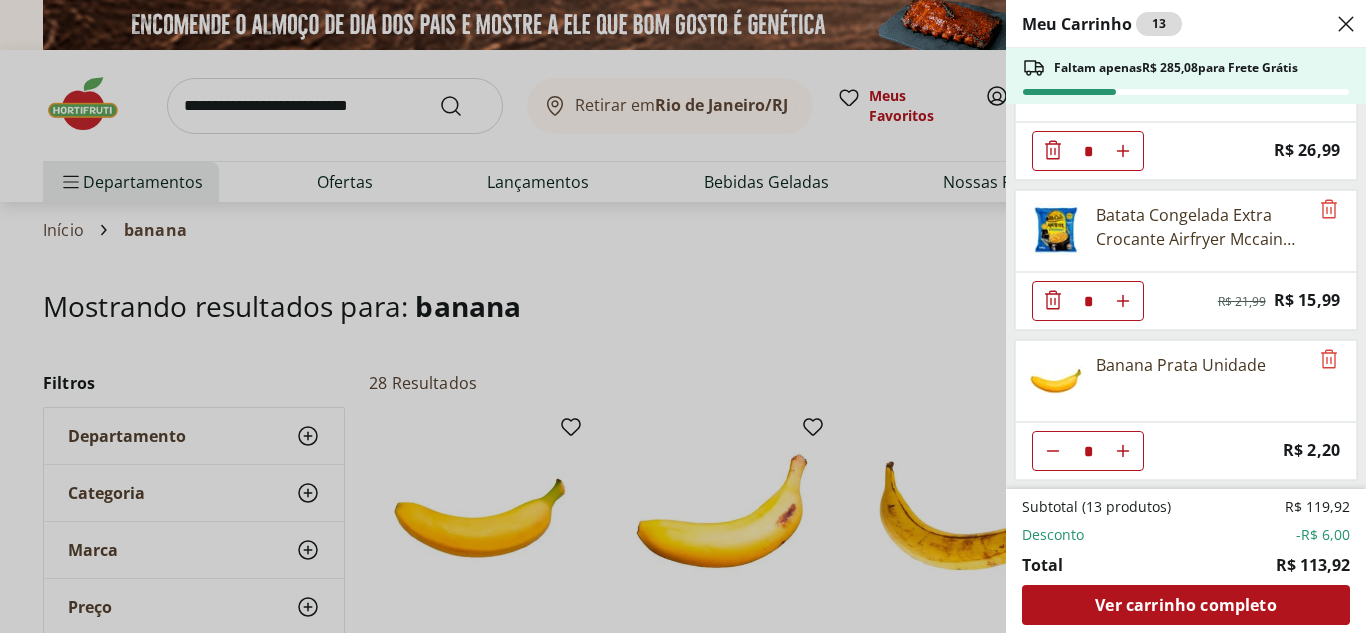 click on "Meu Carrinho 13 Faltam apenas  R$ 285,08  para Frete Grátis REFRIG ZERO PET COCA COLA 2L * Price: R$ 9,99 Refrigerante zero Guaraná Antárctica 2l gelado * Price: R$ 9,99 Ovo caipira vermelho HNT 20 unidades * Price: R$ 26,99 Batata Congelada Extra Crocante Airfryer Mccain 600g * Original price: R$ 21,99 Price: R$ 15,99 Banana Prata Unidade * Price: R$ 2,20 Subtotal (13 produtos) R$ 119,92 Desconto -R$ 6,00 Total R$ 113,92 Ver carrinho completo" at bounding box center [683, 316] 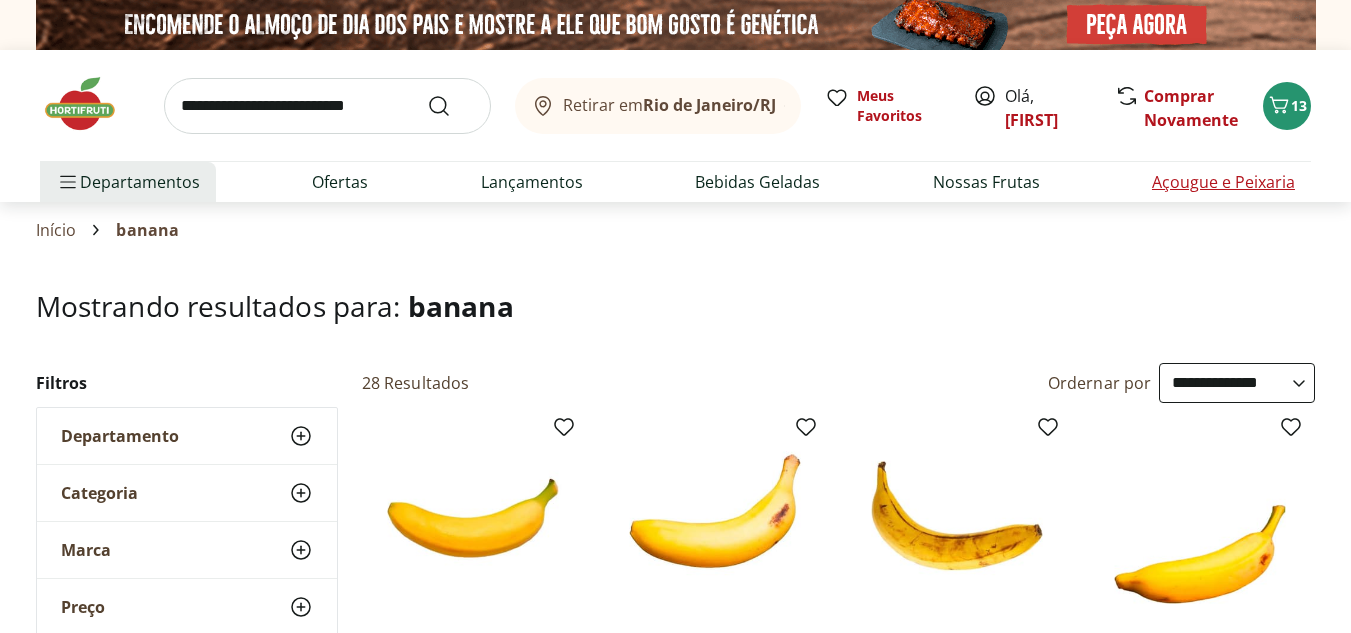 click on "Açougue e Peixaria" at bounding box center [1223, 182] 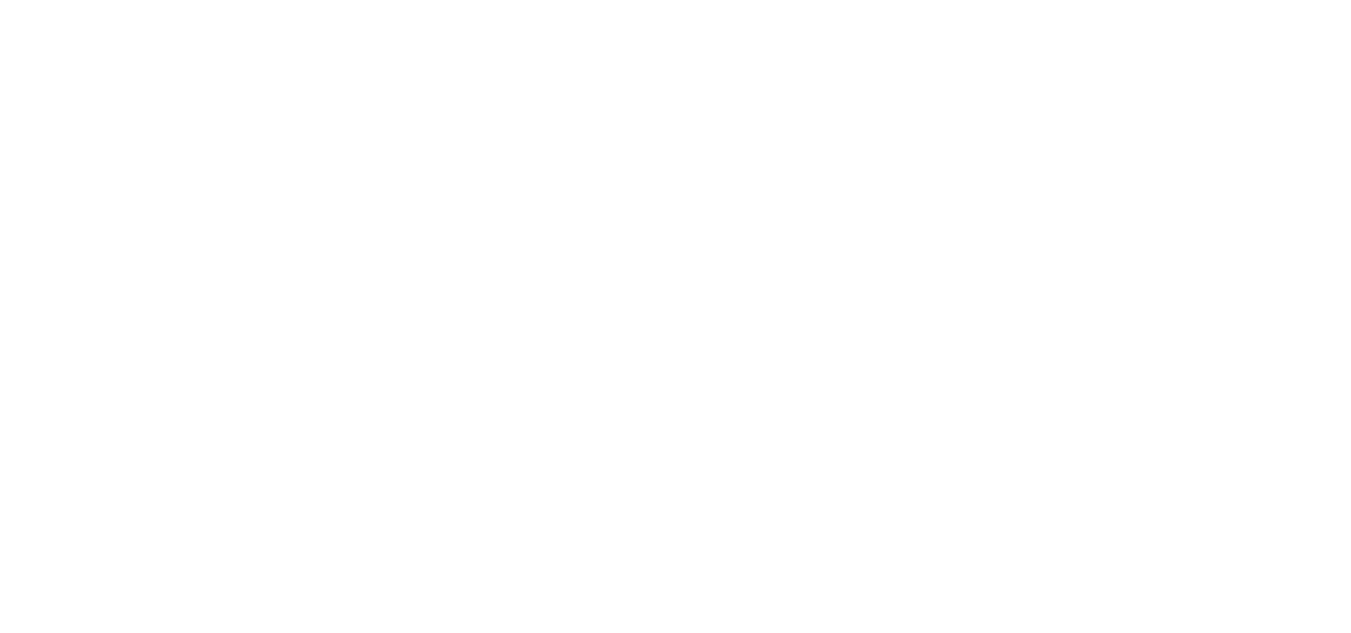select on "**********" 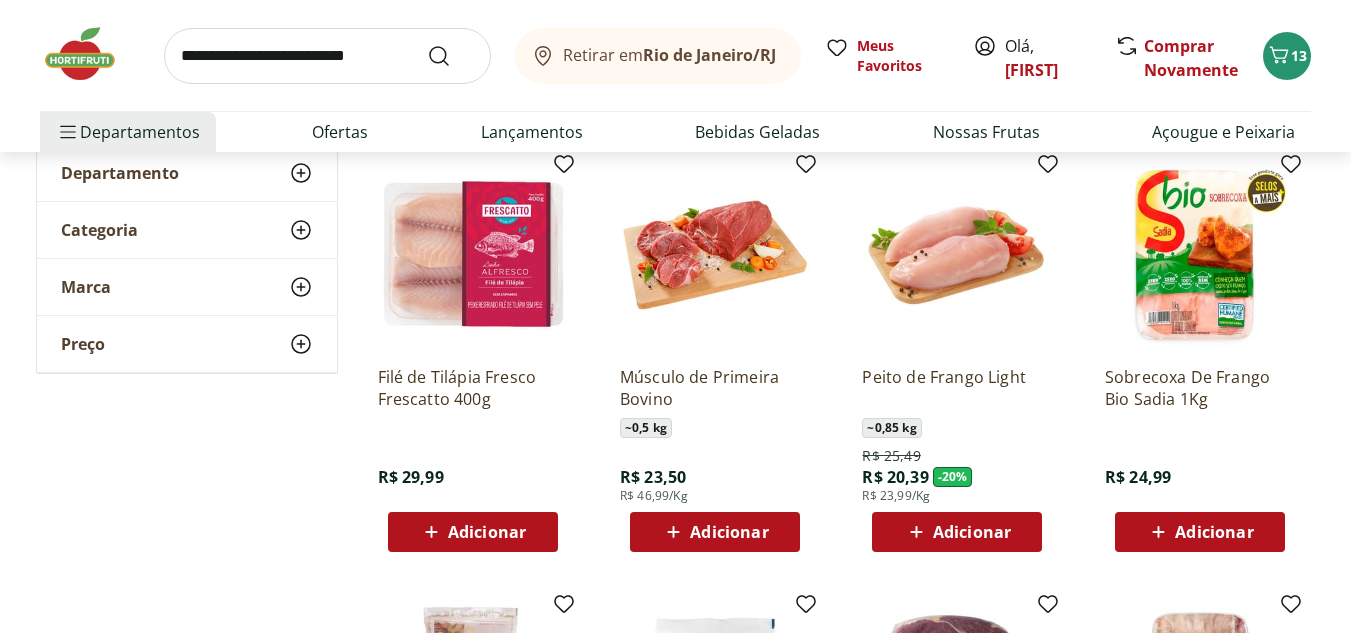 scroll, scrollTop: 224, scrollLeft: 0, axis: vertical 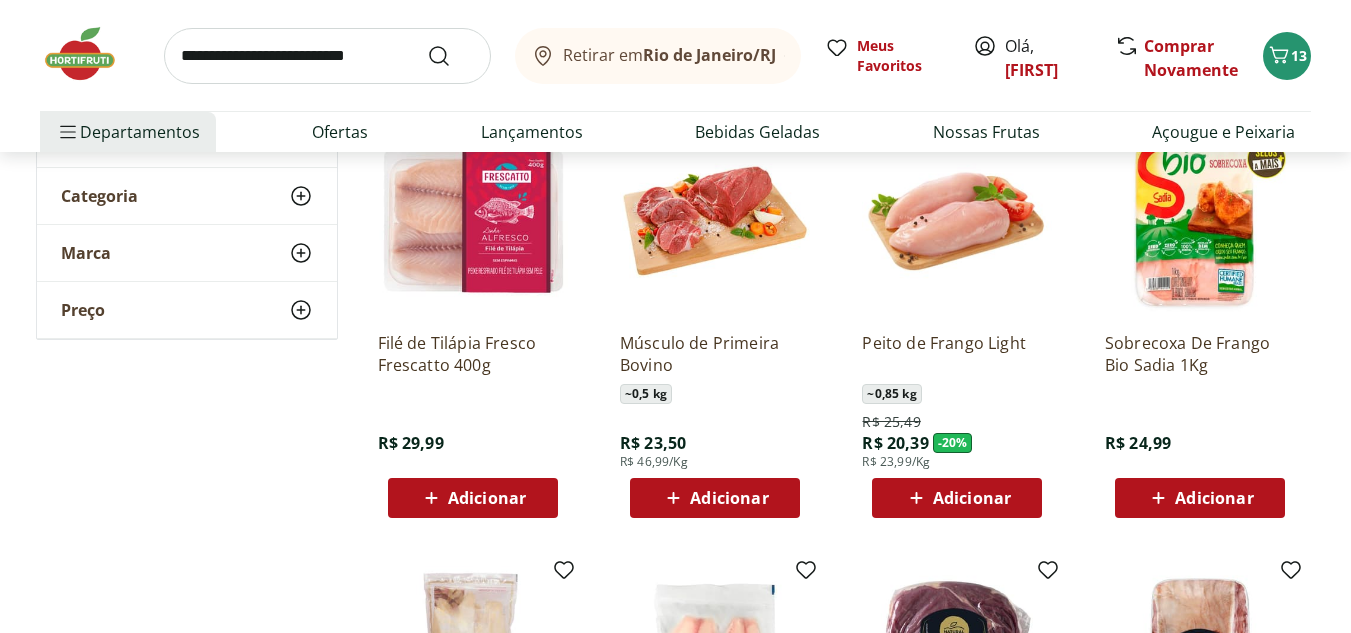 click on "Adicionar" at bounding box center (972, 498) 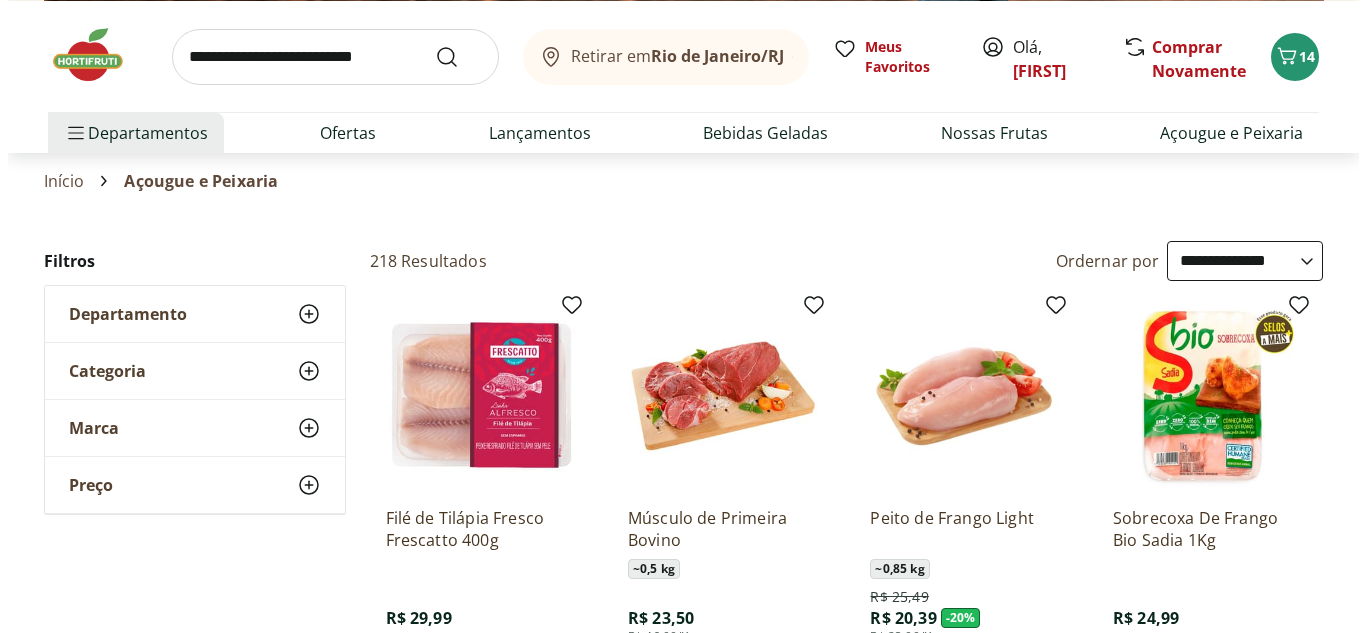 scroll, scrollTop: 0, scrollLeft: 0, axis: both 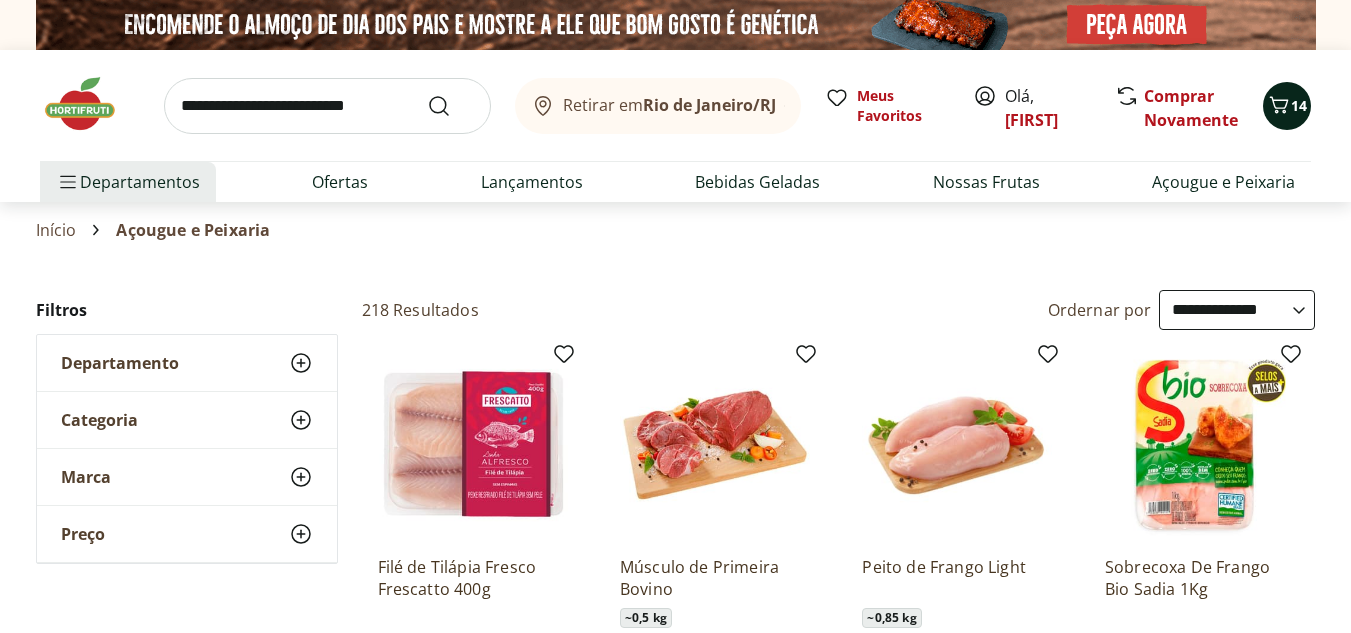 click 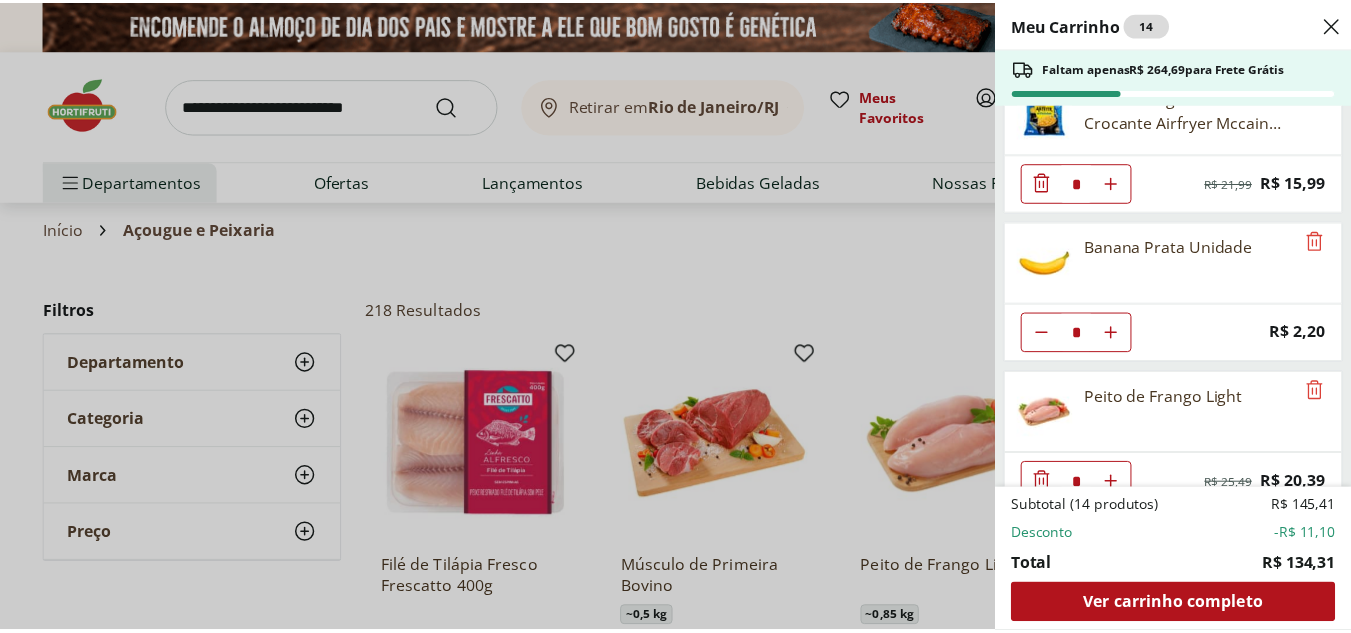 scroll, scrollTop: 523, scrollLeft: 0, axis: vertical 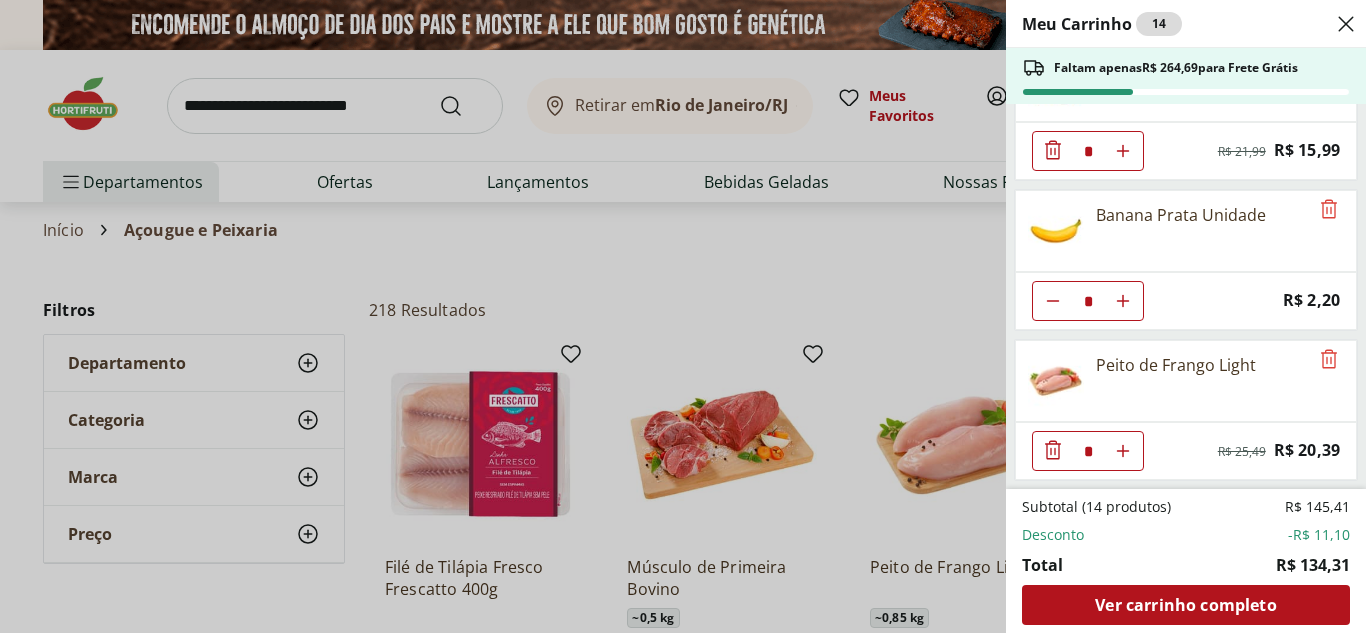 click at bounding box center (1123, -299) 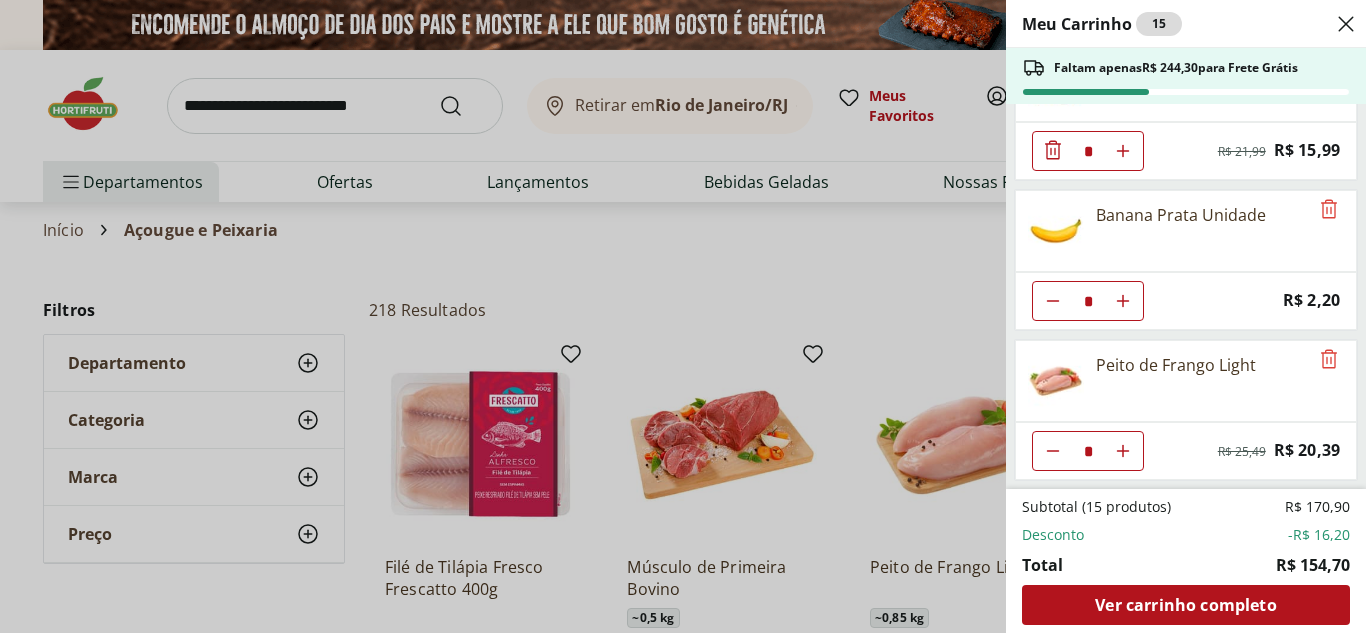 click on "Meu Carrinho 15 Faltam apenas  R$ 244,30  para Frete Grátis REFRIG ZERO PET COCA COLA 2L * Price: R$ 9,99 Refrigerante zero Guaraná Antárctica 2l gelado * Price: R$ 9,99 Ovo caipira vermelho HNT 20 unidades * Price: R$ 26,99 Batata Congelada Extra Crocante Airfryer Mccain 600g * Original price: R$ 21,99 Price: R$ 15,99 Banana Prata Unidade * Price: R$ 2,20 Peito de Frango Light * Original price: R$ 25,49 Price: R$ 20,39 Subtotal (15 produtos) R$ 170,90 Desconto -R$ 16,20 Total R$ 154,70 Ver carrinho completo" at bounding box center [683, 316] 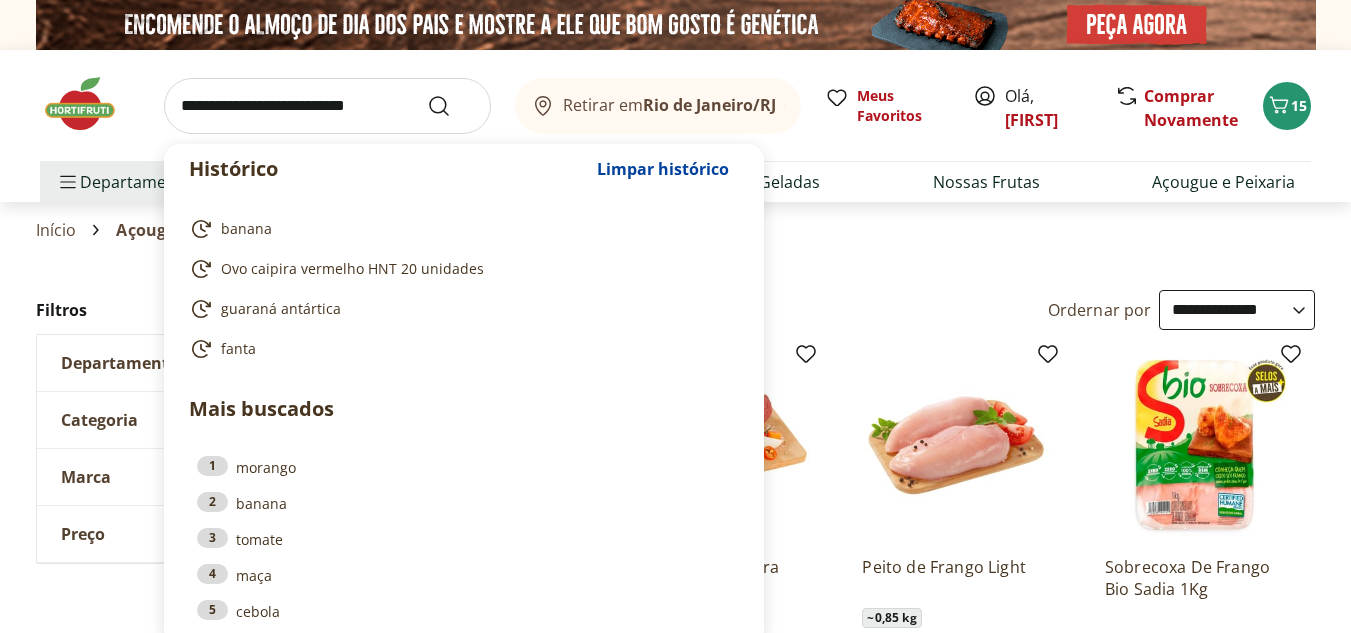 click at bounding box center (327, 106) 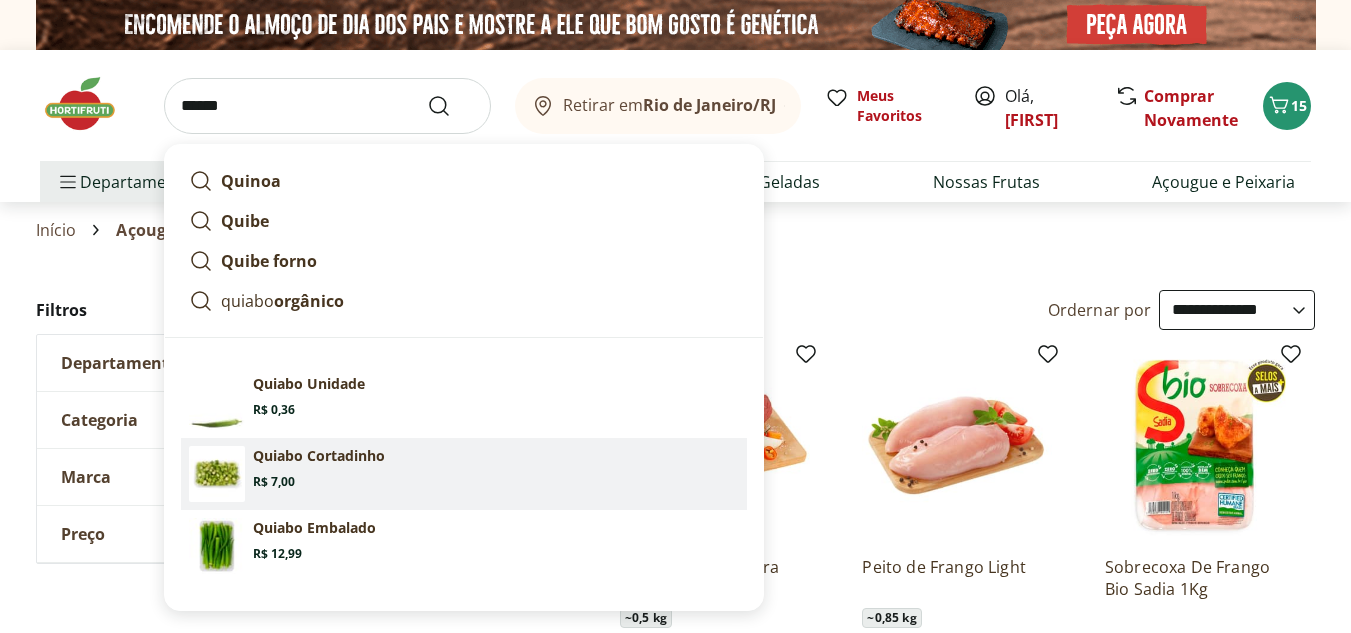click on "Quiabo Cortadinho" at bounding box center (319, 456) 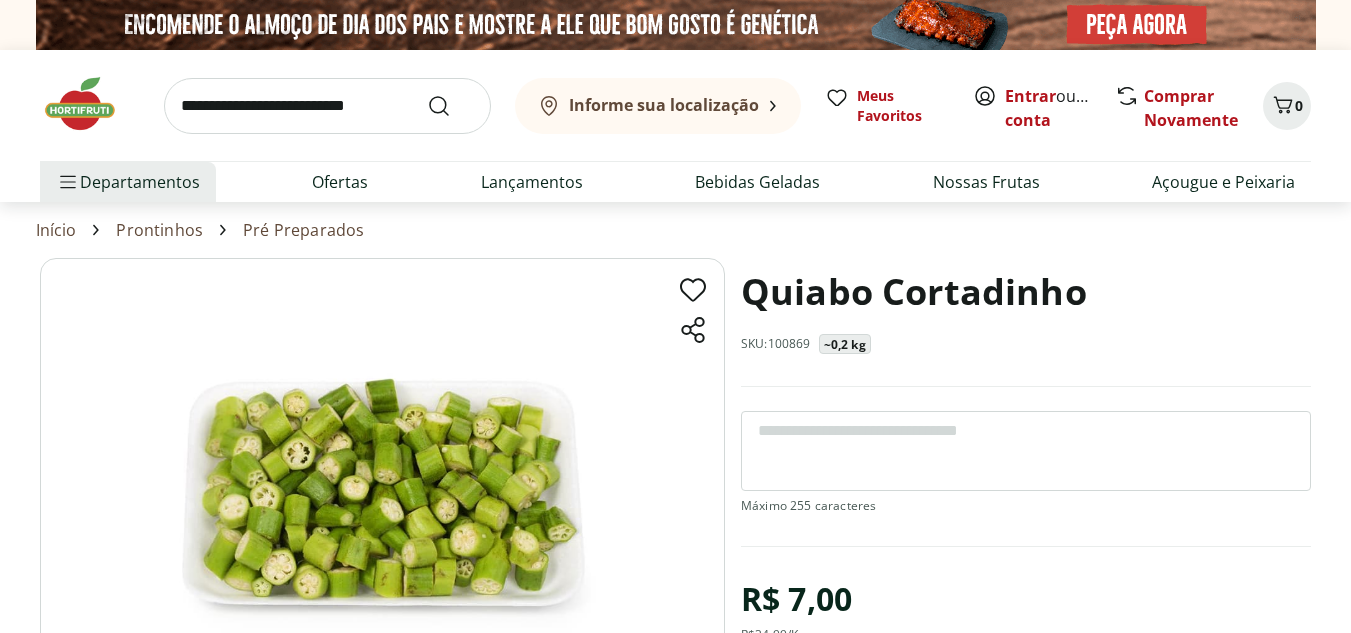 scroll, scrollTop: 0, scrollLeft: 0, axis: both 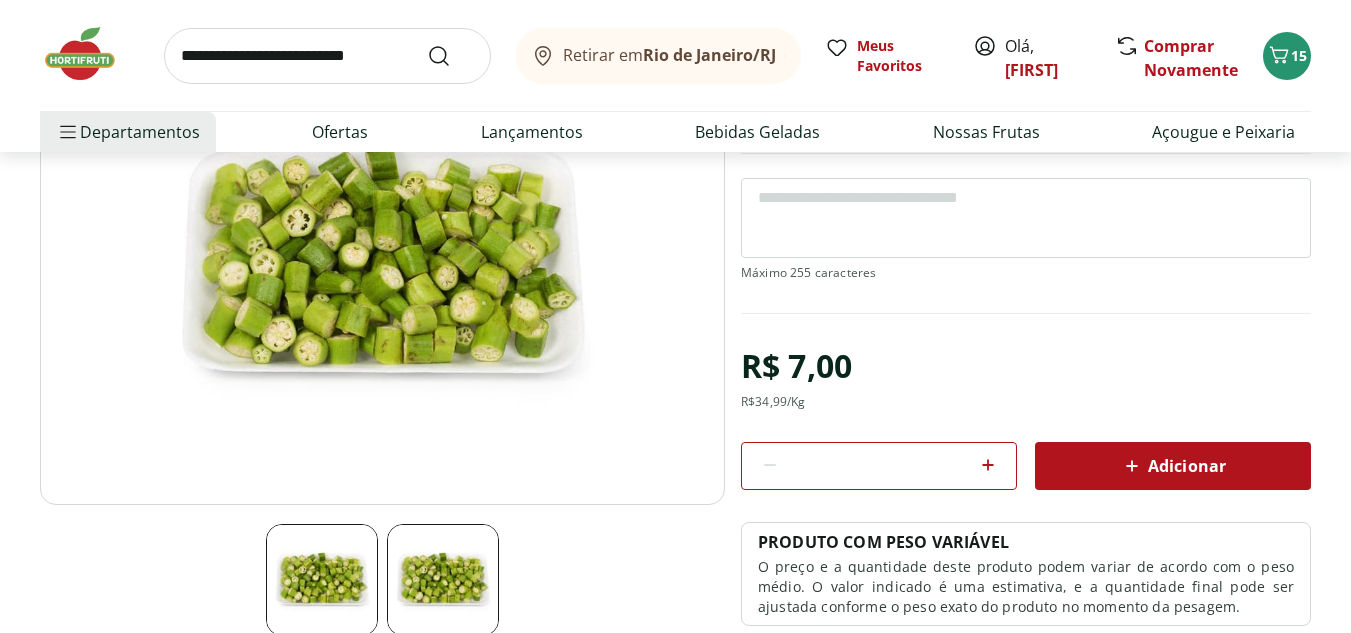 click 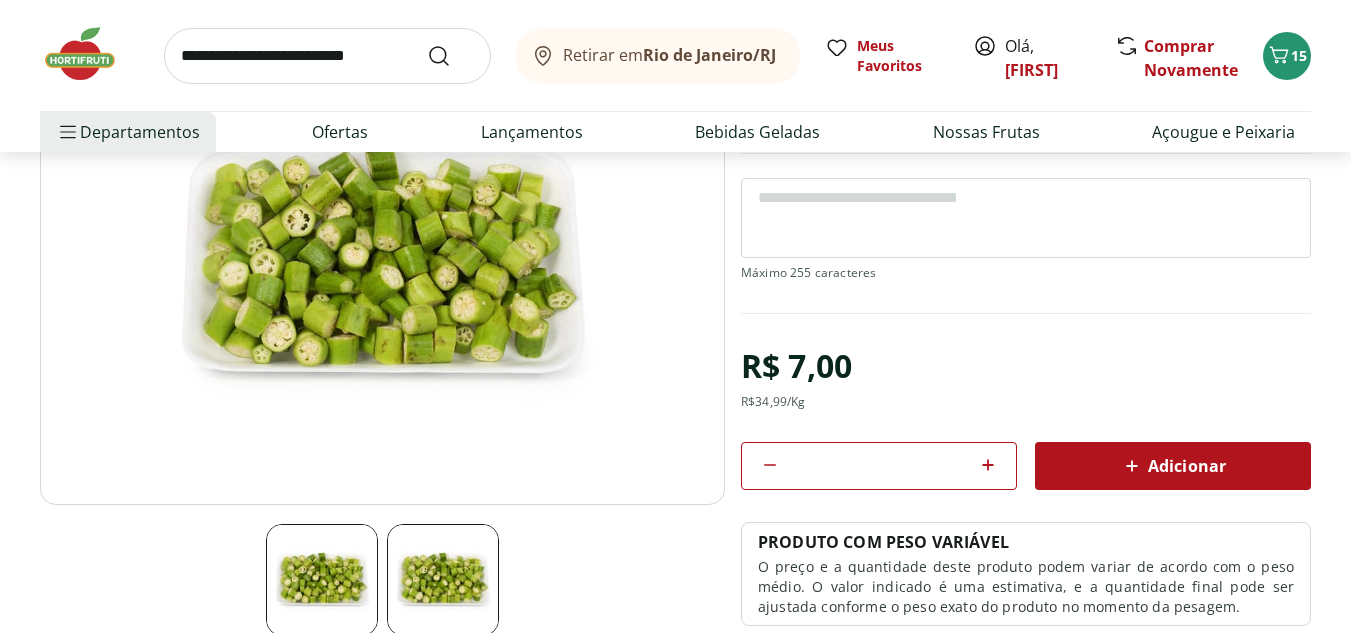 click on "Adicionar" at bounding box center (1173, 466) 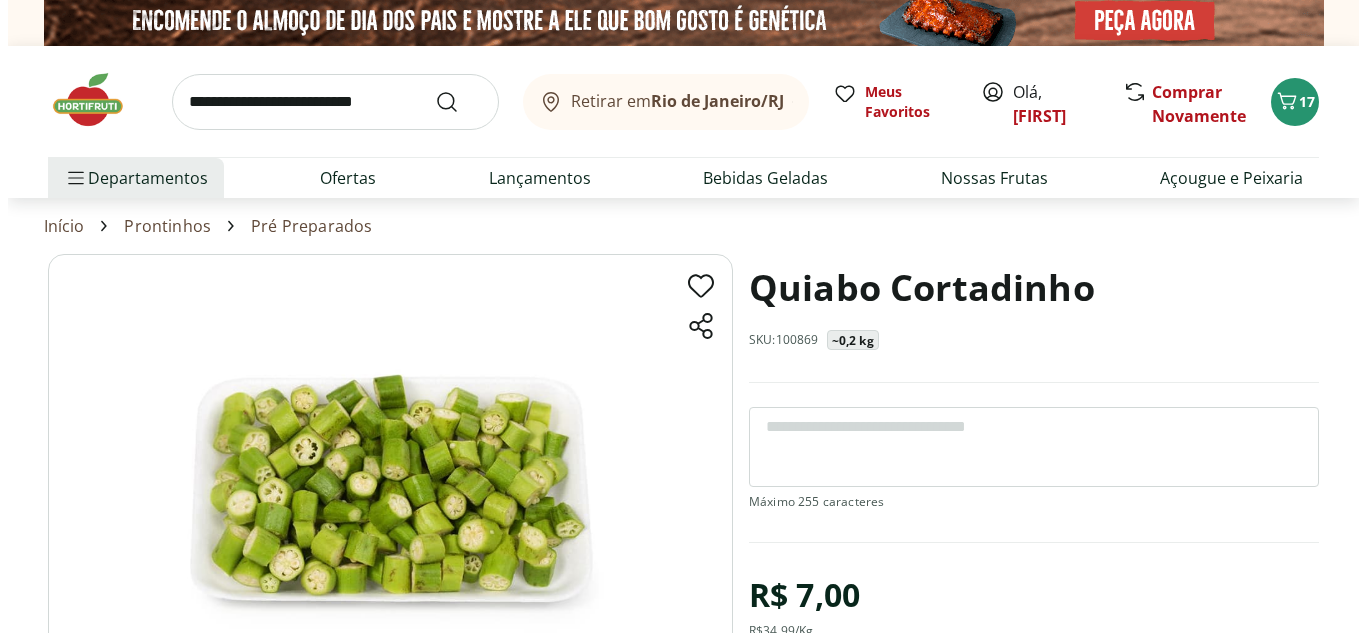 scroll, scrollTop: 0, scrollLeft: 0, axis: both 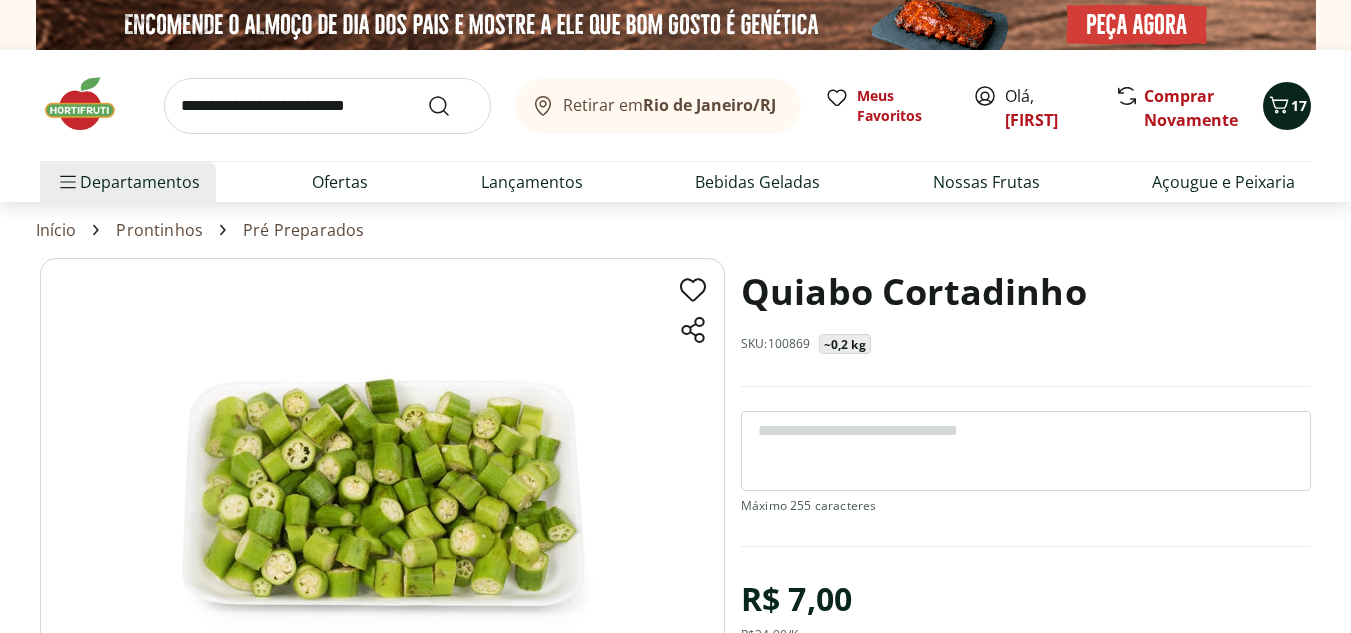 click 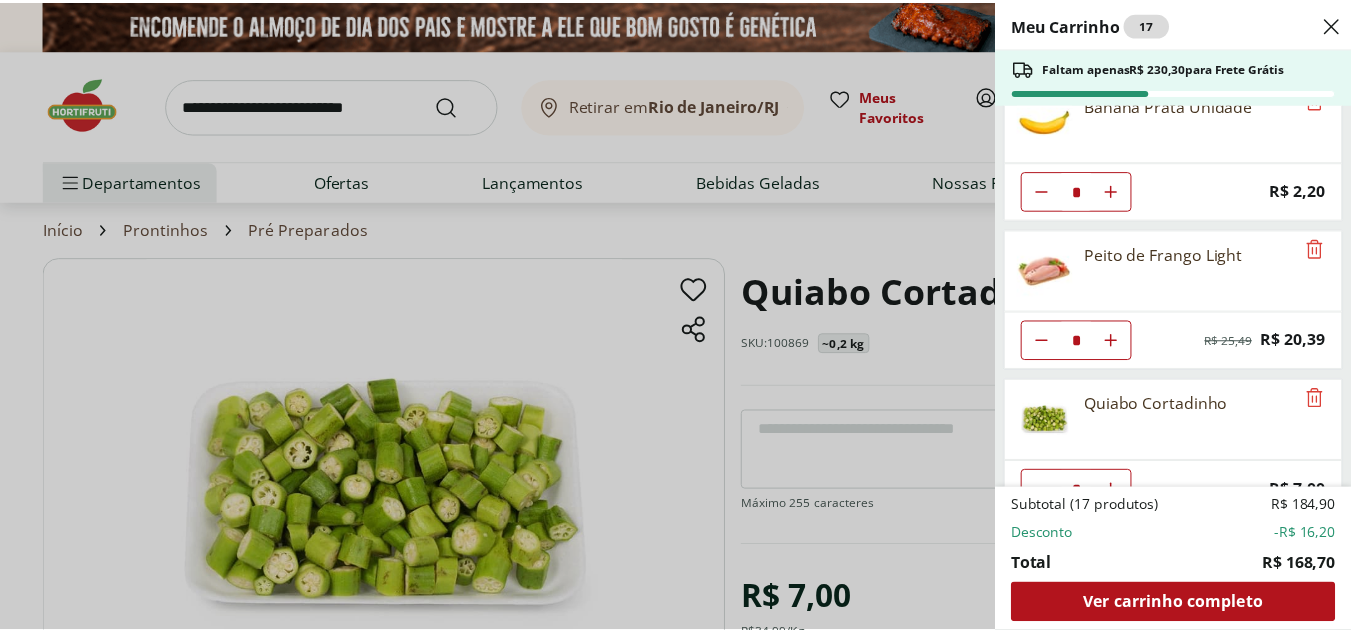 scroll, scrollTop: 673, scrollLeft: 0, axis: vertical 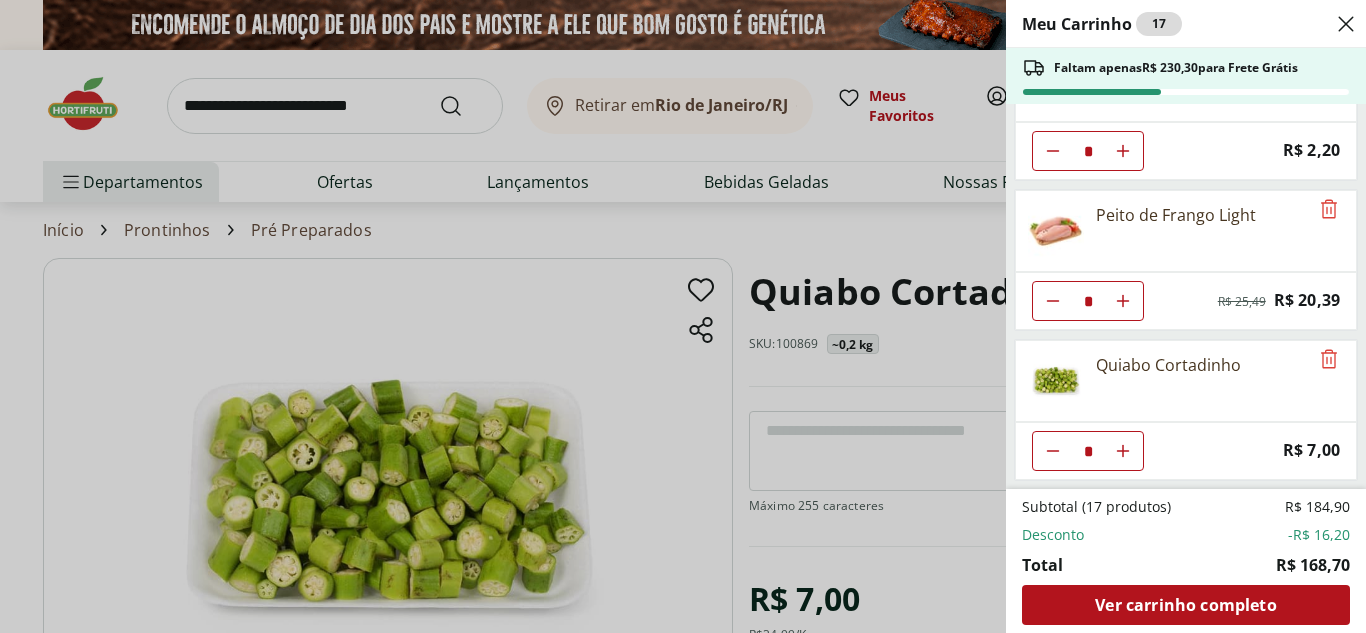 click on "Meu Carrinho 17 Faltam apenas  R$ 230,30  para Frete Grátis REFRIG ZERO PET COCA COLA 2L * Price: R$ 9,99 Refrigerante zero Guaraná Antárctica 2l gelado * Price: R$ 9,99 Ovo caipira vermelho HNT 20 unidades * Price: R$ 26,99 Batata Congelada Extra Crocante Airfryer Mccain 600g * Original price: R$ 21,99 Price: R$ 15,99 Banana Prata Unidade * Price: R$ 2,20 Peito de Frango Light * Original price: R$ 25,49 Price: R$ 20,39 Quiabo Cortadinho * Price: R$ 7,00 Subtotal (17 produtos) R$ 184,90 Desconto -R$ 16,20 Total R$ 168,70 Ver carrinho completo" at bounding box center [683, 316] 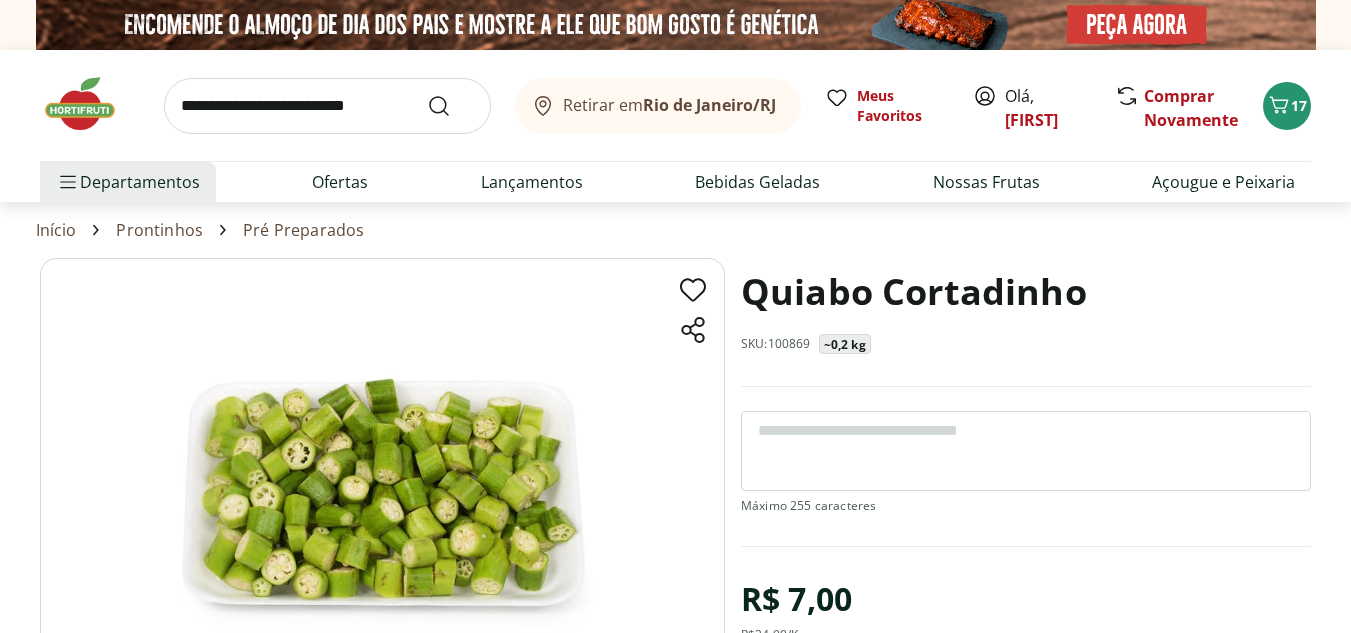 click at bounding box center [90, 104] 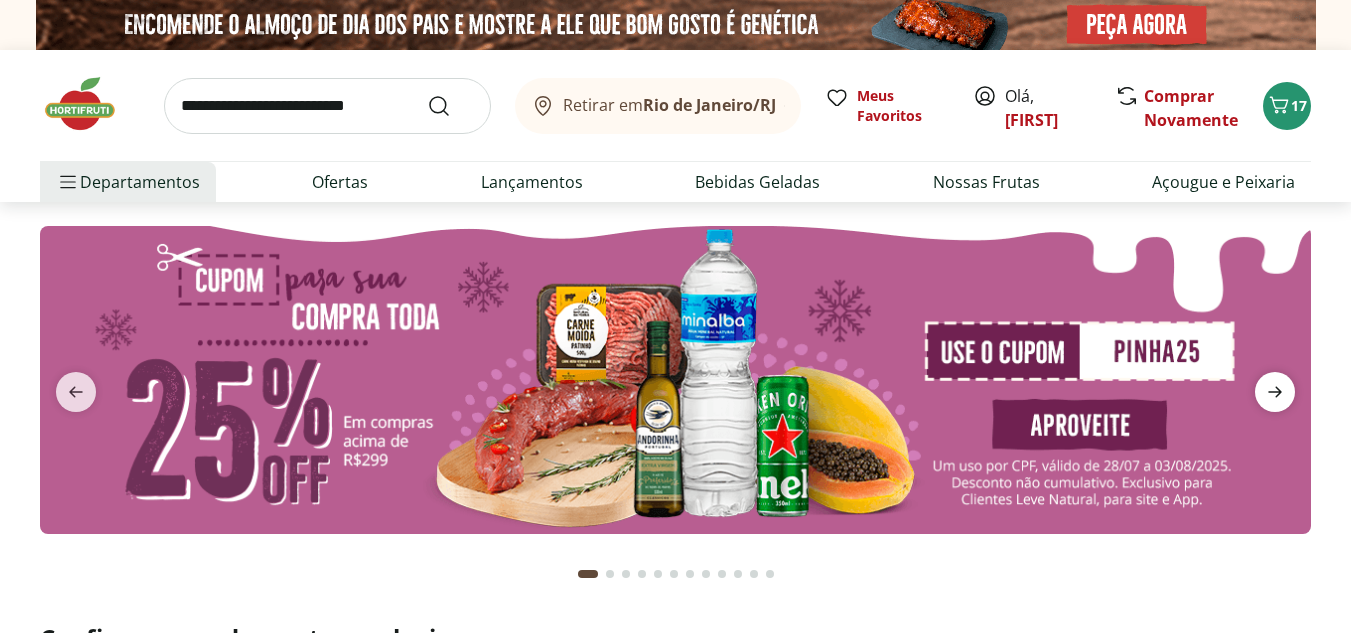 click at bounding box center [1275, 392] 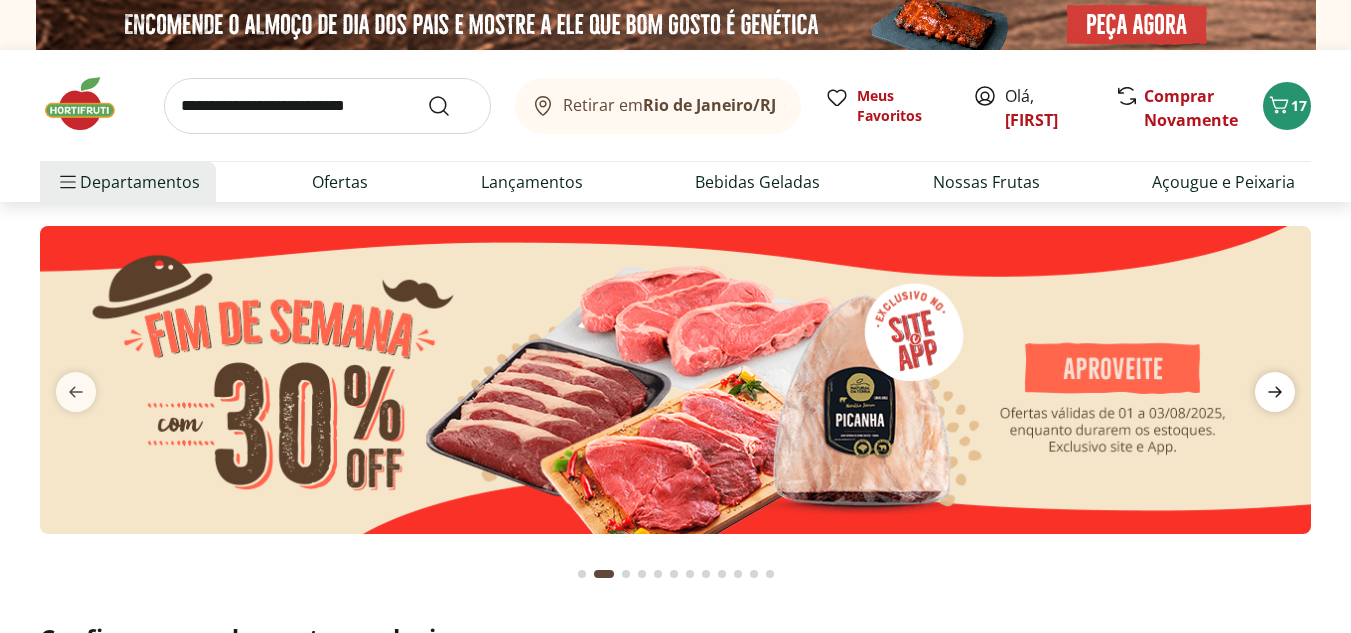 click 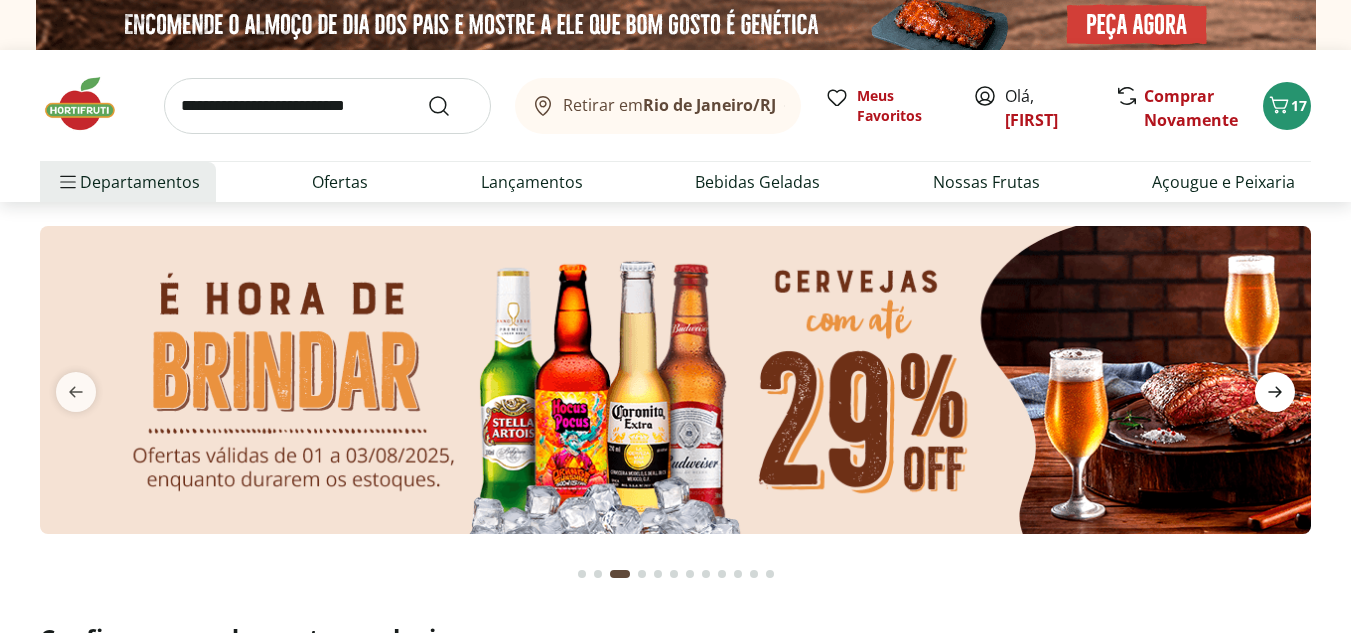 click 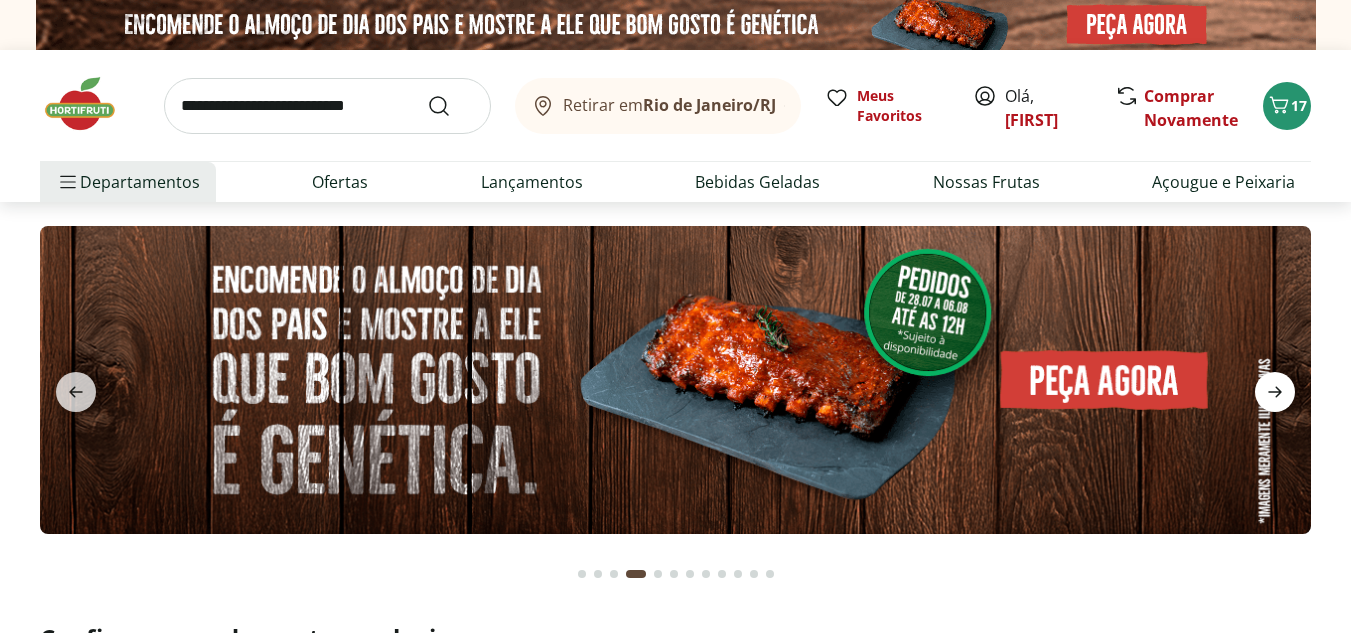 click 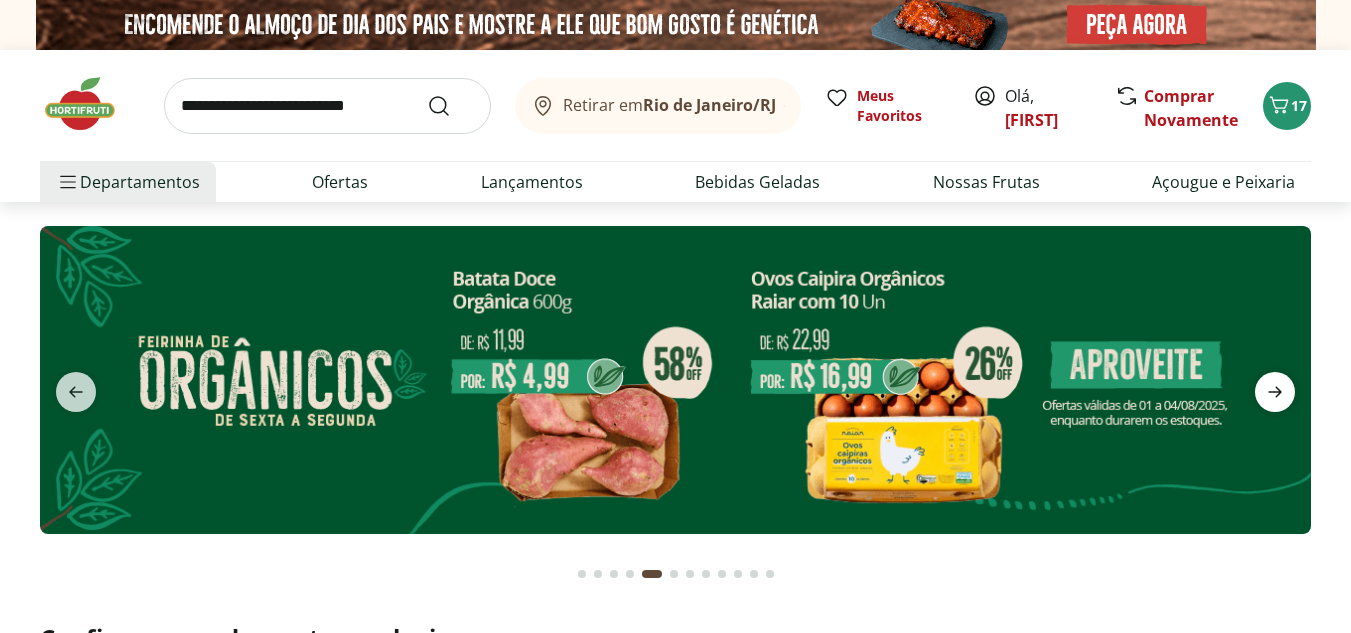 click 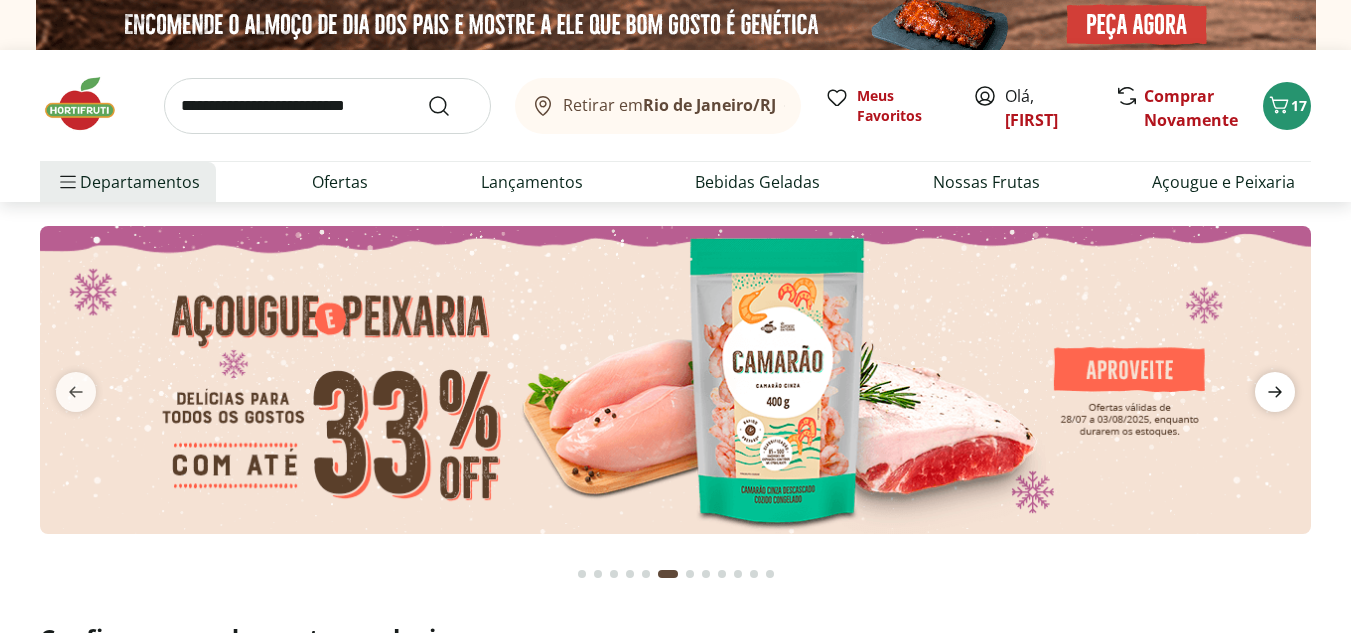 click 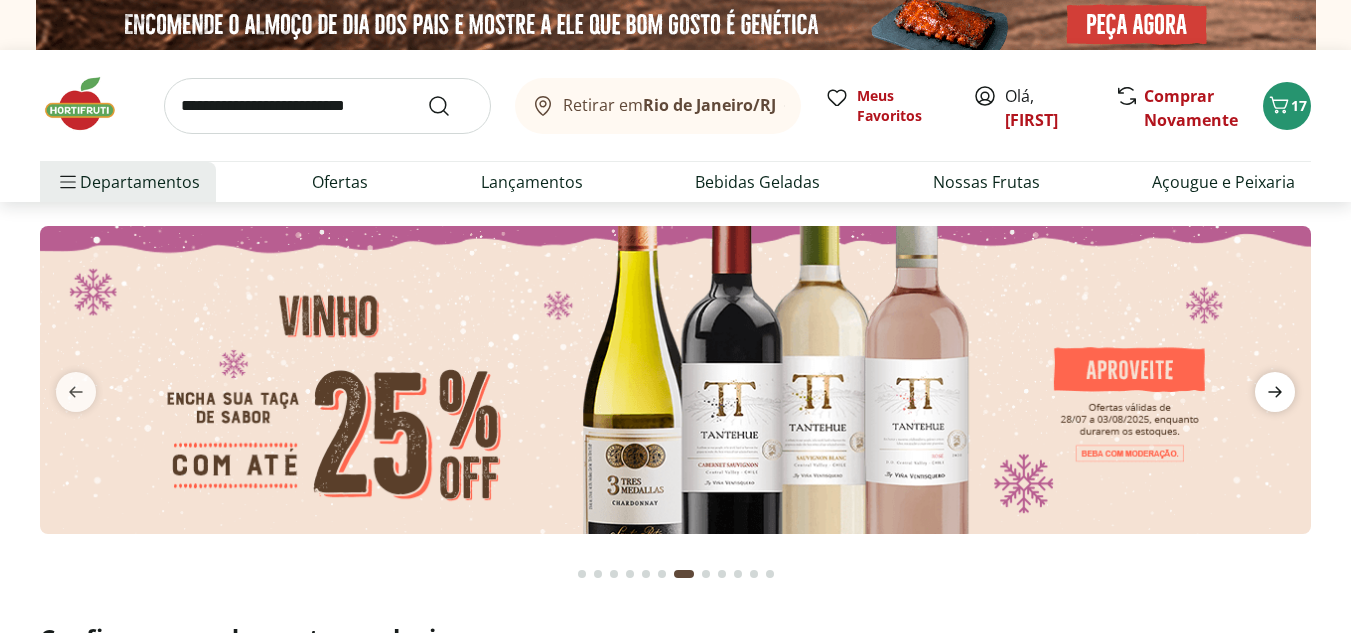 click 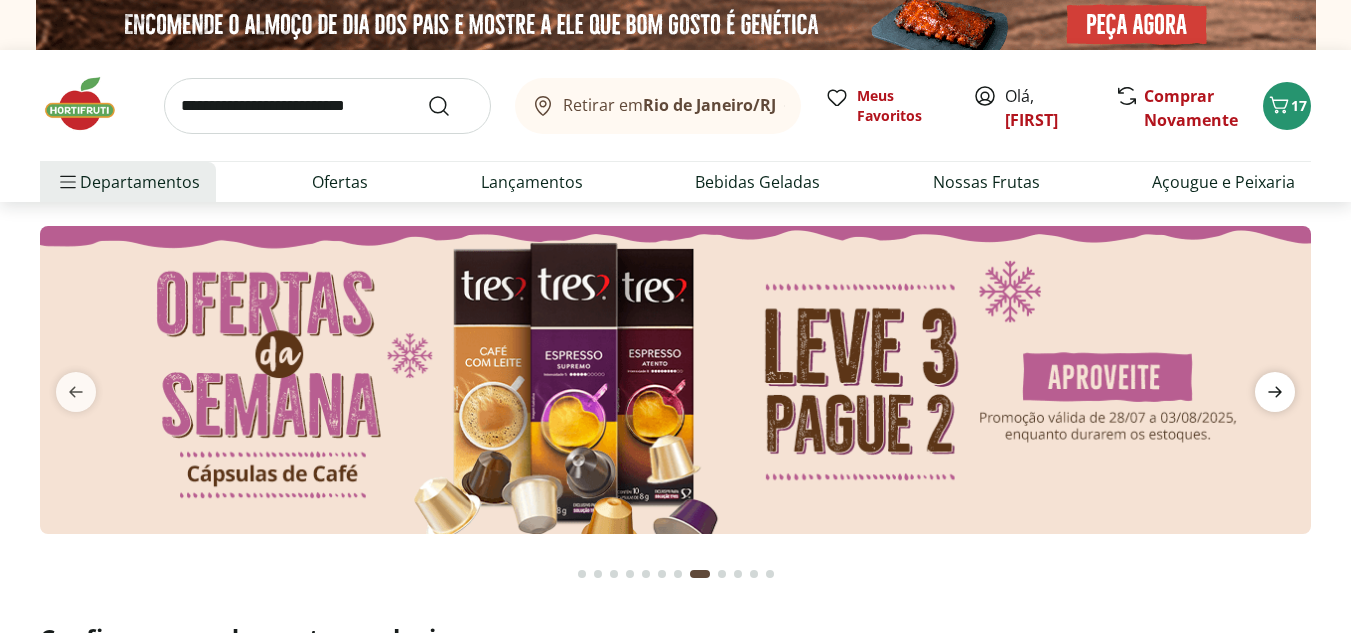 click 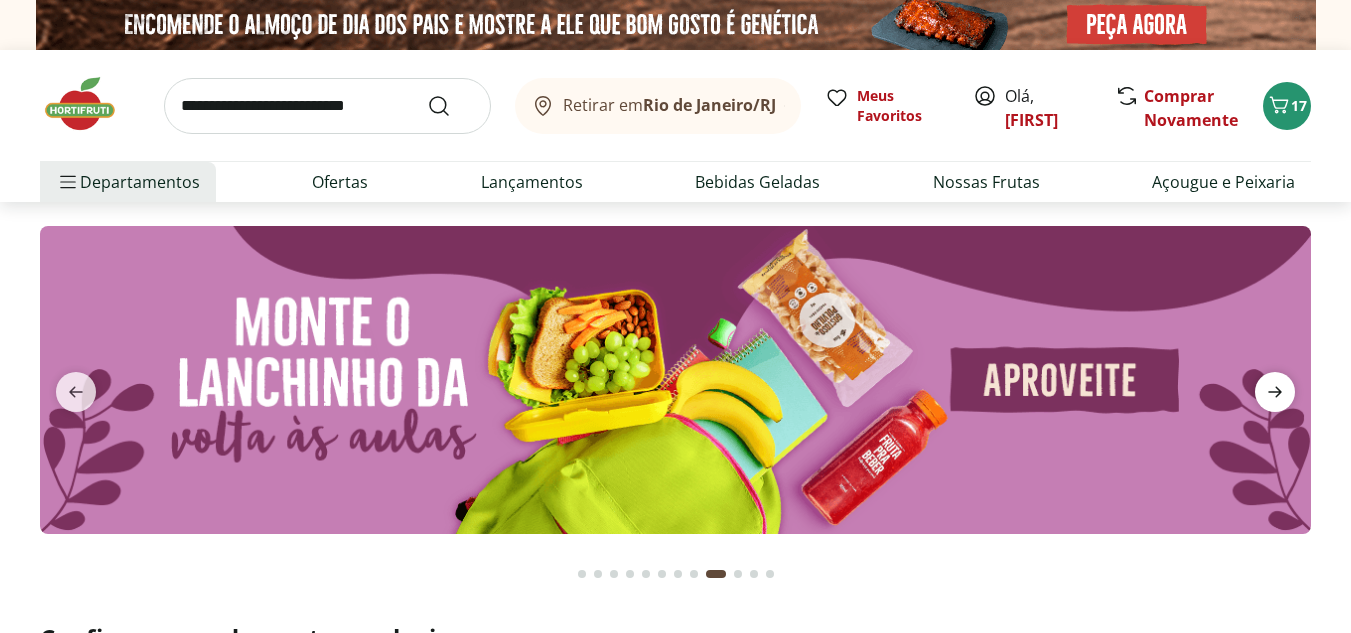 click 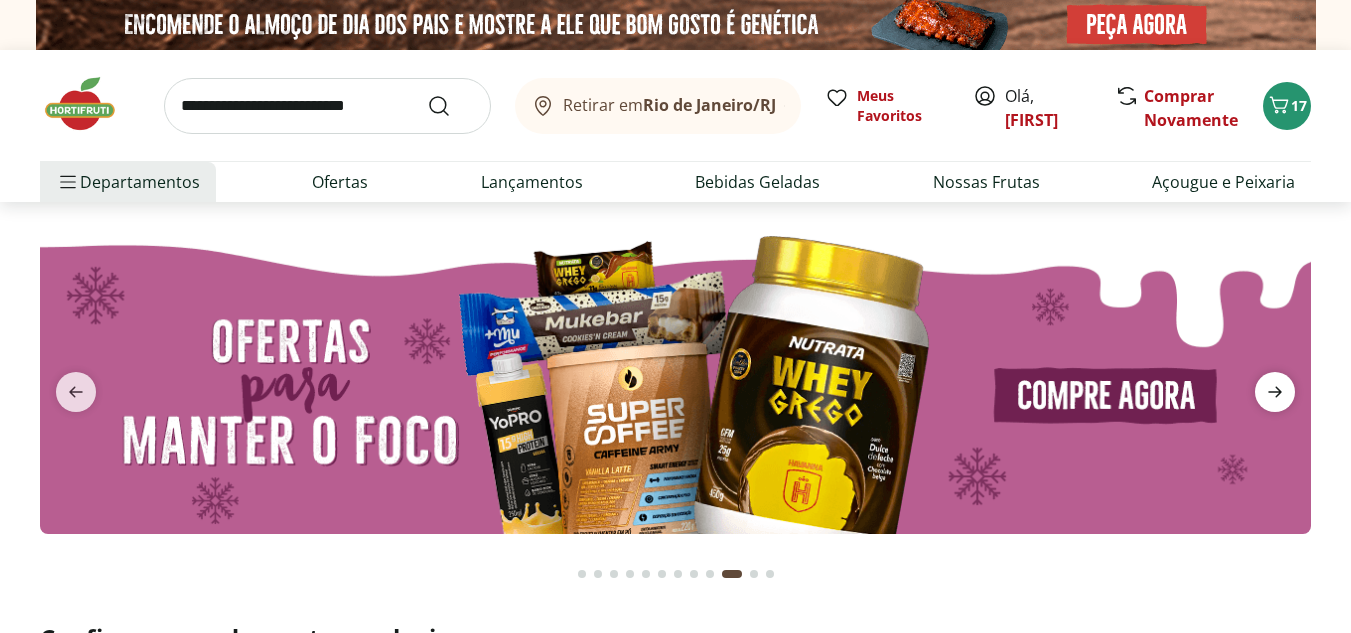 click 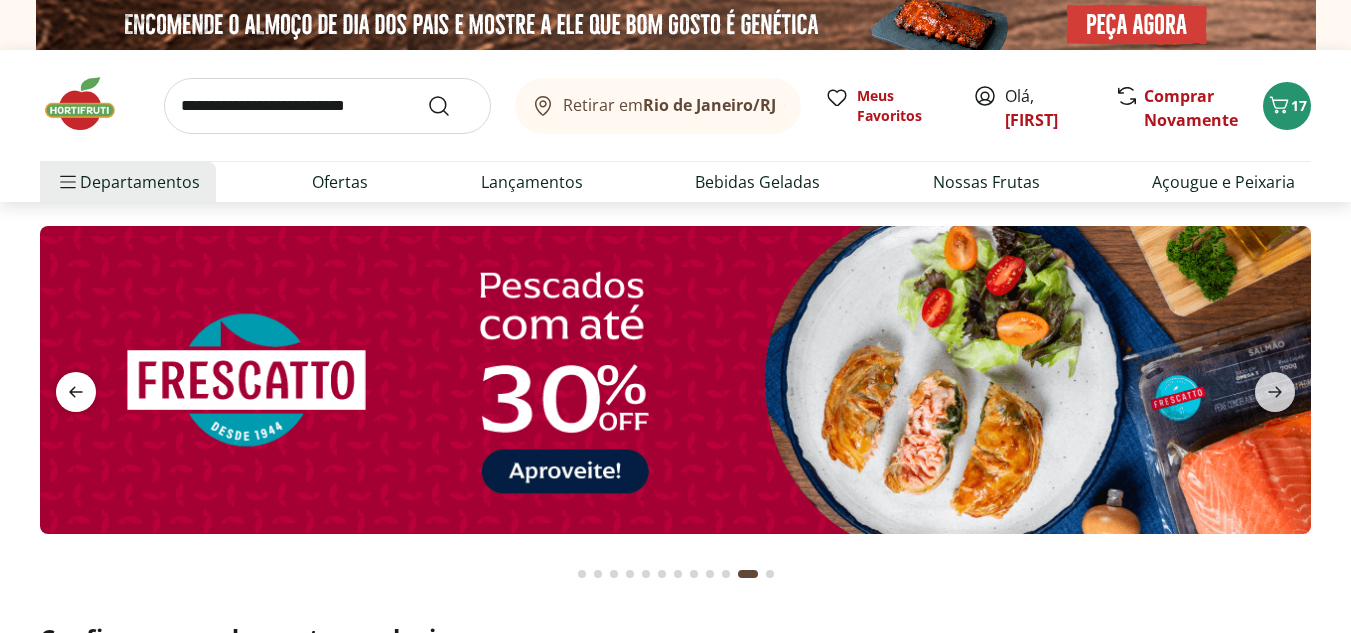 click 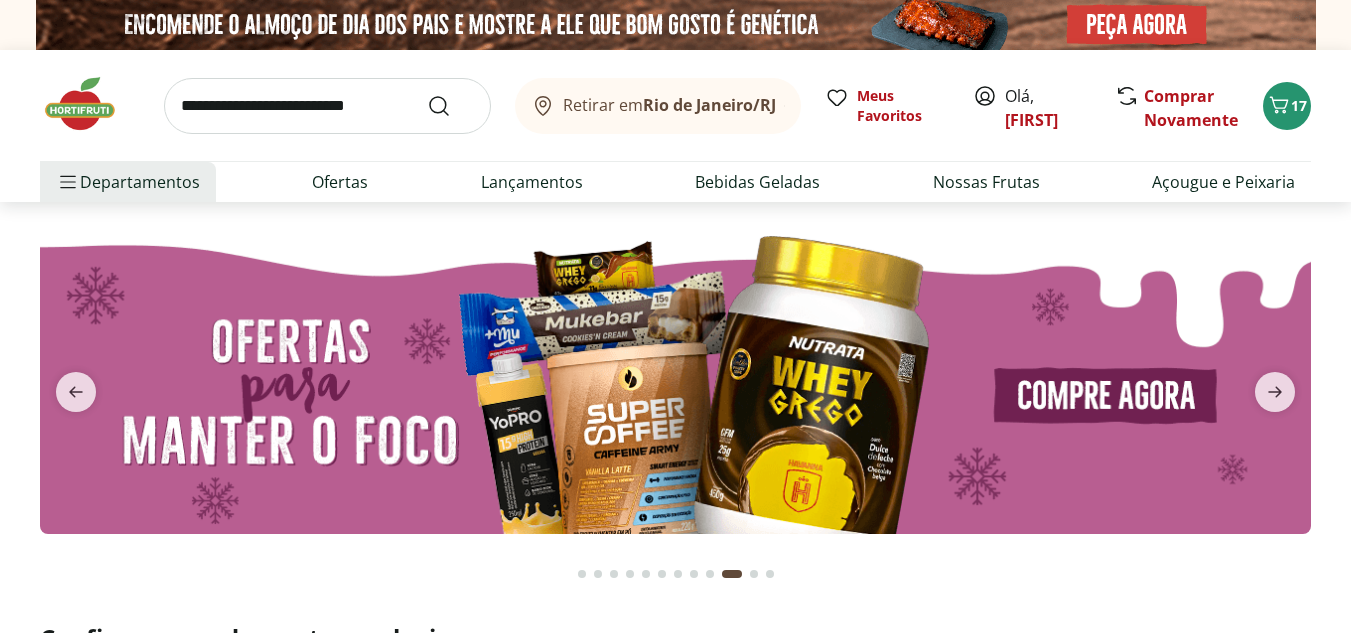 click at bounding box center (675, 380) 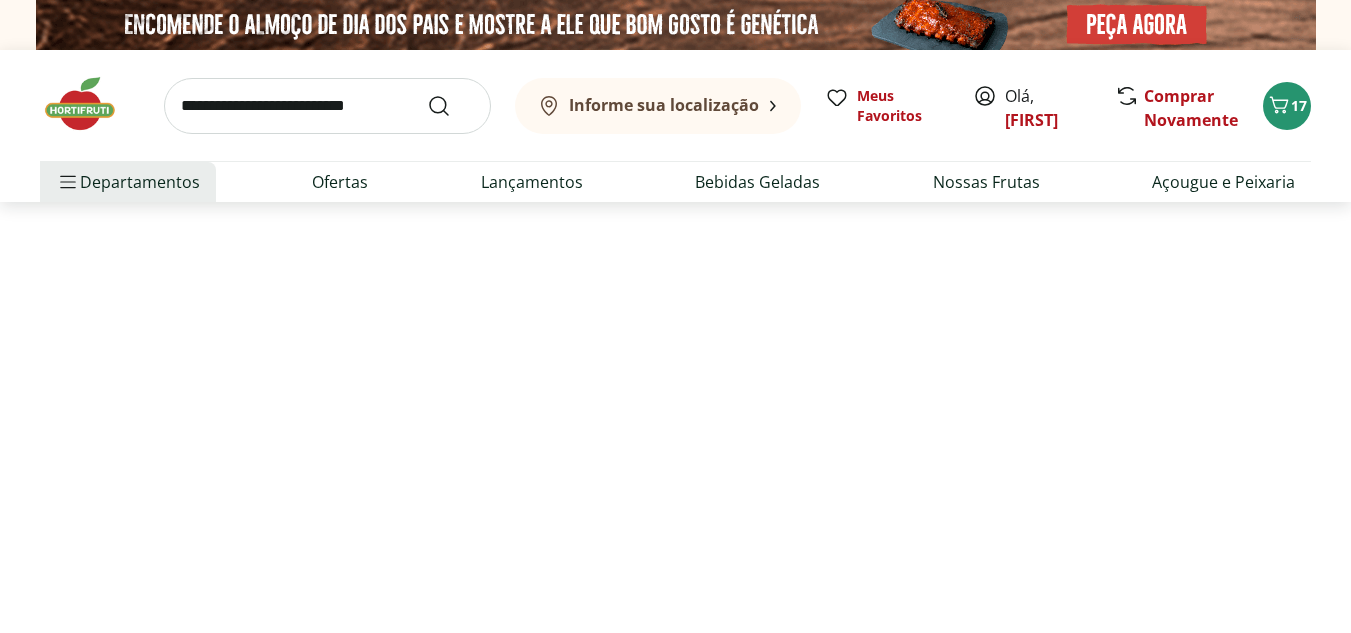 select on "**********" 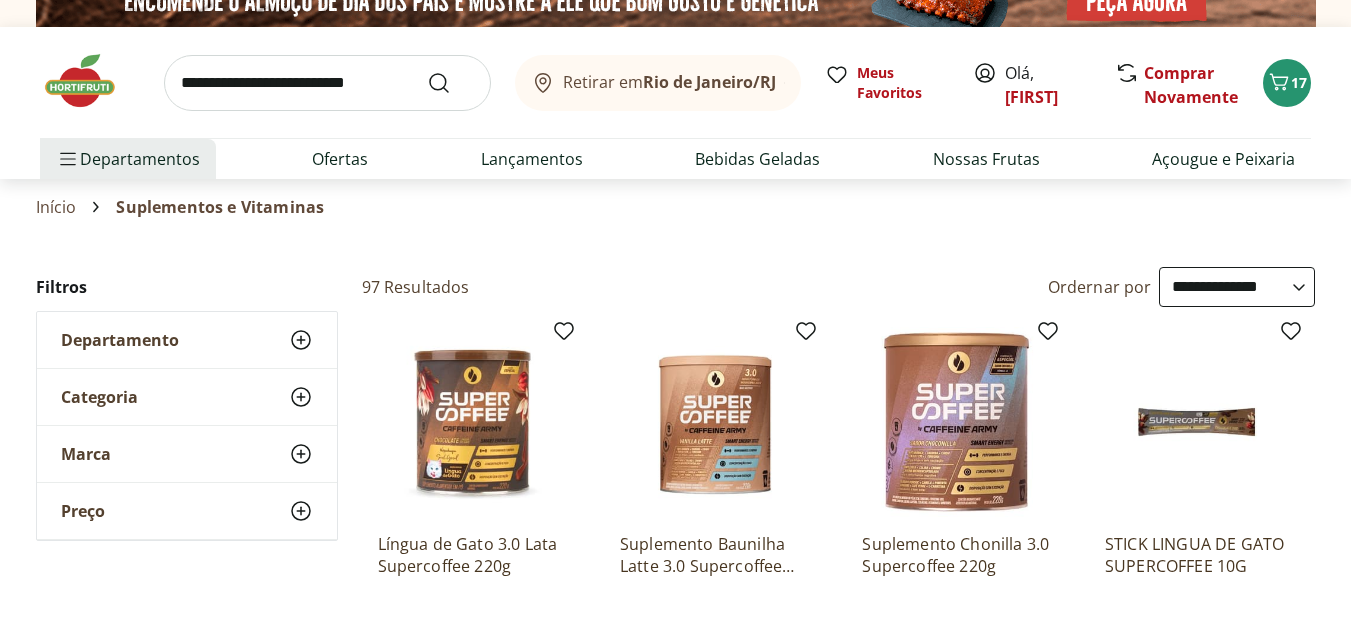 scroll, scrollTop: 0, scrollLeft: 0, axis: both 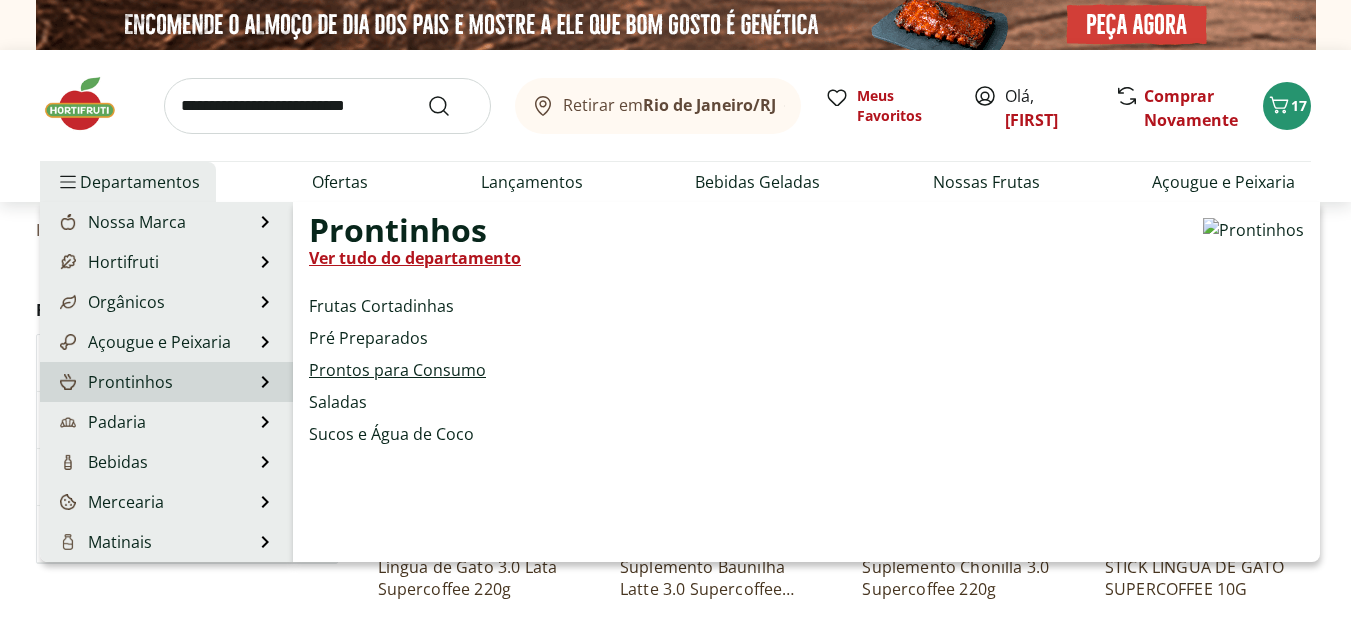 click on "Prontos para Consumo" at bounding box center [397, 370] 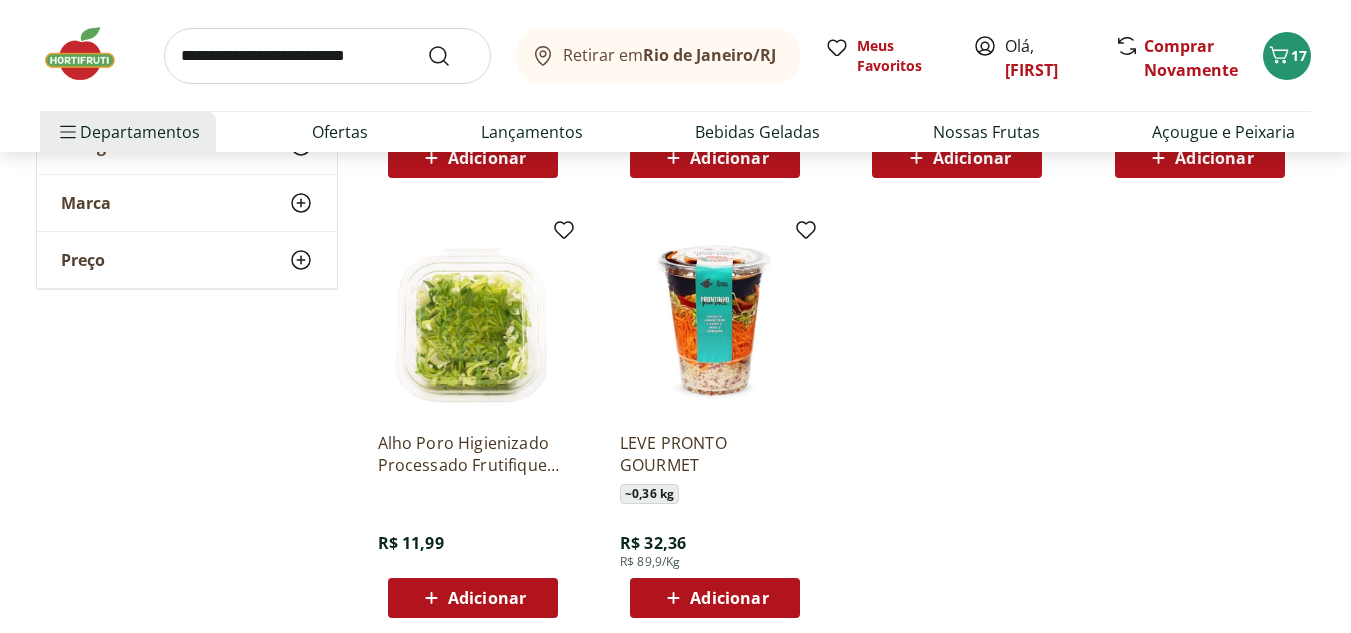 scroll, scrollTop: 1103, scrollLeft: 0, axis: vertical 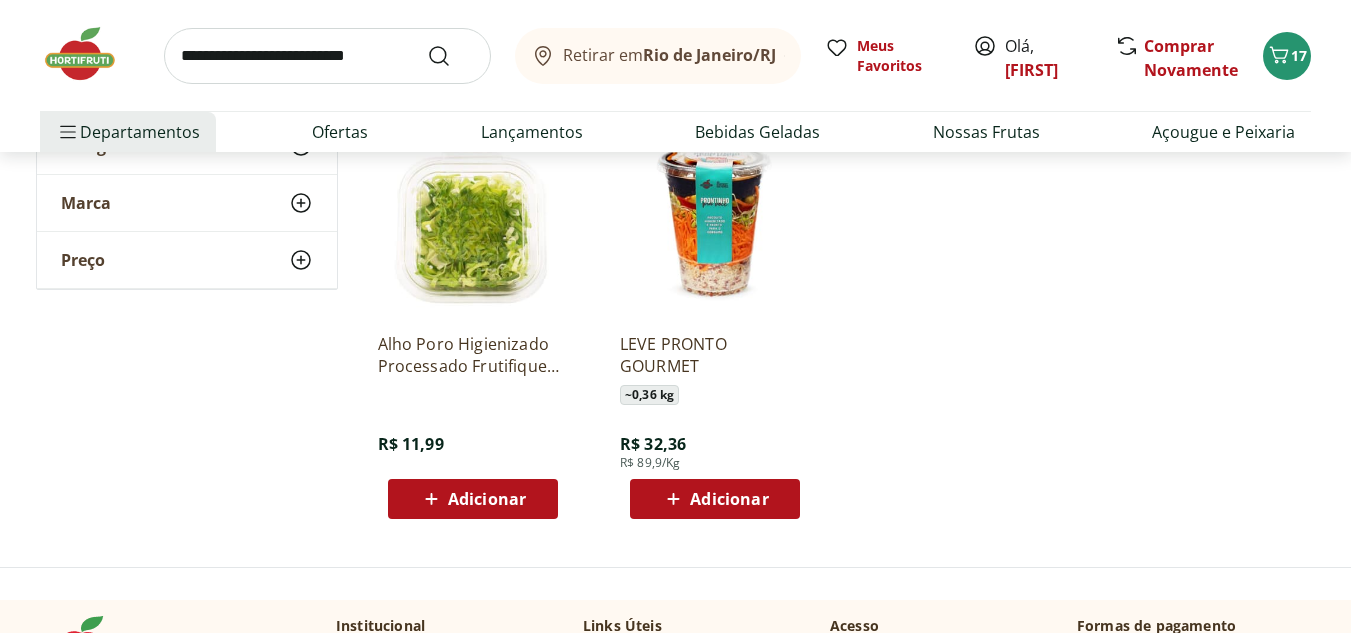 click on "Adicionar" at bounding box center (487, 499) 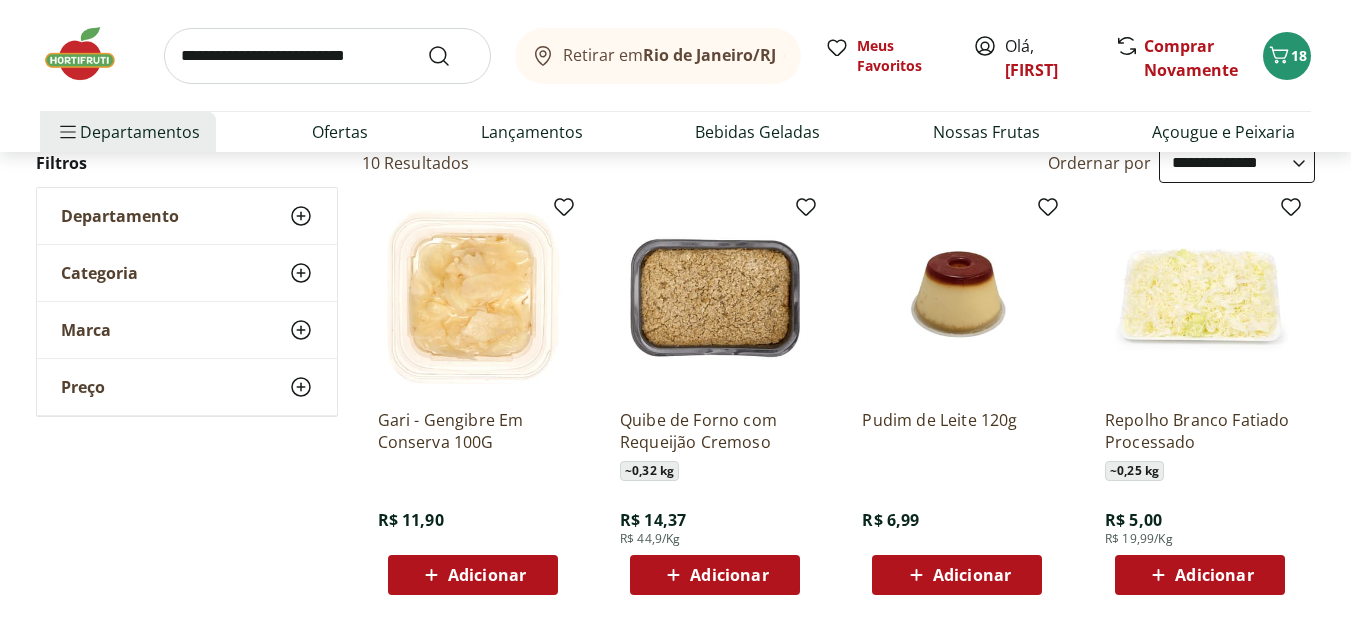 scroll, scrollTop: 158, scrollLeft: 0, axis: vertical 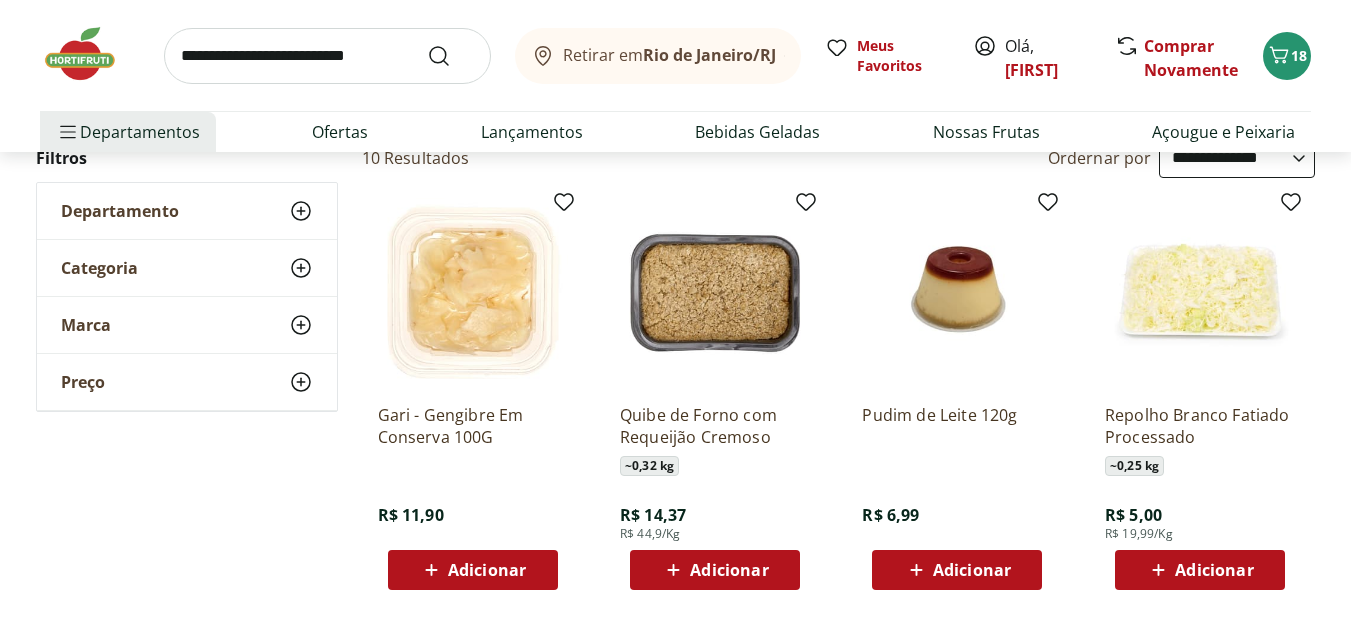 click on "Adicionar" at bounding box center [1199, 570] 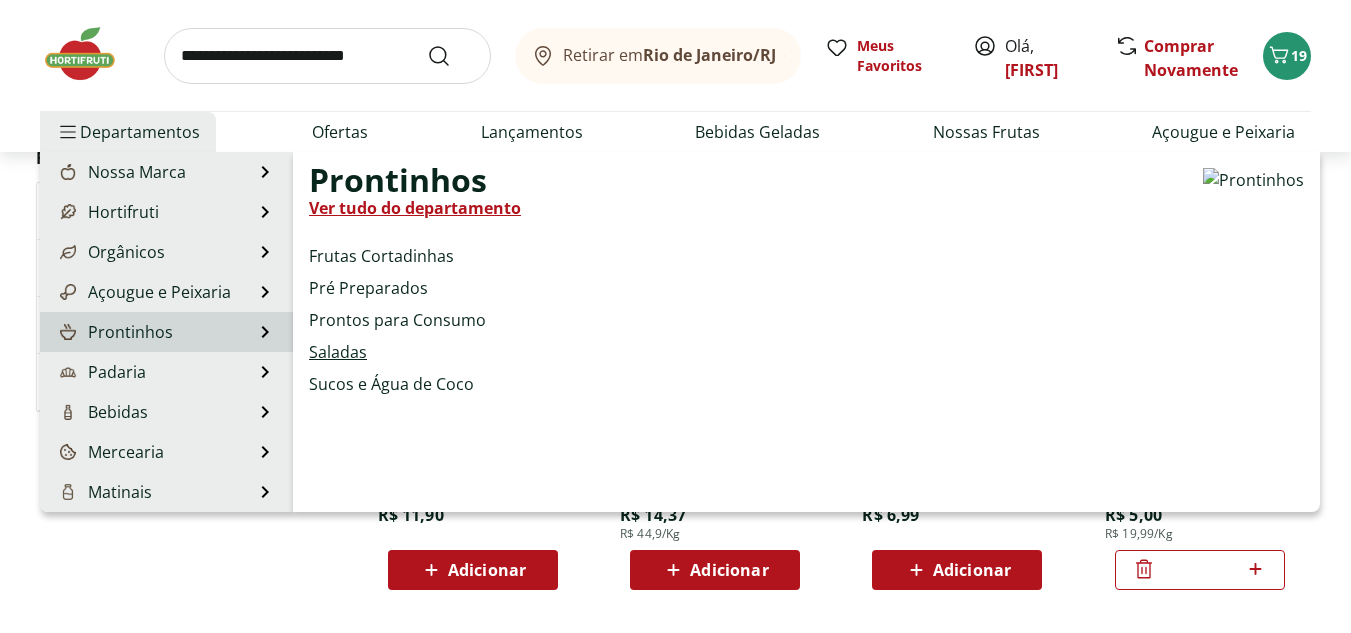 click on "Saladas" at bounding box center [338, 352] 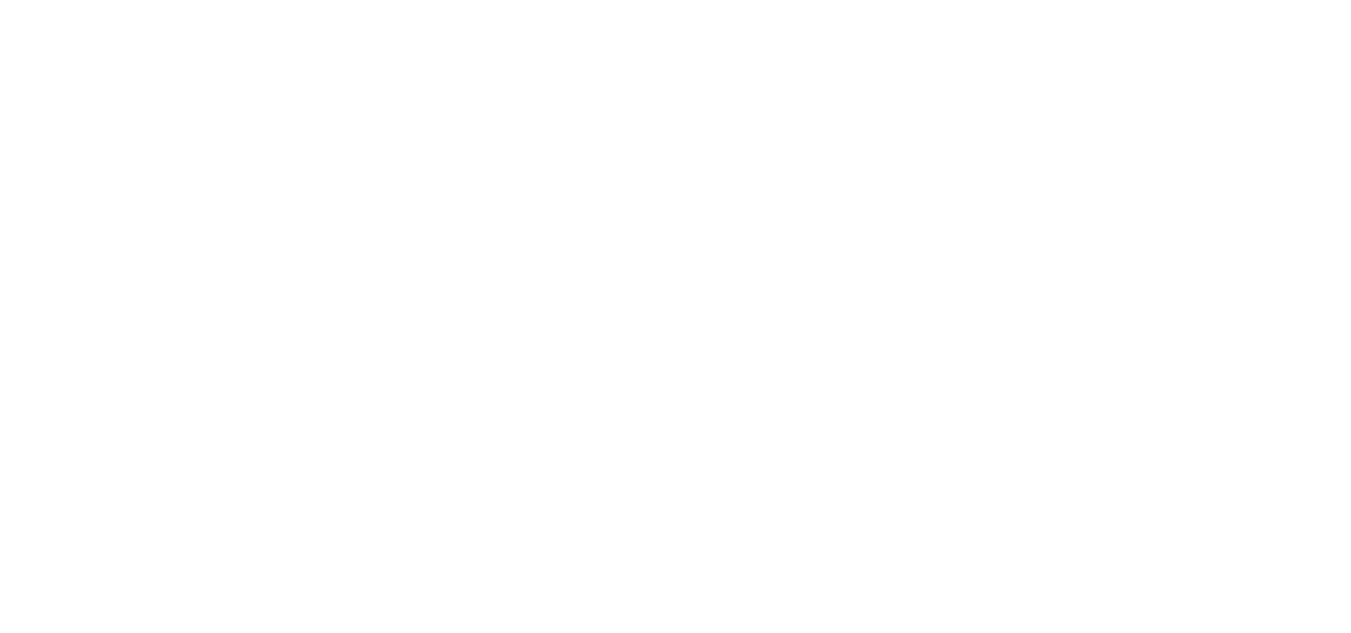 scroll, scrollTop: 0, scrollLeft: 0, axis: both 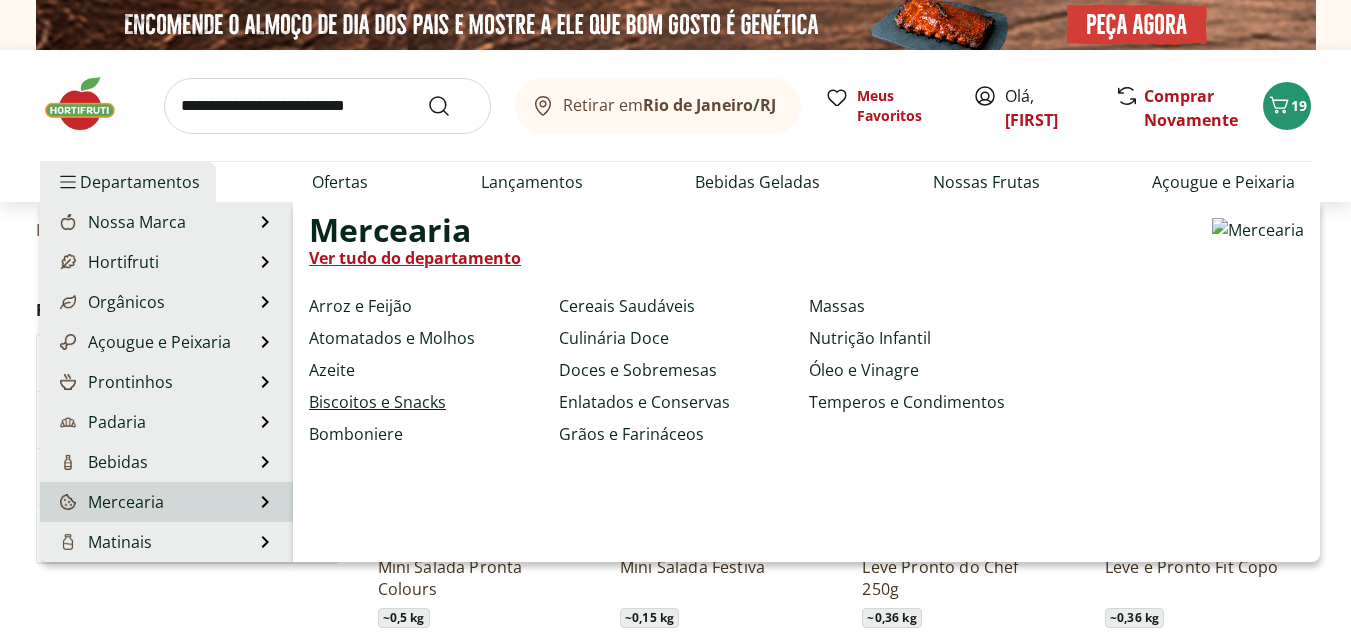 click on "Biscoitos e Snacks" at bounding box center (377, 402) 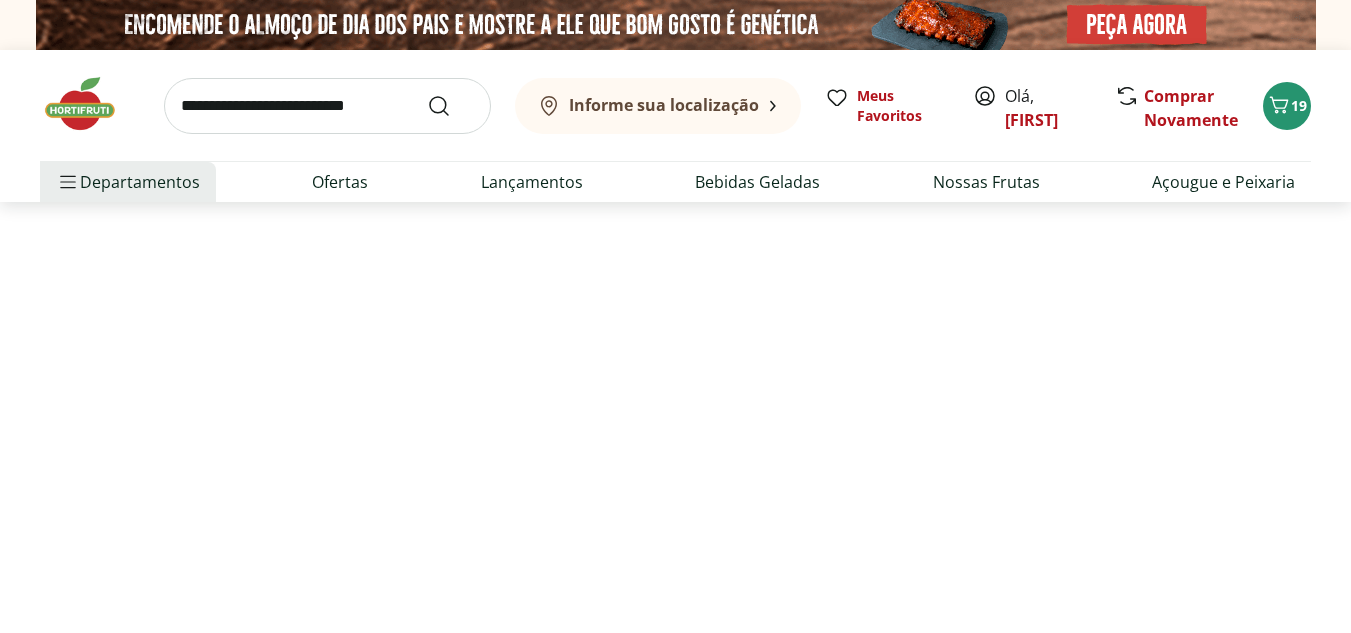 select on "**********" 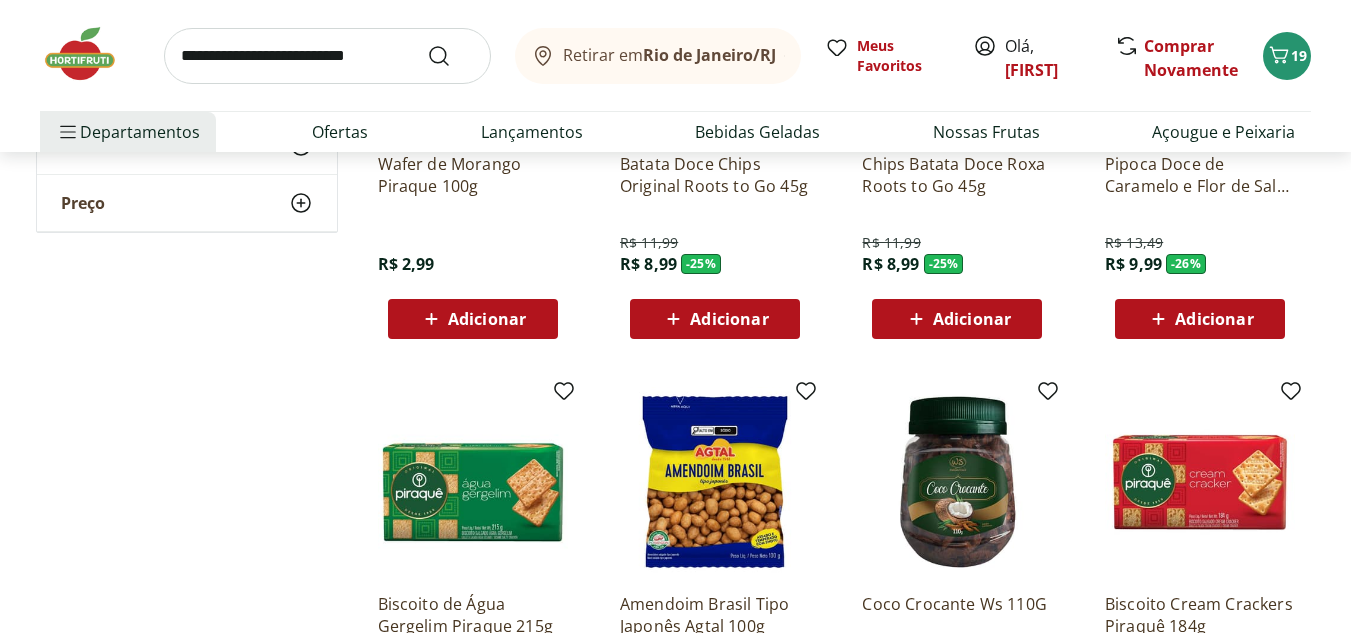 scroll, scrollTop: 414, scrollLeft: 0, axis: vertical 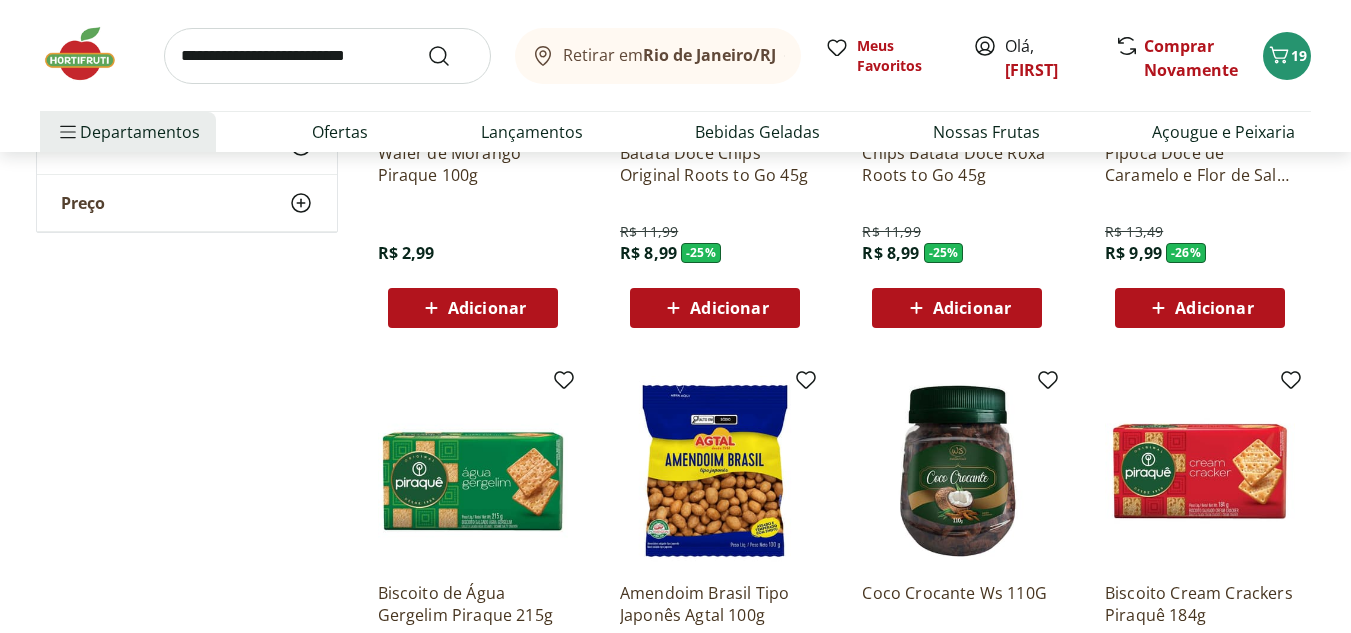 click on "Adicionar" at bounding box center (1214, 308) 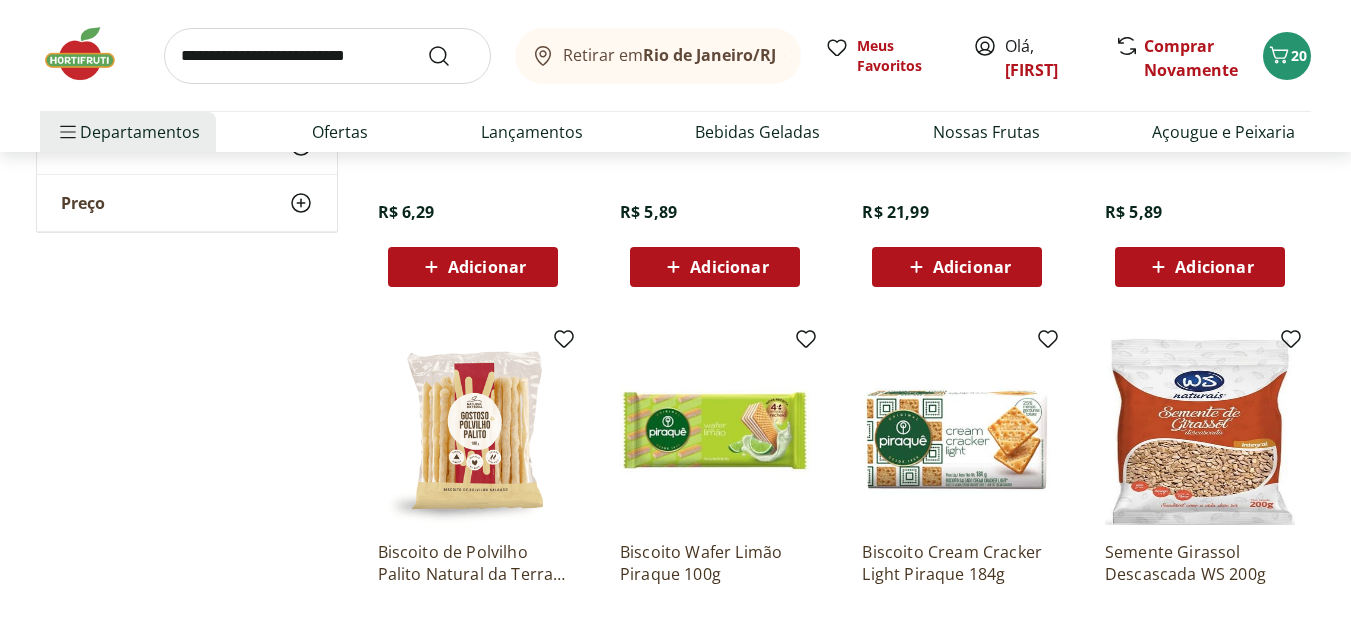 scroll, scrollTop: 948, scrollLeft: 0, axis: vertical 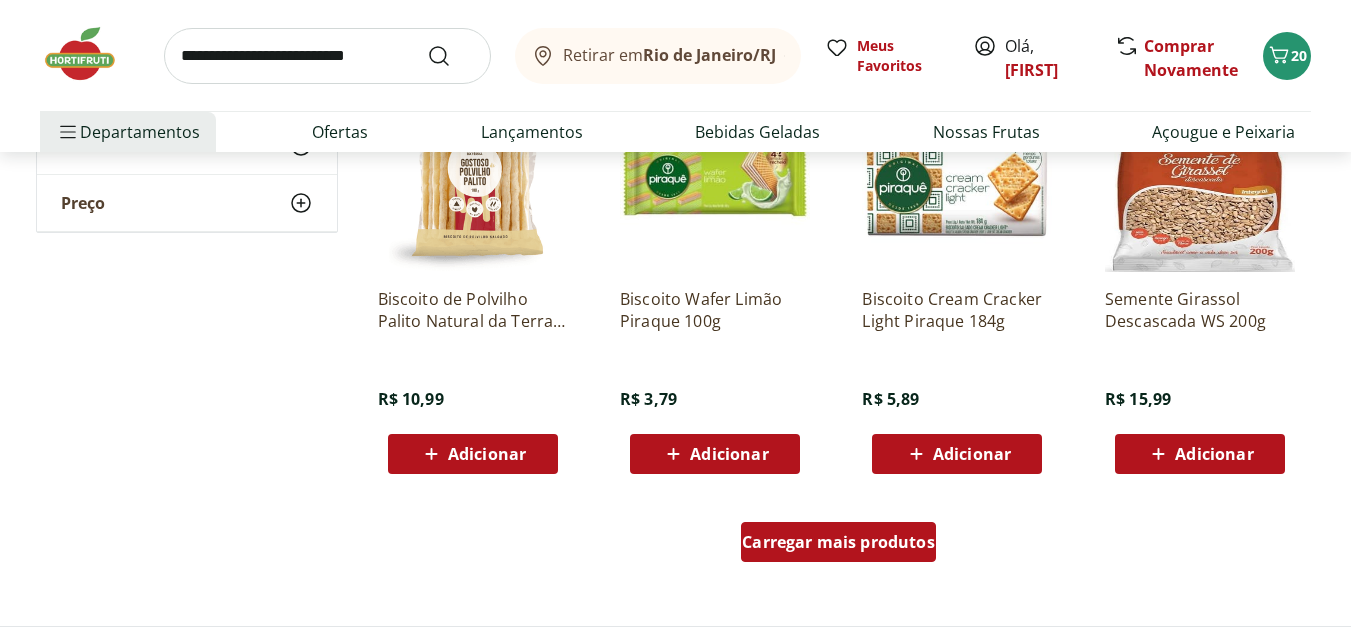 click on "Carregar mais produtos" at bounding box center (838, 542) 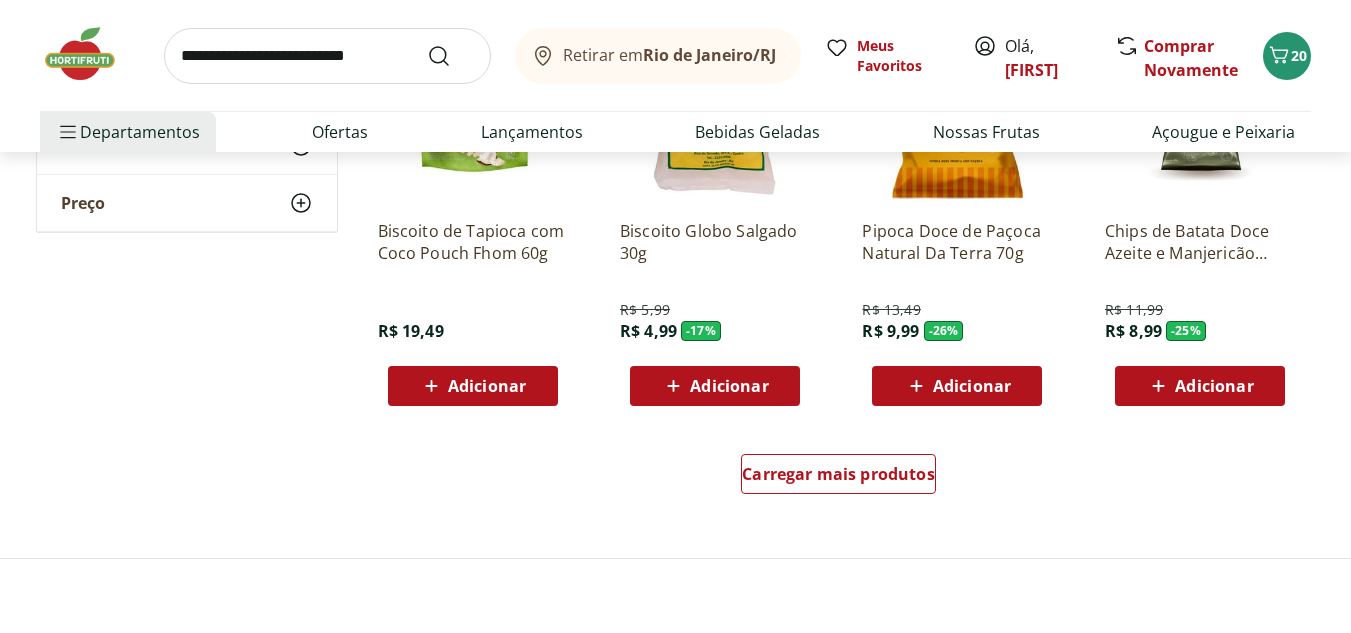 scroll, scrollTop: 2574, scrollLeft: 0, axis: vertical 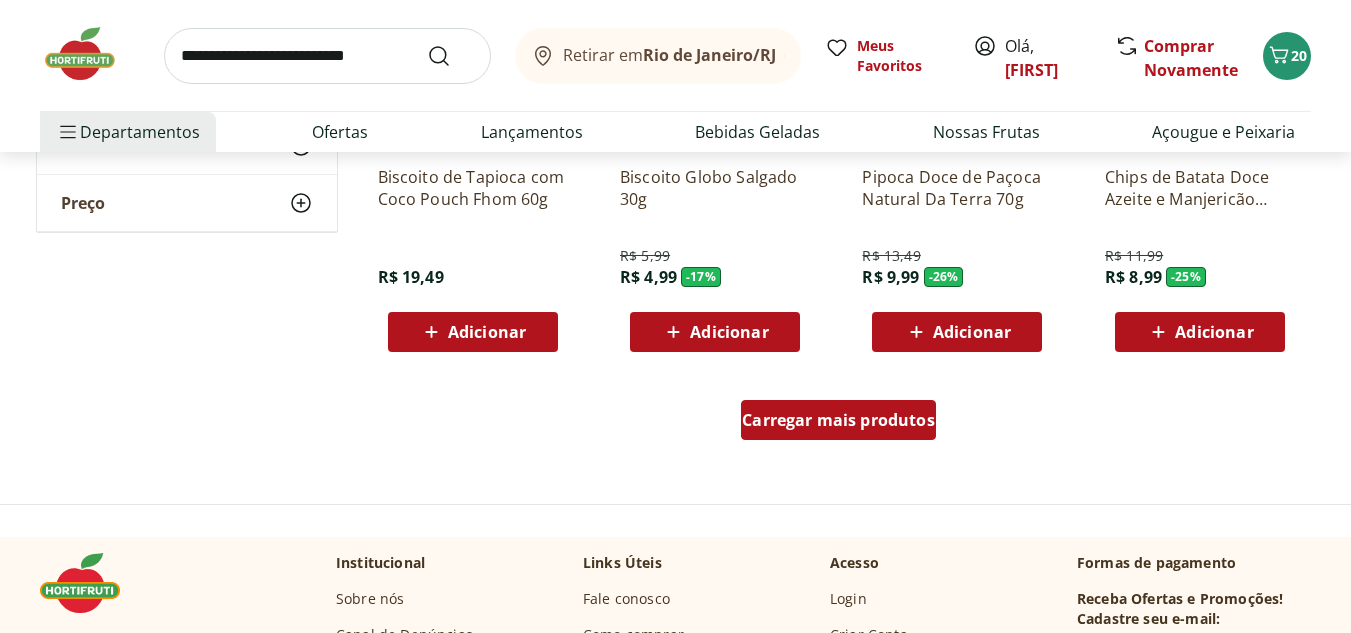 click on "Carregar mais produtos" at bounding box center [838, 420] 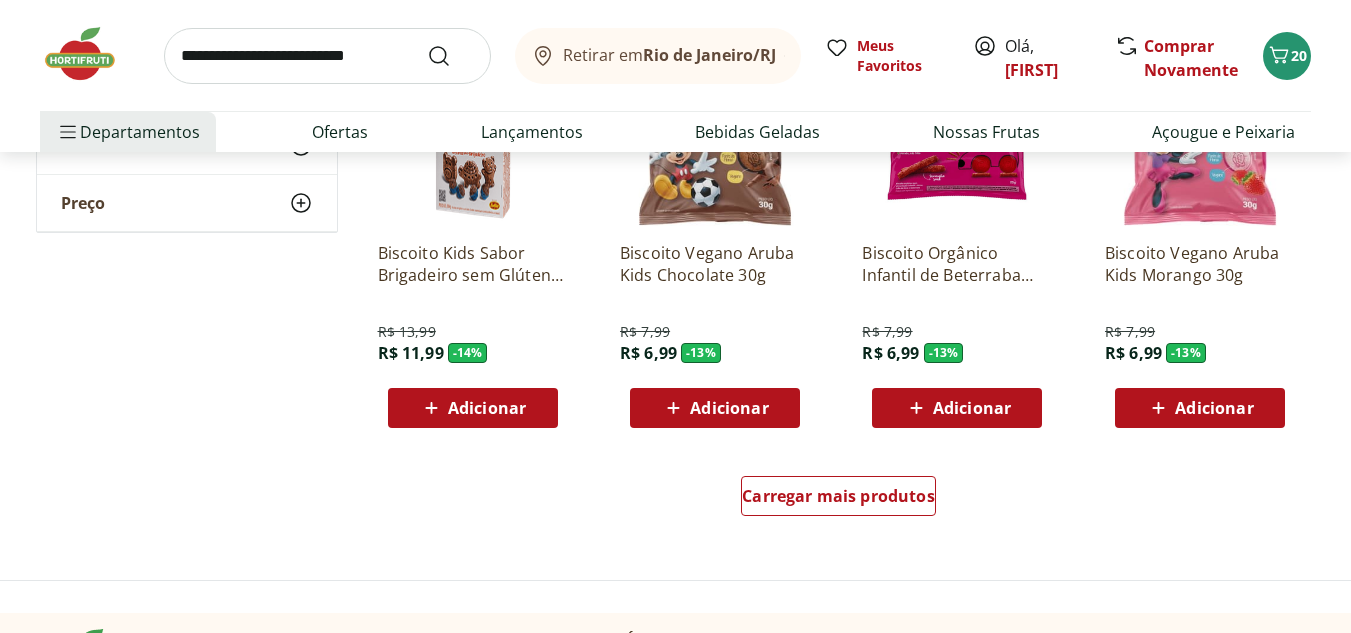 scroll, scrollTop: 3814, scrollLeft: 0, axis: vertical 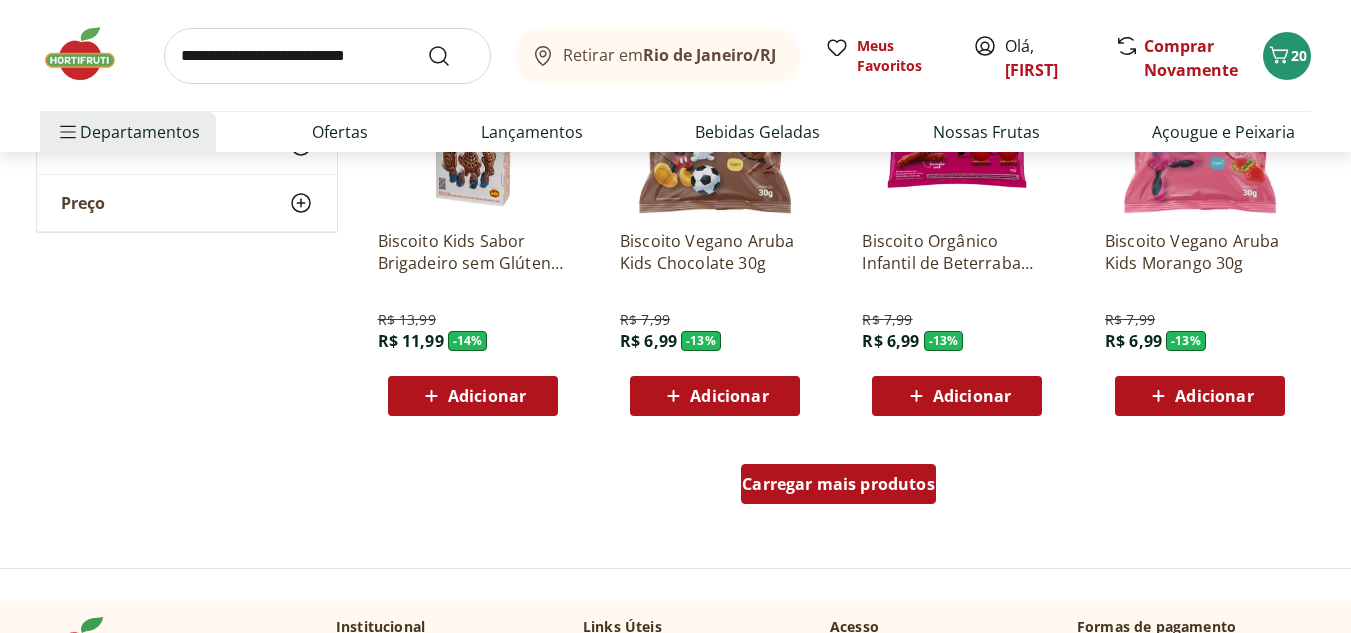 click on "Carregar mais produtos" at bounding box center [838, 484] 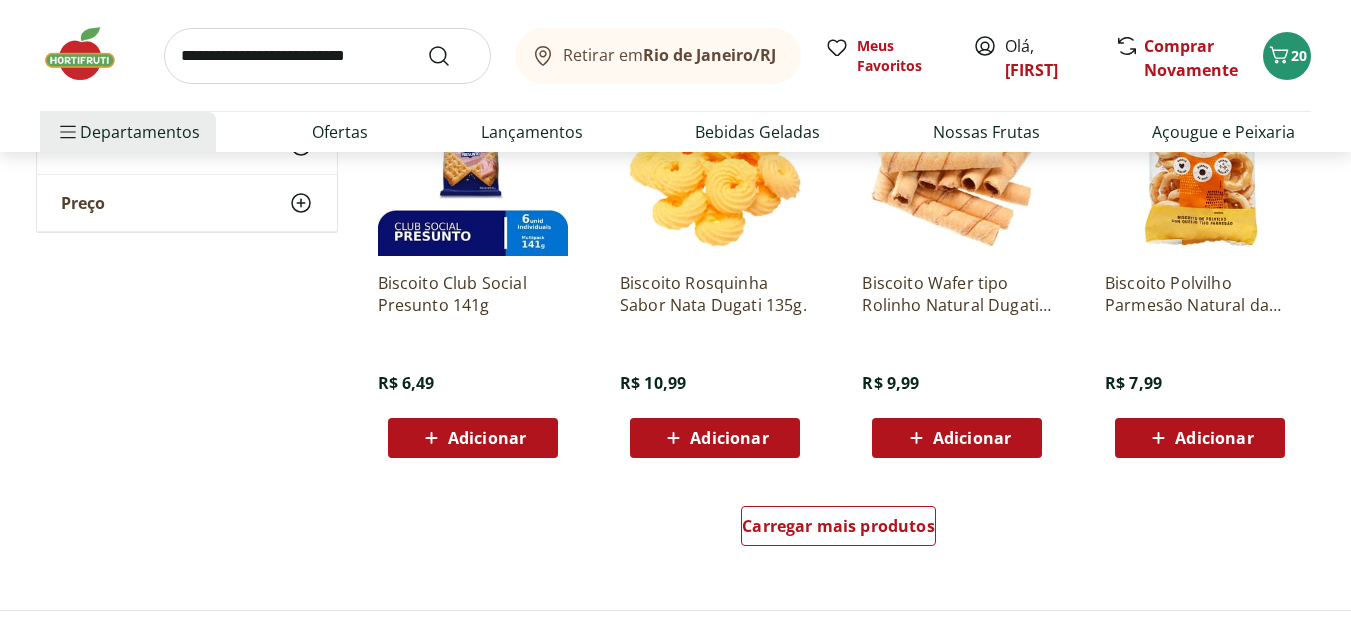 scroll, scrollTop: 5094, scrollLeft: 0, axis: vertical 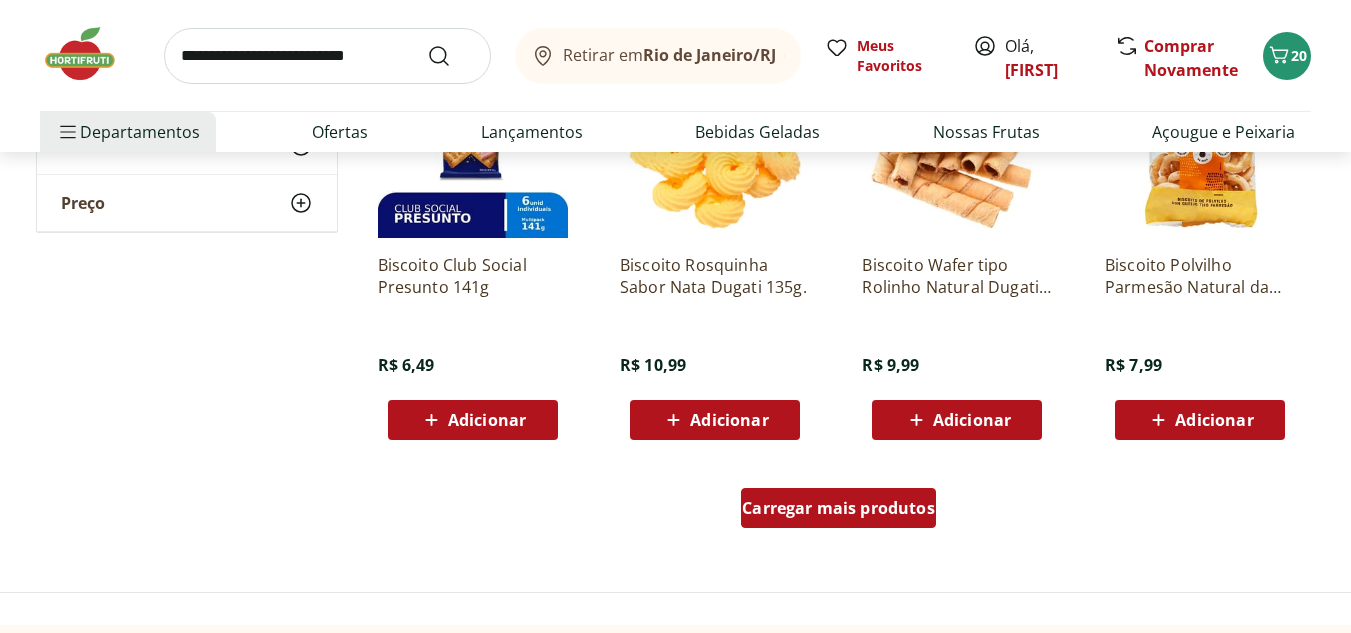 click on "Carregar mais produtos" at bounding box center [838, 508] 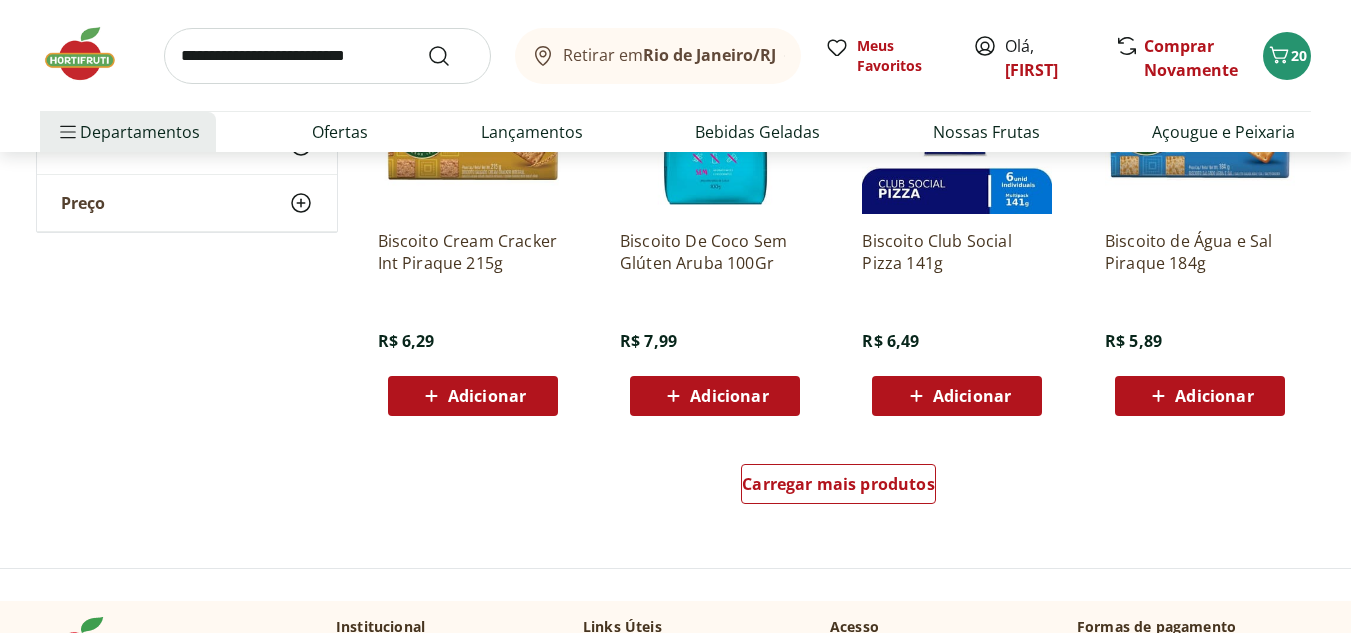 scroll, scrollTop: 6441, scrollLeft: 0, axis: vertical 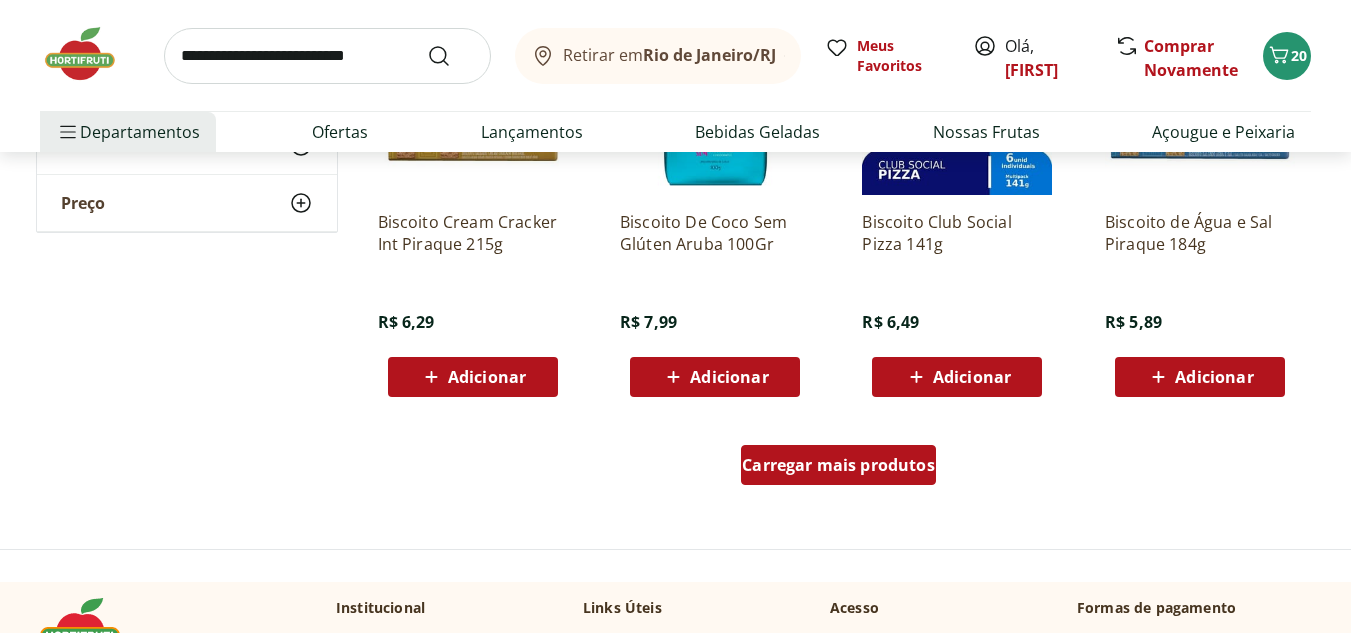 click on "Carregar mais produtos" at bounding box center (838, 465) 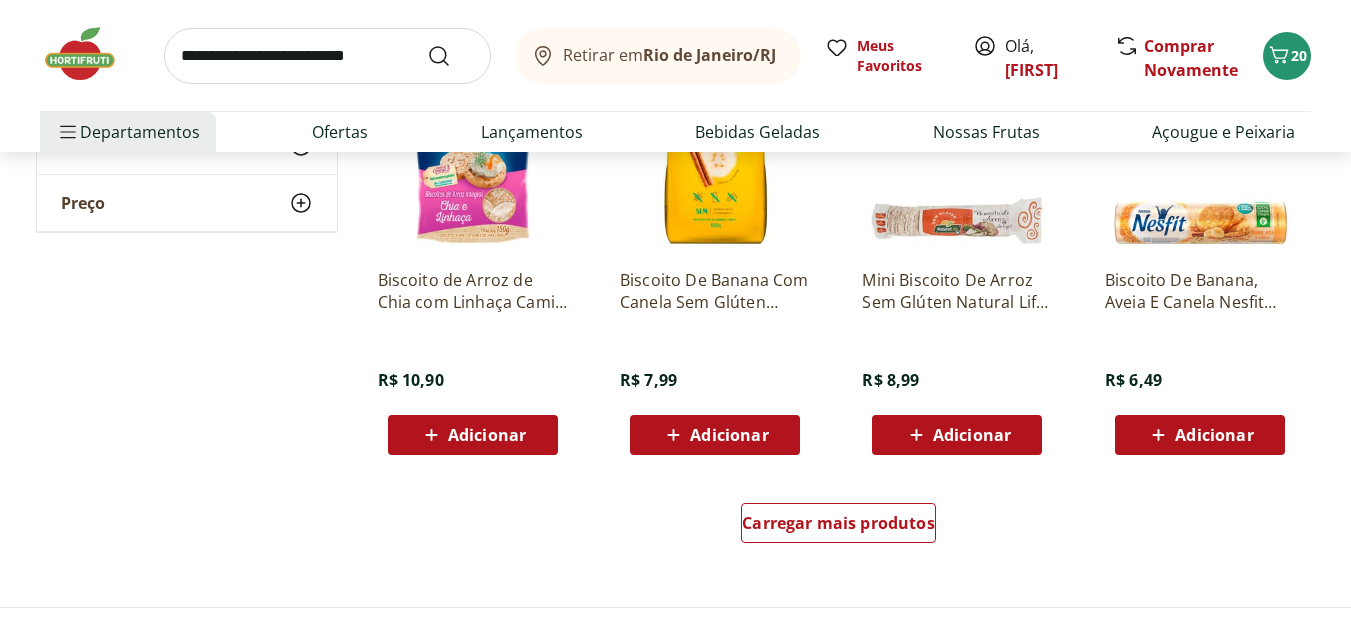 scroll, scrollTop: 7695, scrollLeft: 0, axis: vertical 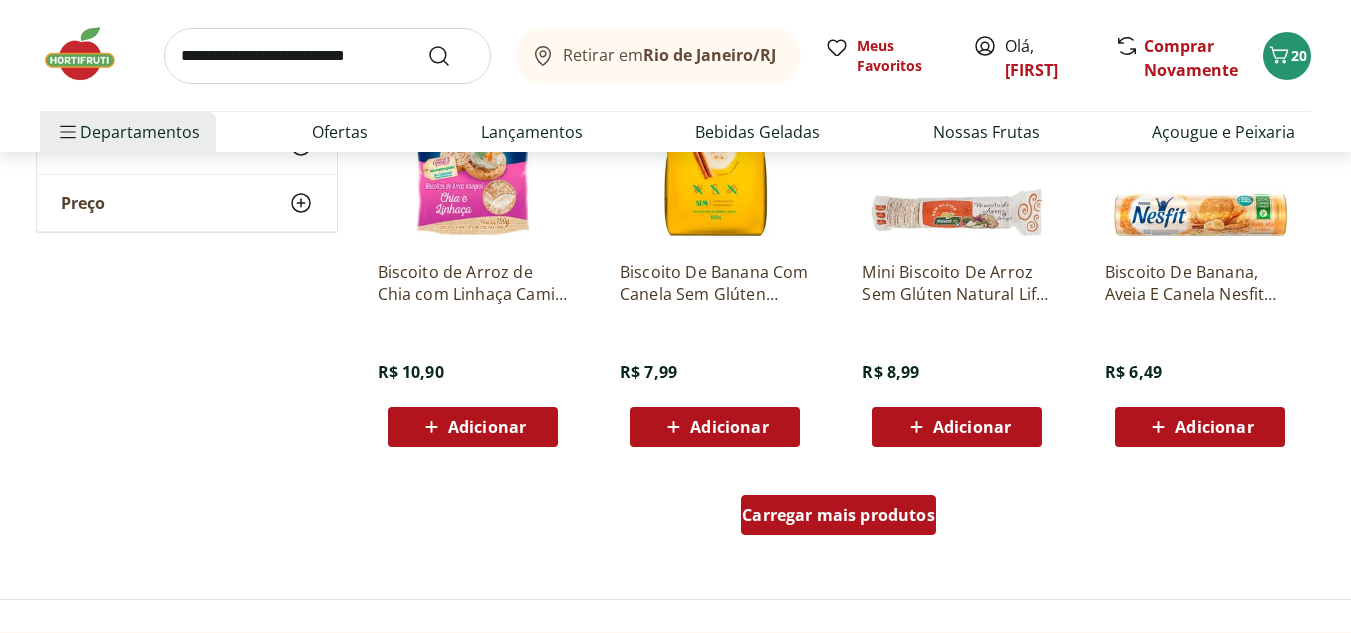 click on "Carregar mais produtos" at bounding box center [838, 515] 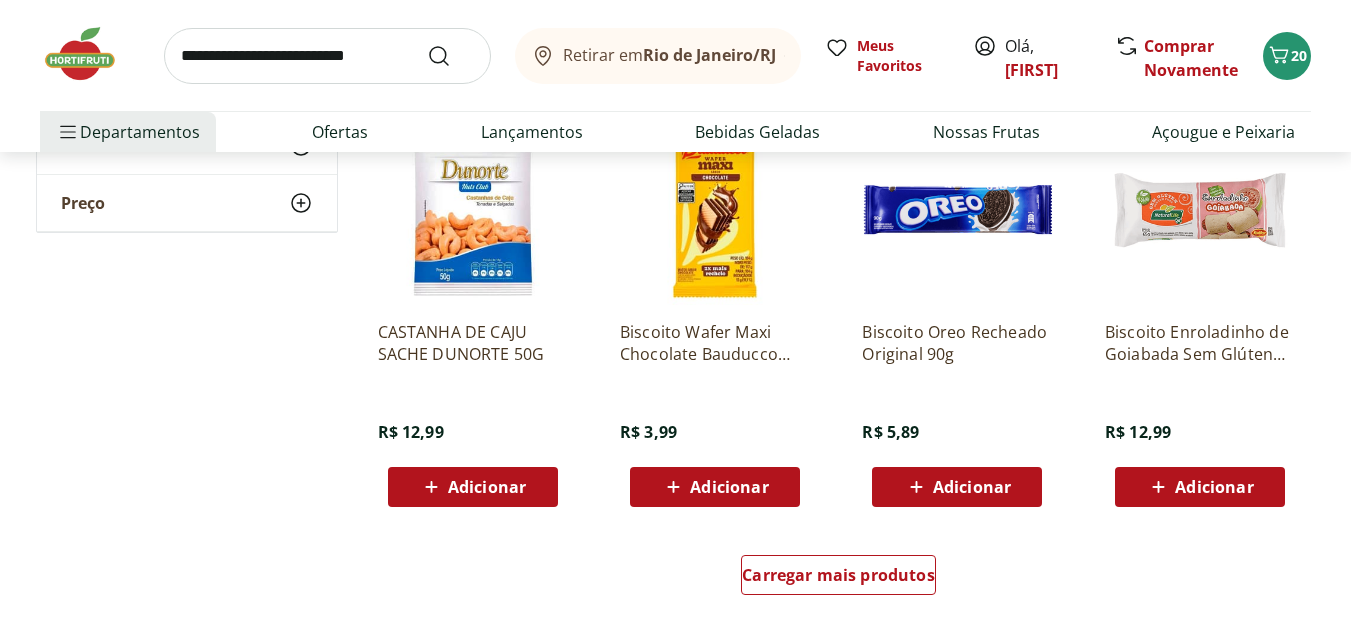 scroll, scrollTop: 8948, scrollLeft: 0, axis: vertical 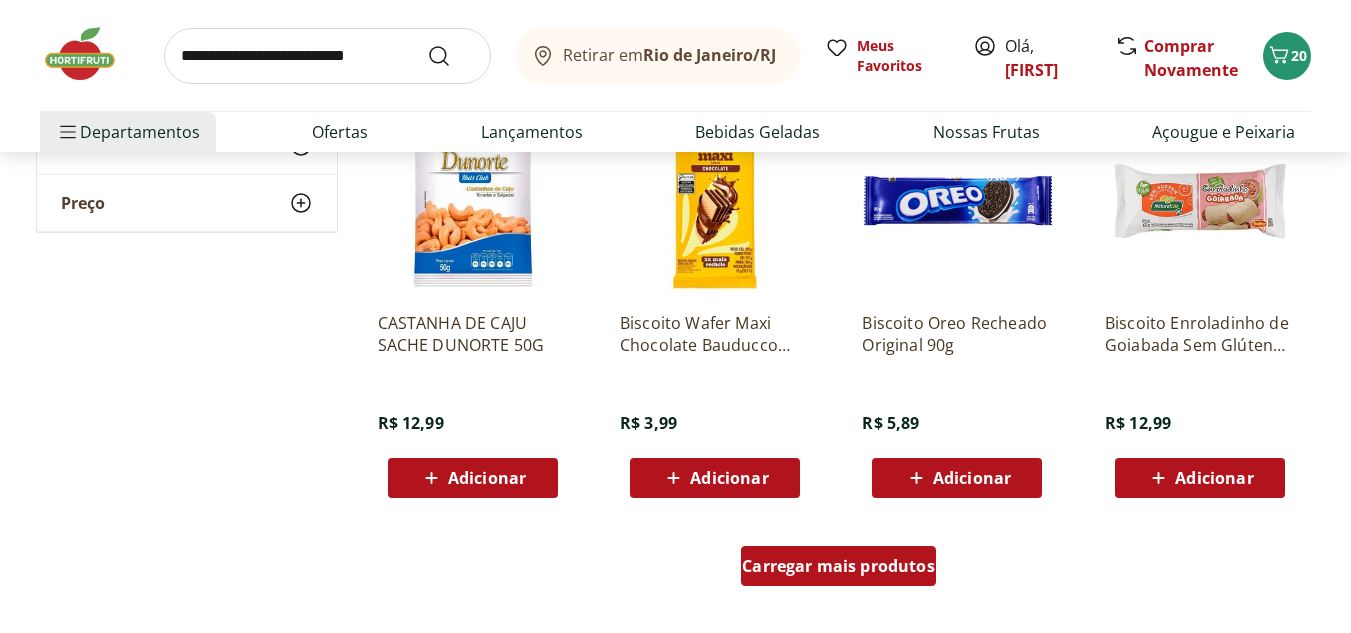 click on "Carregar mais produtos" at bounding box center [838, 566] 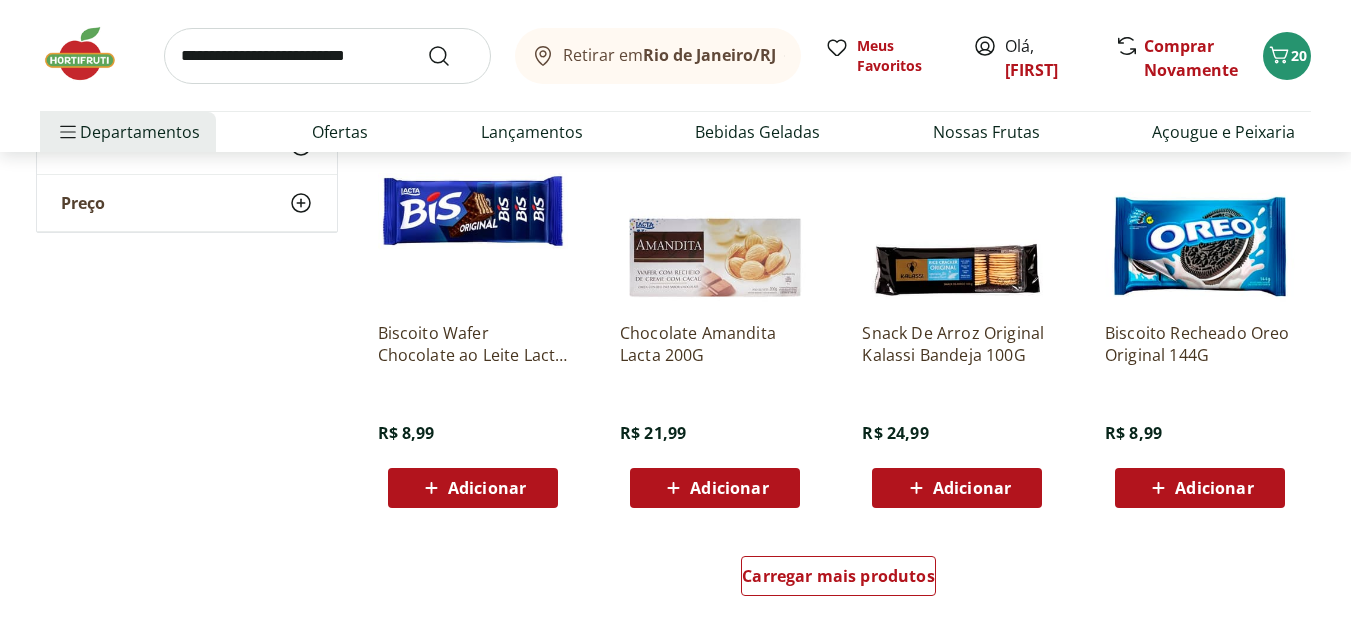 scroll, scrollTop: 10282, scrollLeft: 0, axis: vertical 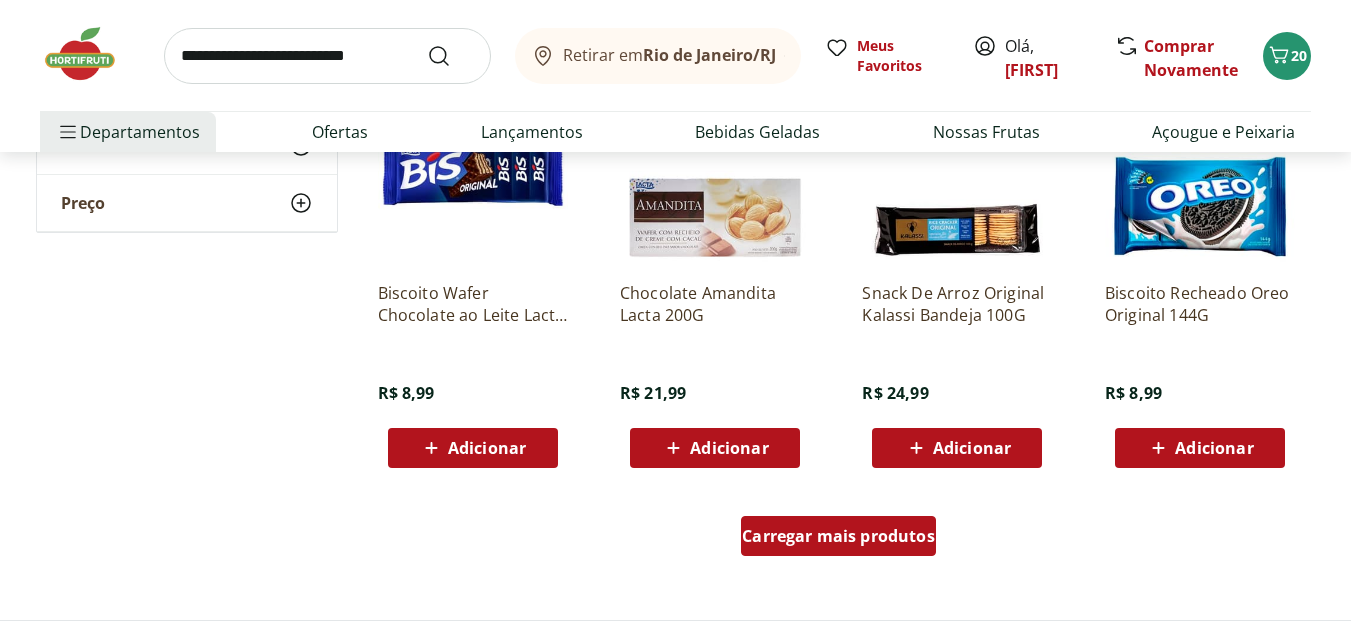 click on "Carregar mais produtos" at bounding box center (838, 536) 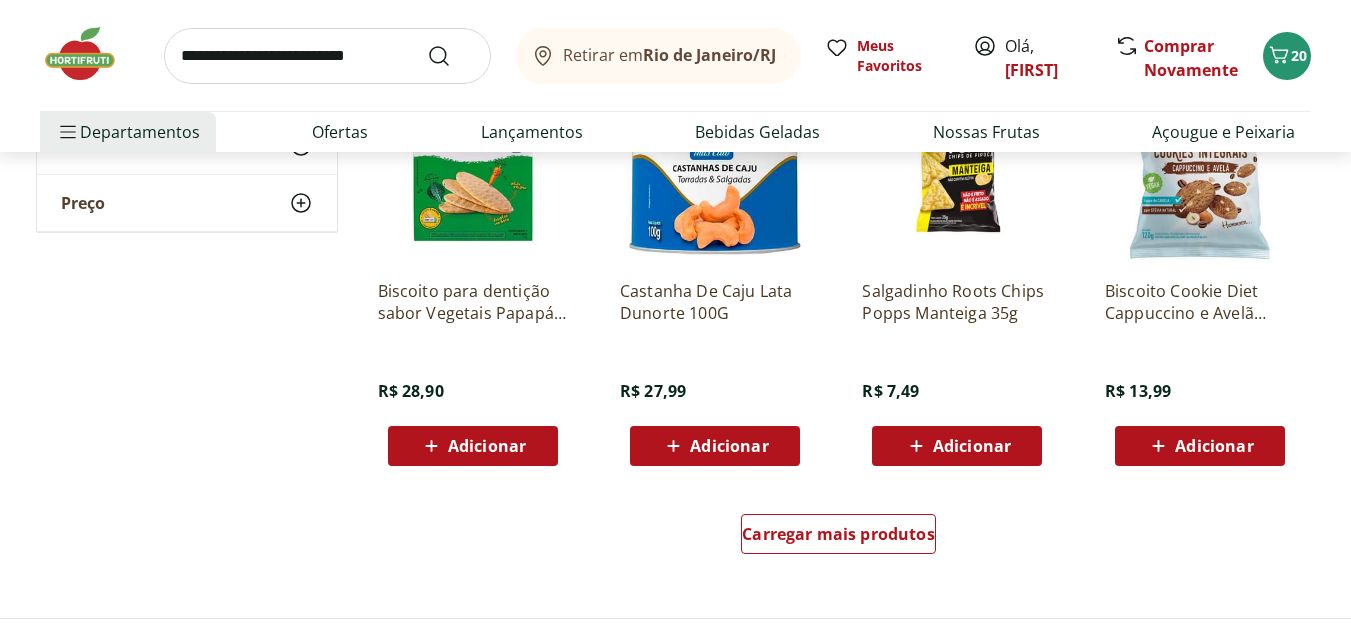 scroll, scrollTop: 11628, scrollLeft: 0, axis: vertical 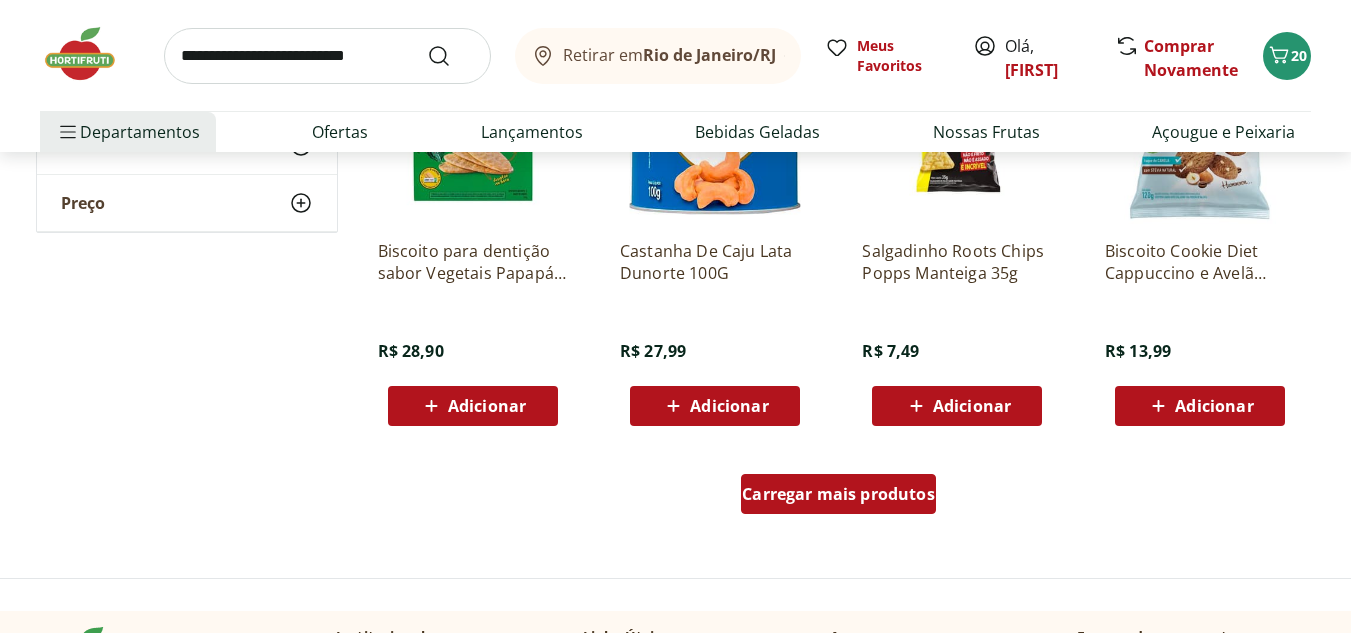 click on "Carregar mais produtos" at bounding box center [838, 498] 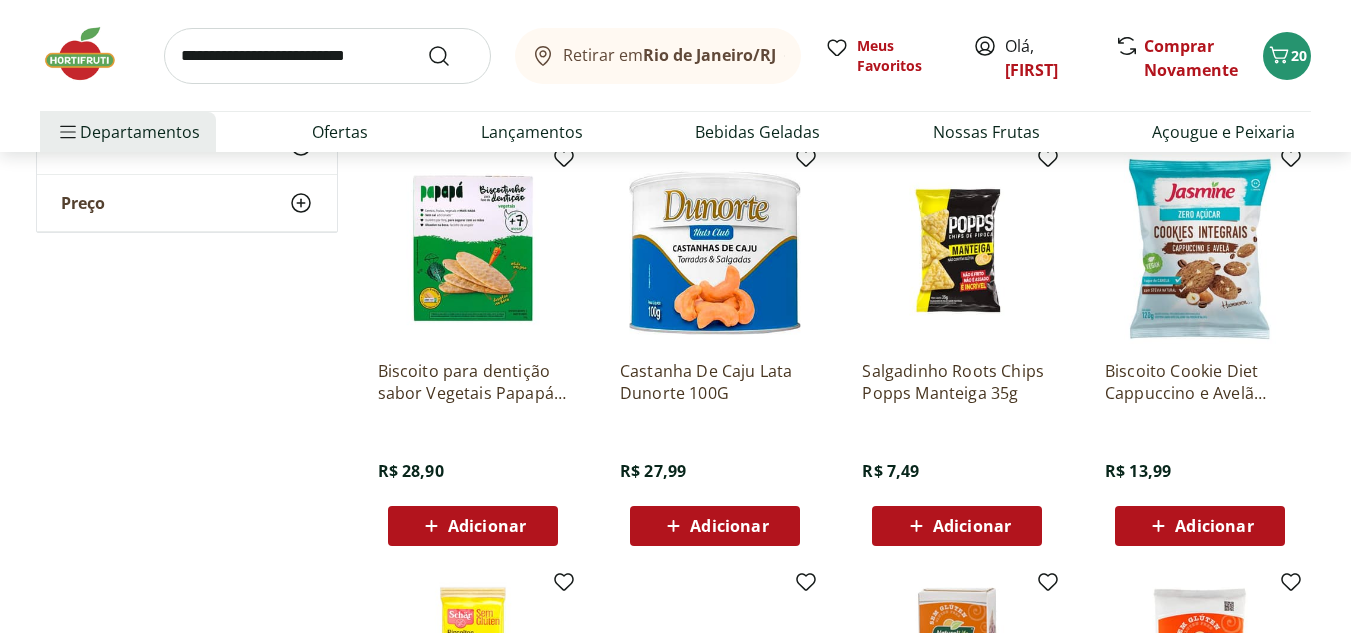 scroll, scrollTop: 11468, scrollLeft: 0, axis: vertical 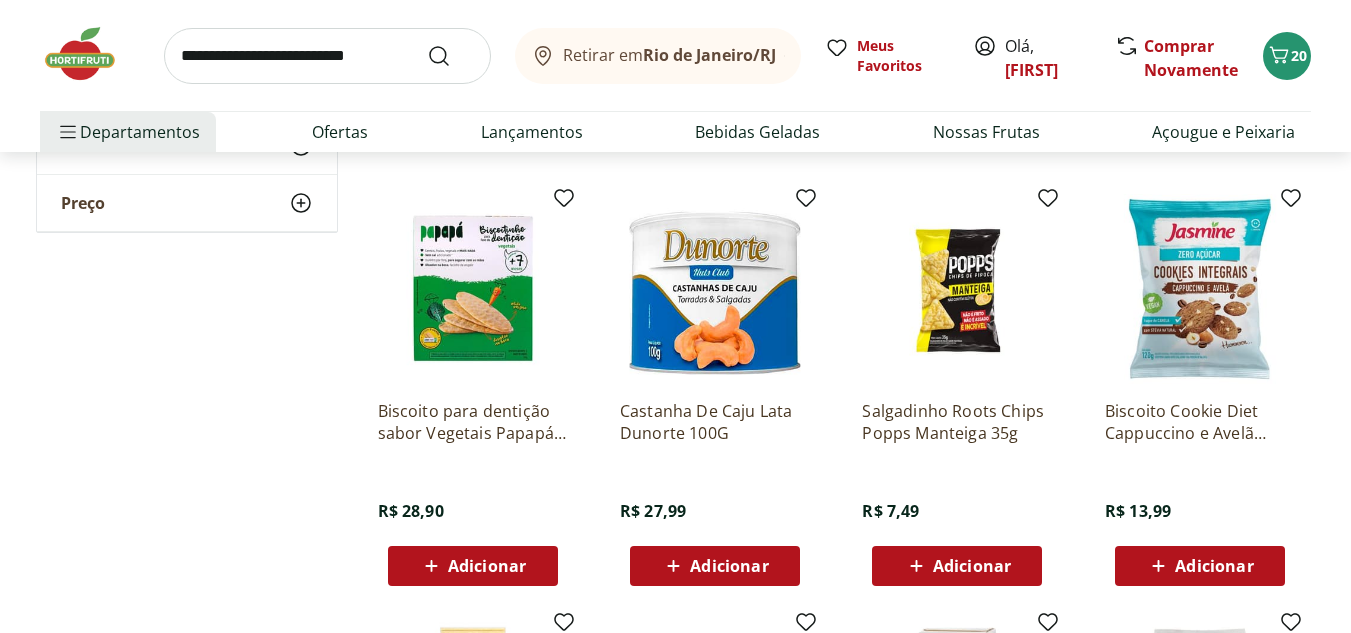 click on "Adicionar" at bounding box center [1214, 566] 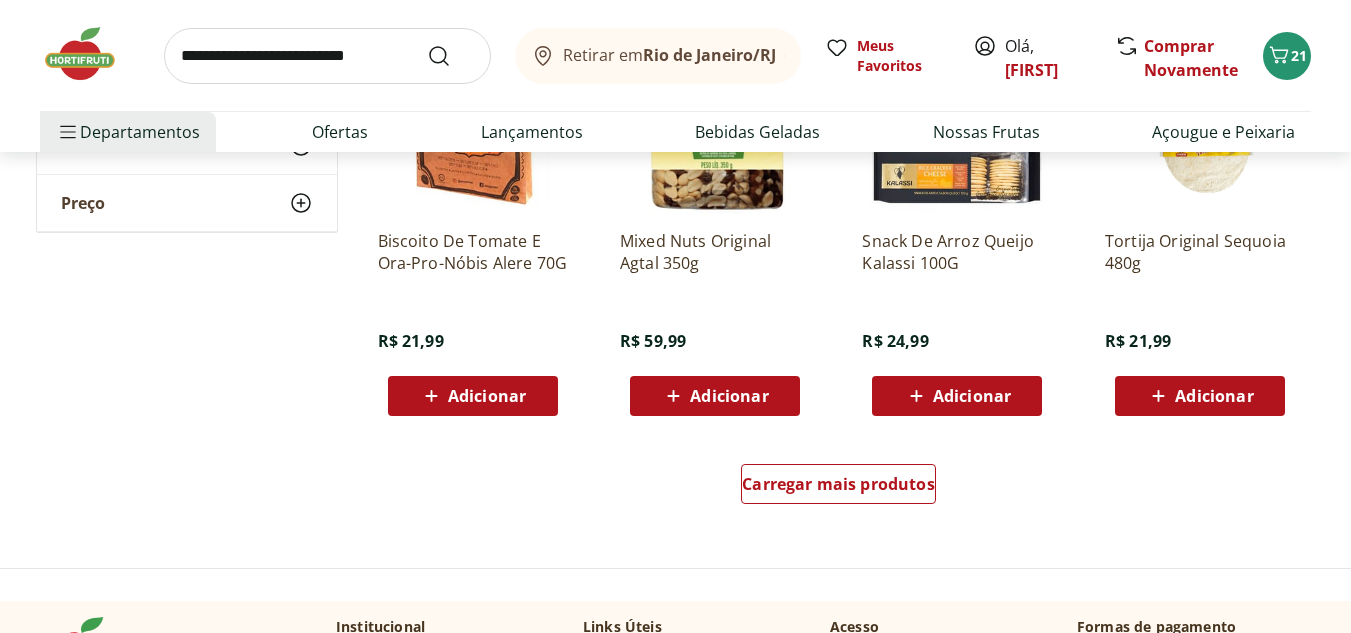 scroll, scrollTop: 13022, scrollLeft: 0, axis: vertical 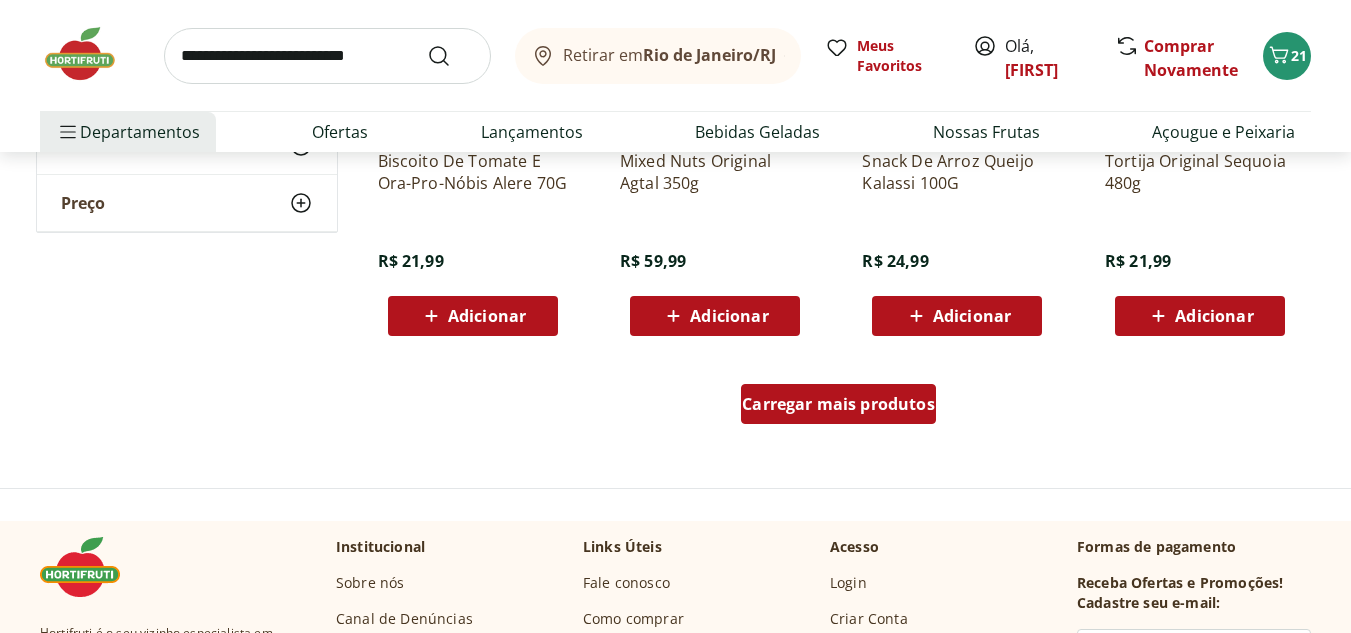 click on "Carregar mais produtos" at bounding box center (838, 404) 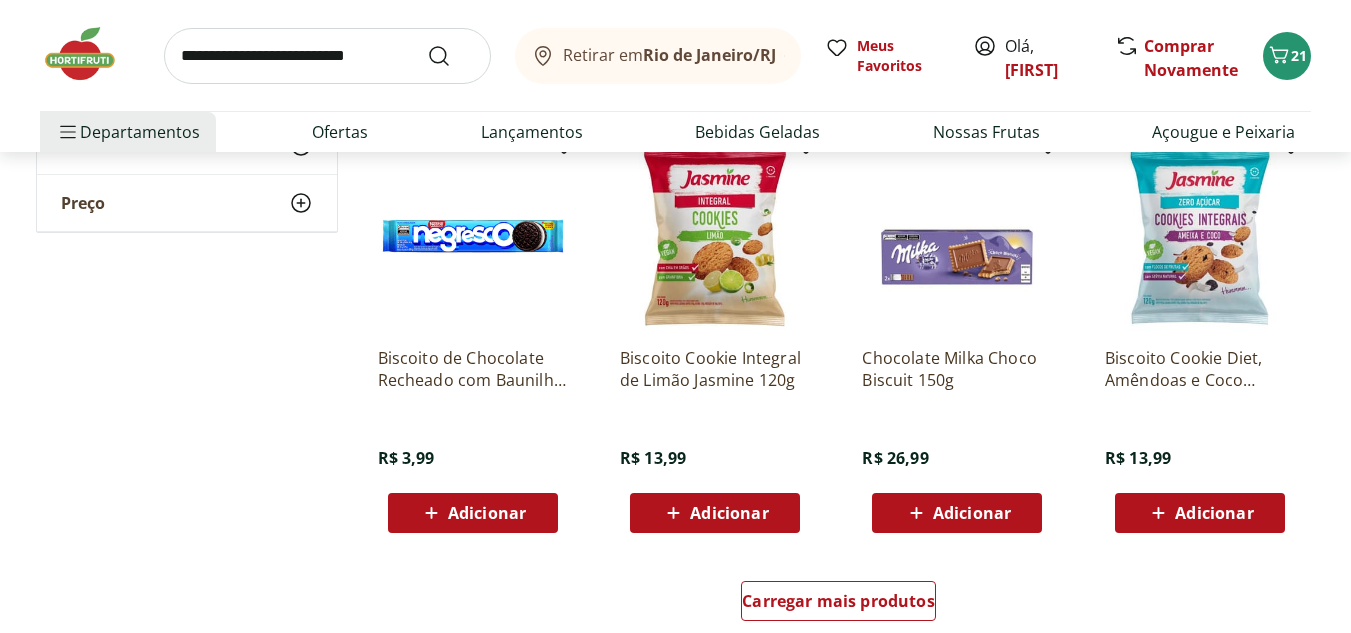 scroll, scrollTop: 14156, scrollLeft: 0, axis: vertical 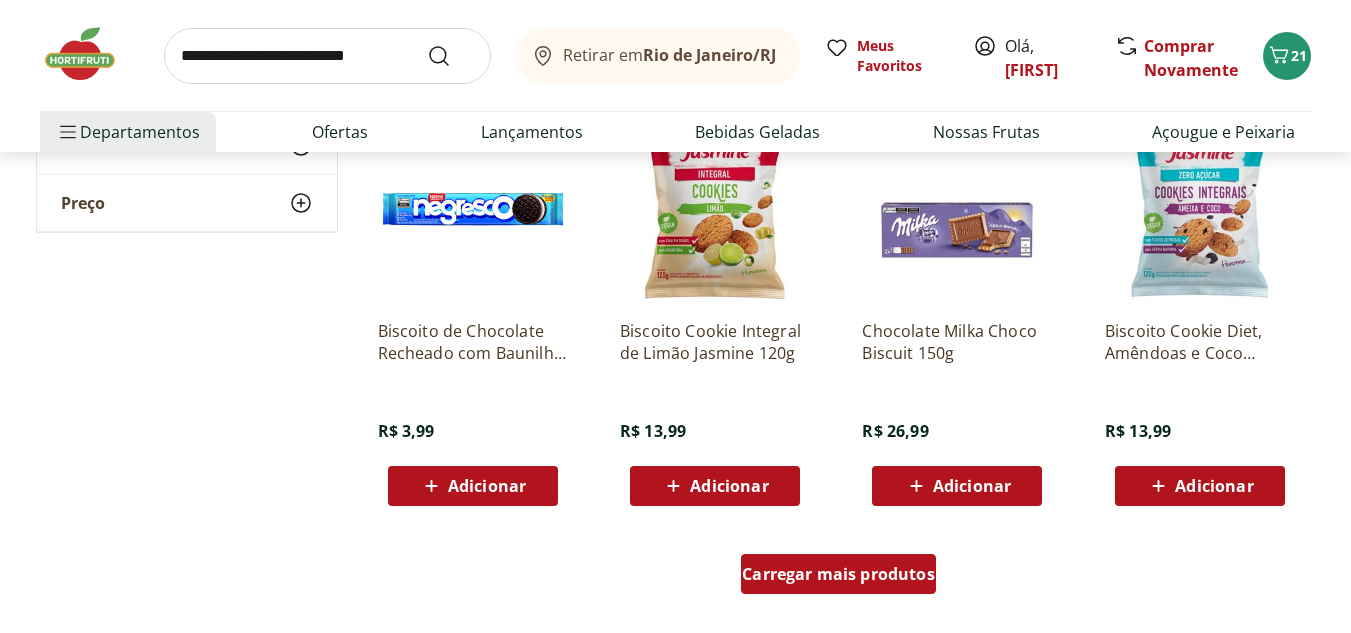 click on "Carregar mais produtos" at bounding box center (838, 574) 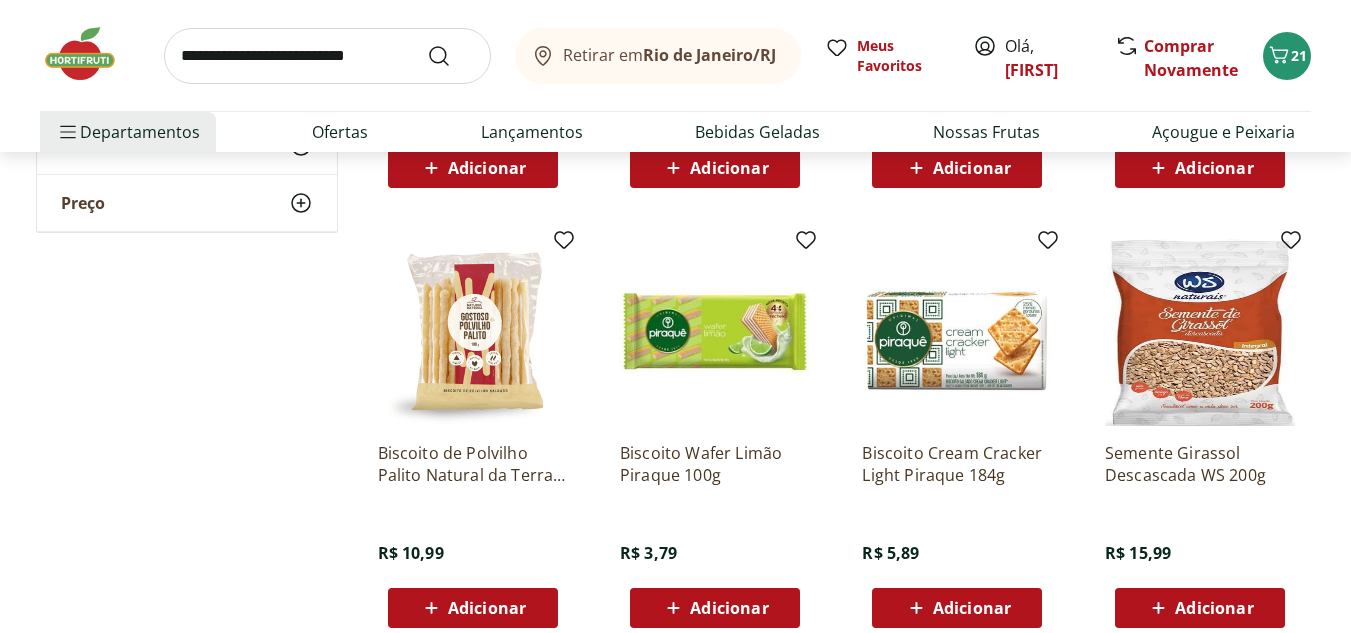 scroll, scrollTop: 1053, scrollLeft: 0, axis: vertical 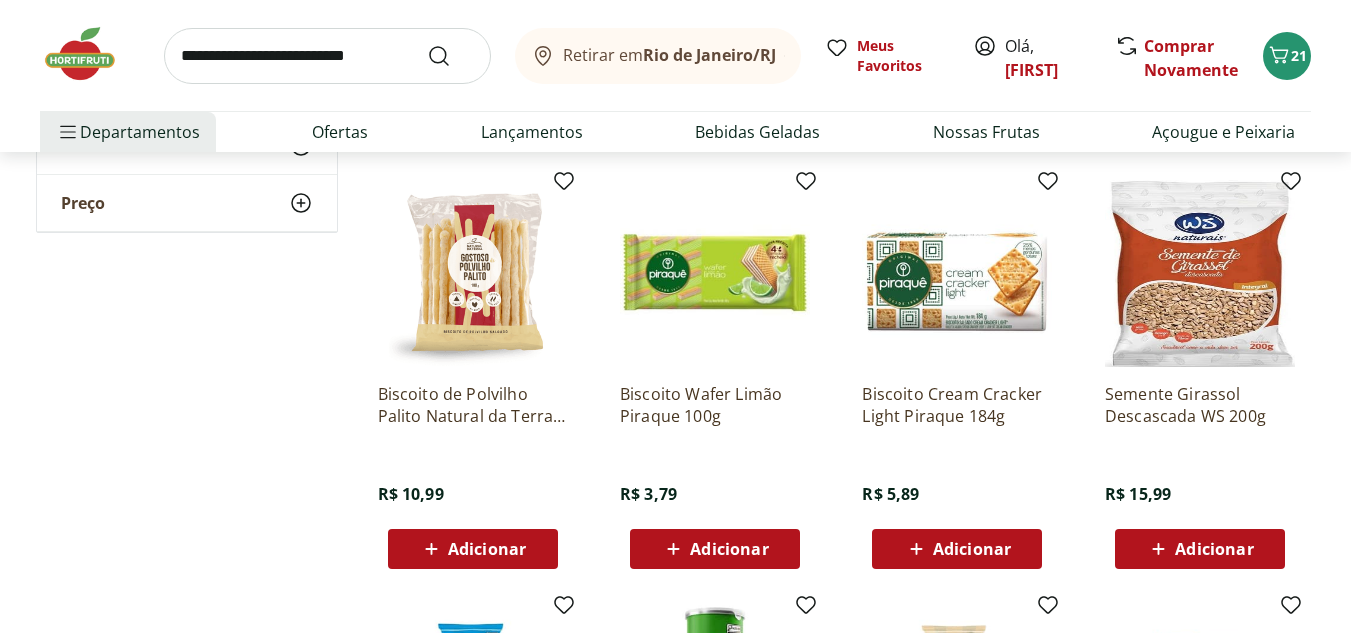 click on "Adicionar" at bounding box center (972, 549) 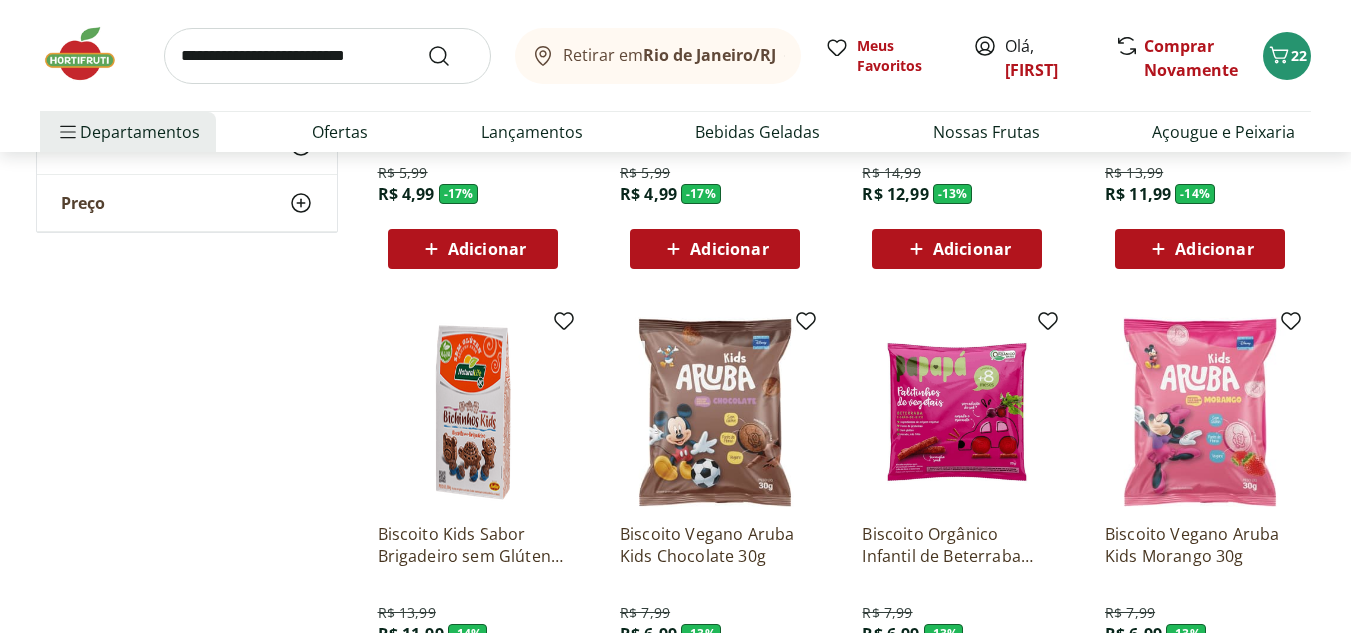 scroll, scrollTop: 3708, scrollLeft: 0, axis: vertical 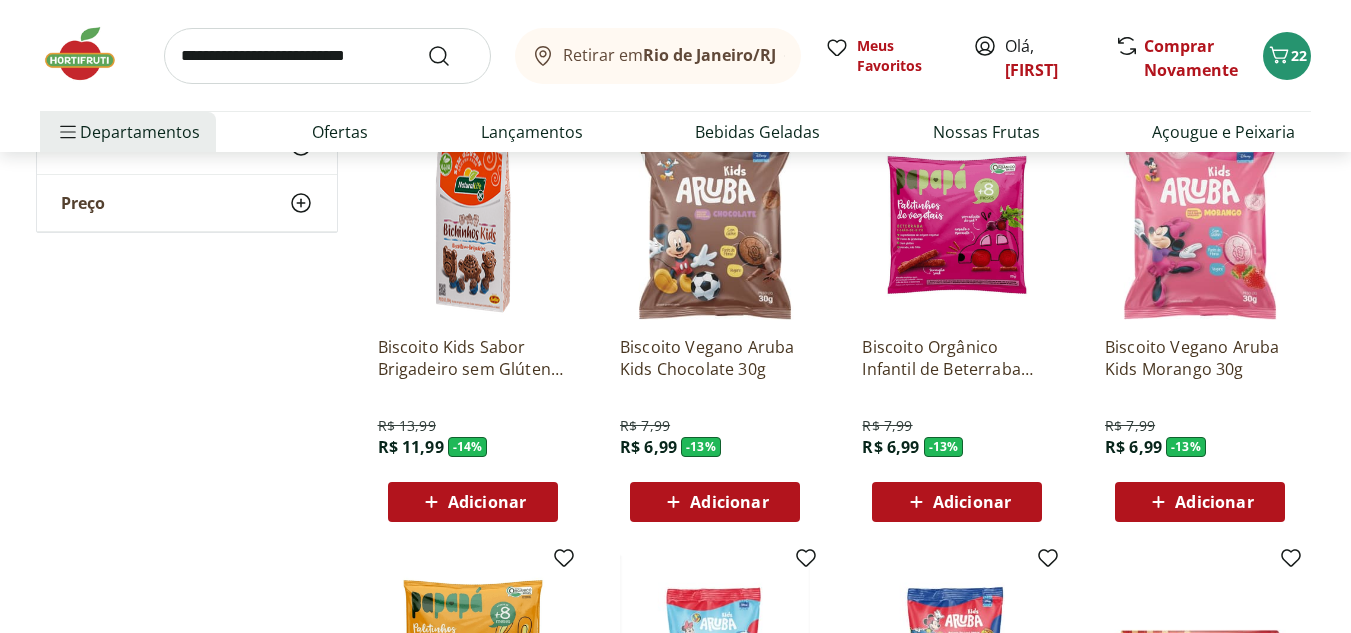 click at bounding box center [327, 56] 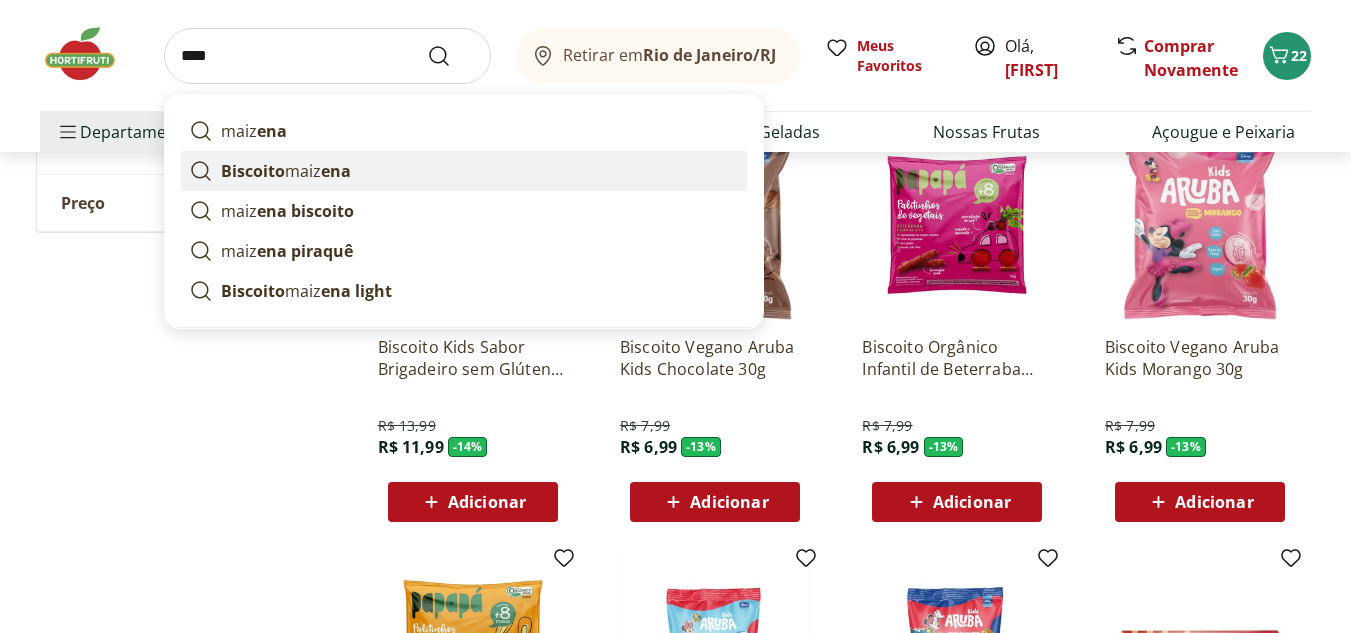 click on "ena" at bounding box center [336, 171] 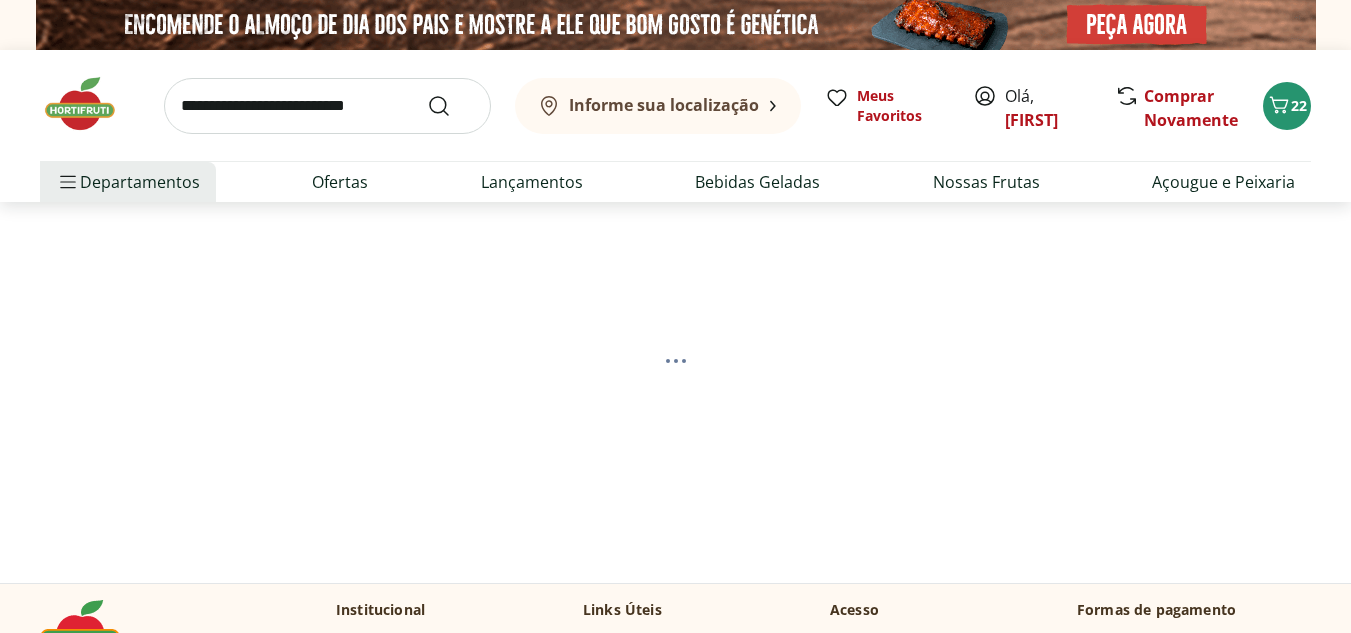 scroll, scrollTop: 0, scrollLeft: 0, axis: both 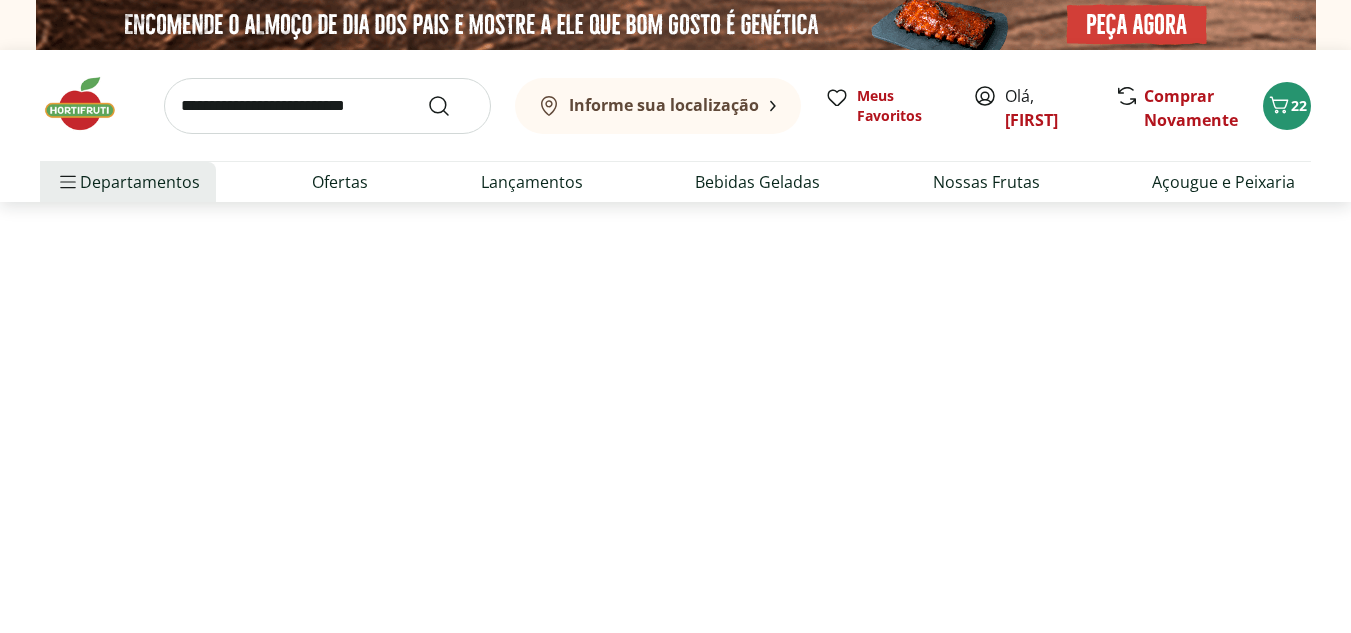 select on "**********" 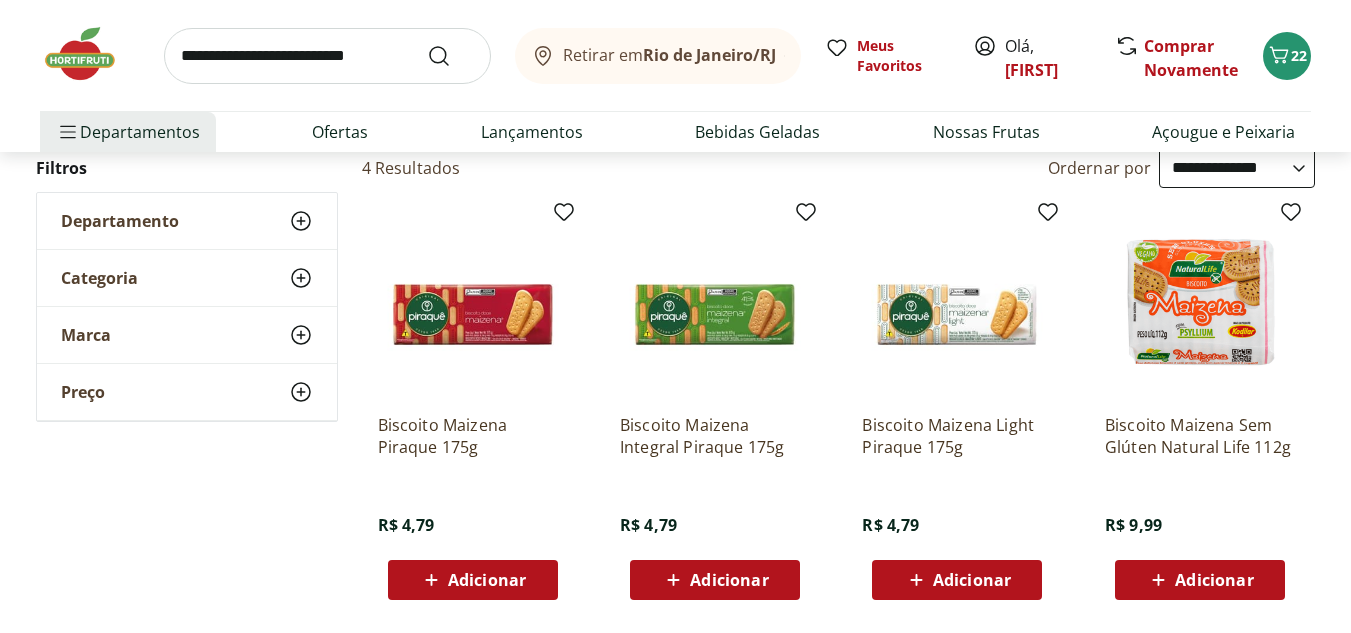 scroll, scrollTop: 236, scrollLeft: 0, axis: vertical 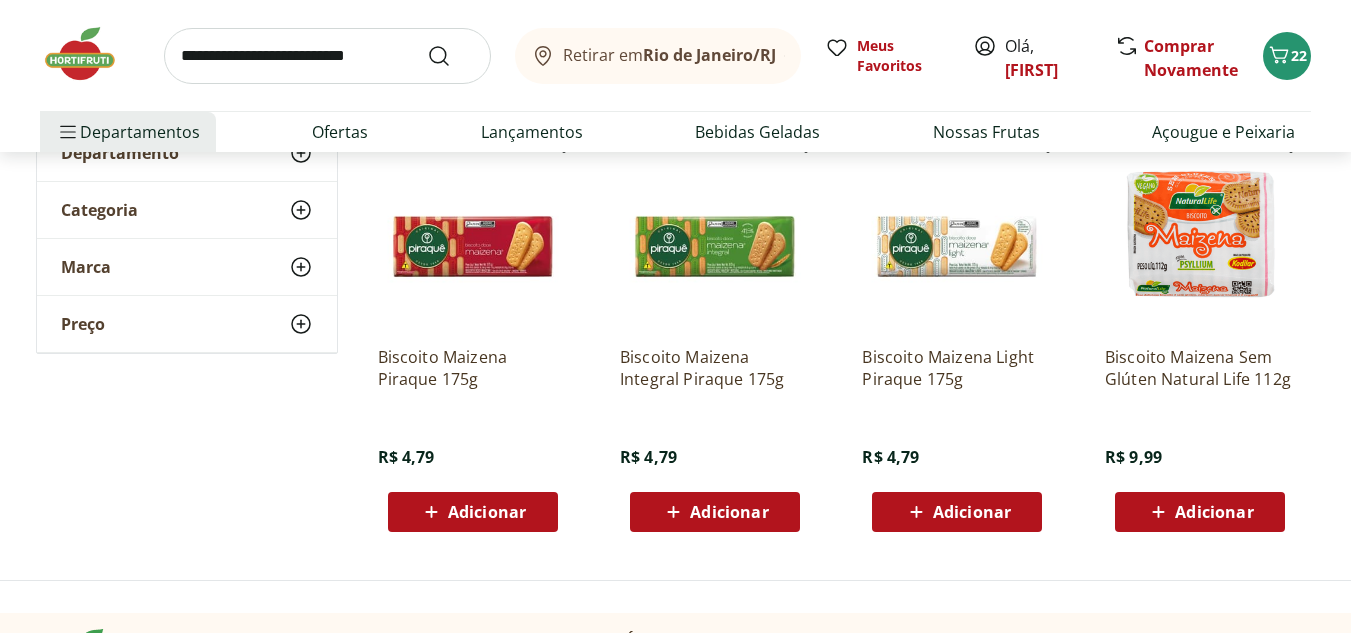 click at bounding box center (957, 235) 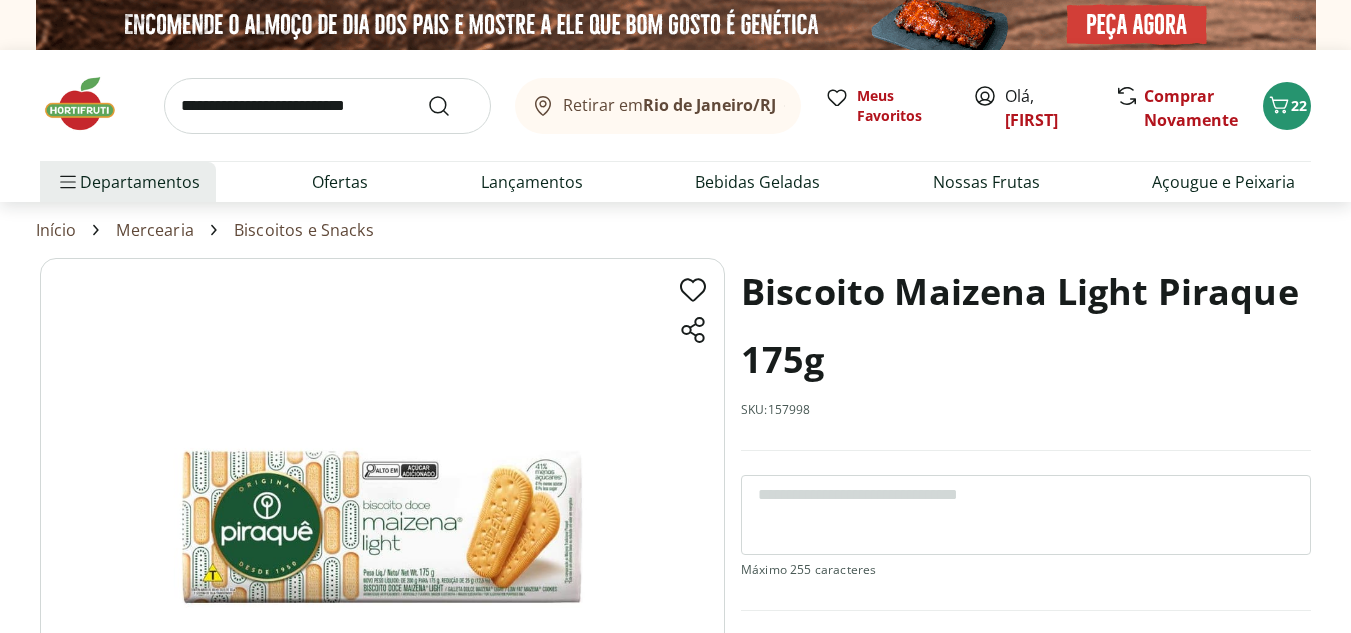 click at bounding box center (382, 498) 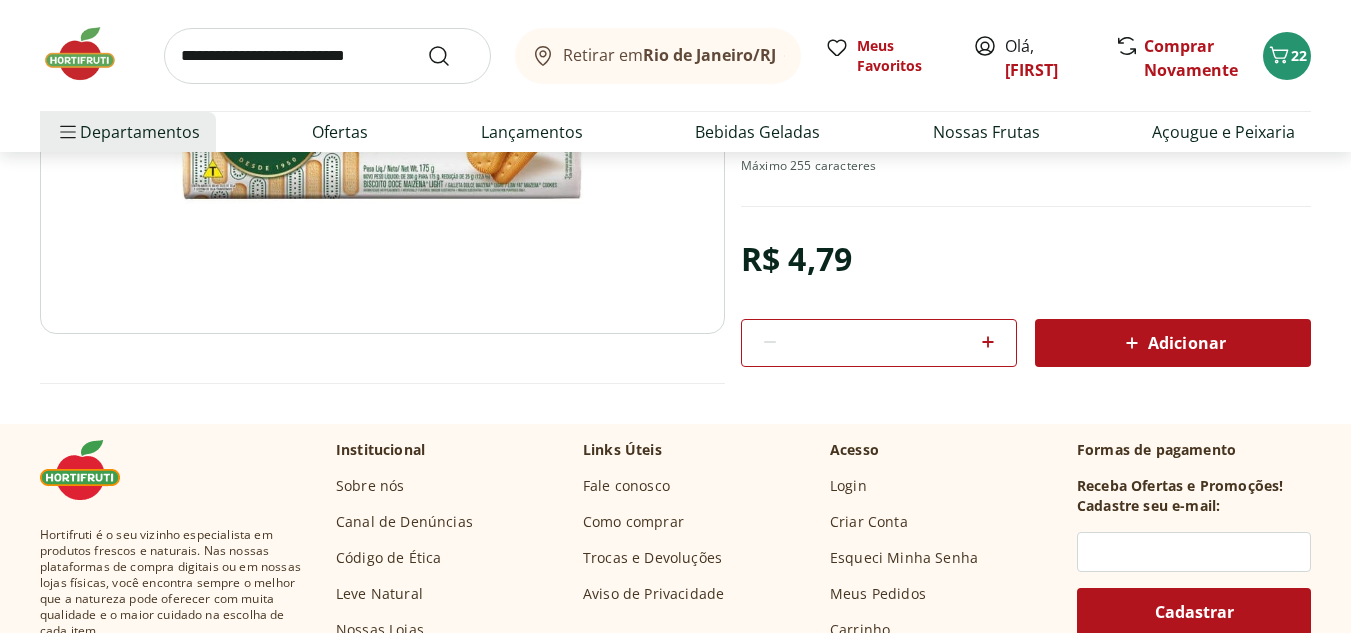 scroll, scrollTop: 0, scrollLeft: 0, axis: both 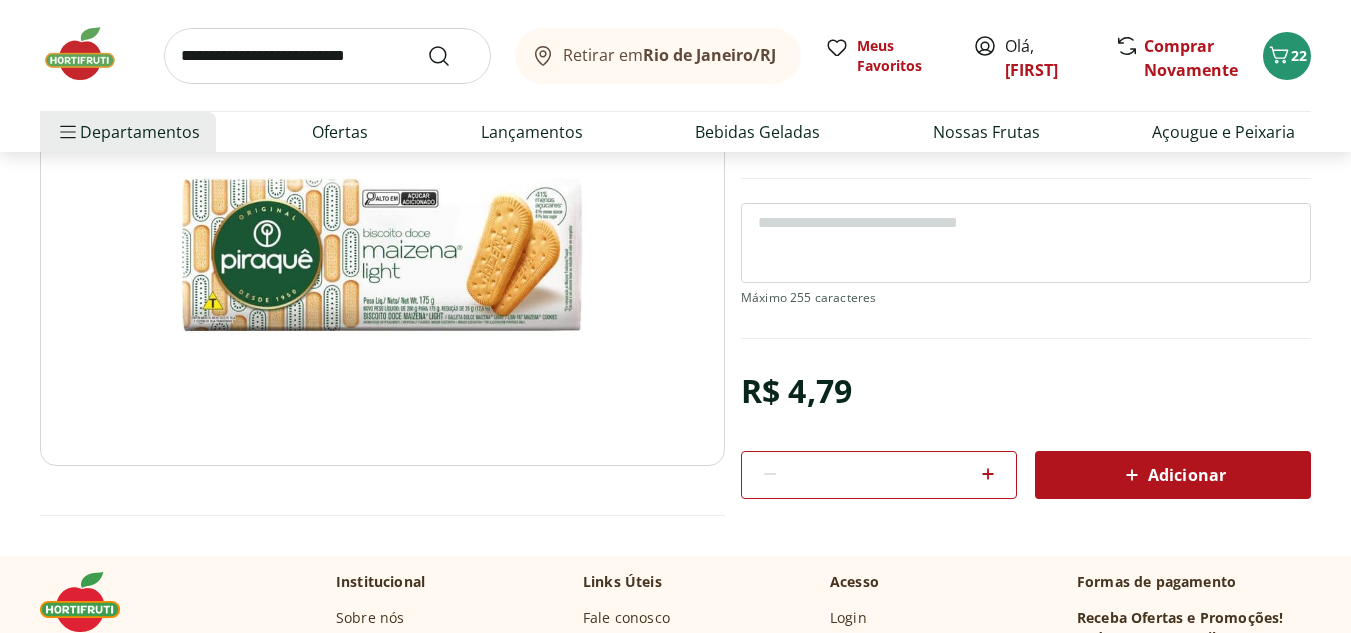 click on "Adicionar" at bounding box center (1173, 475) 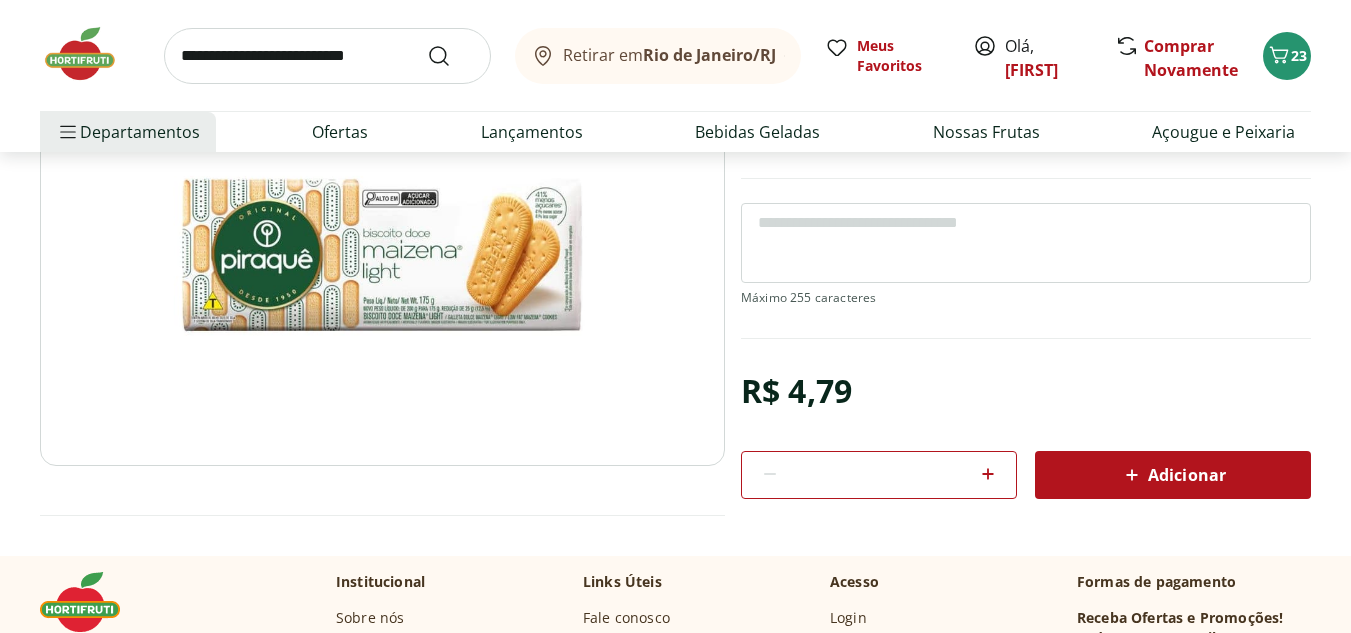 click at bounding box center [327, 56] 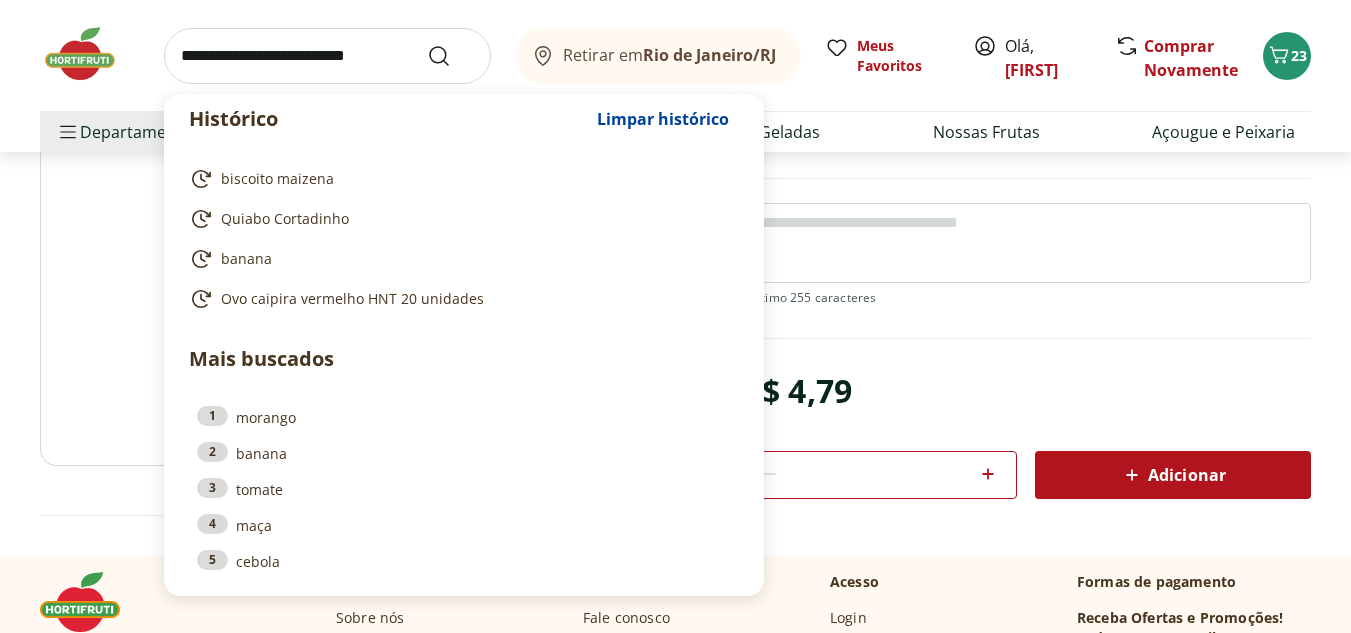 click at bounding box center [327, 56] 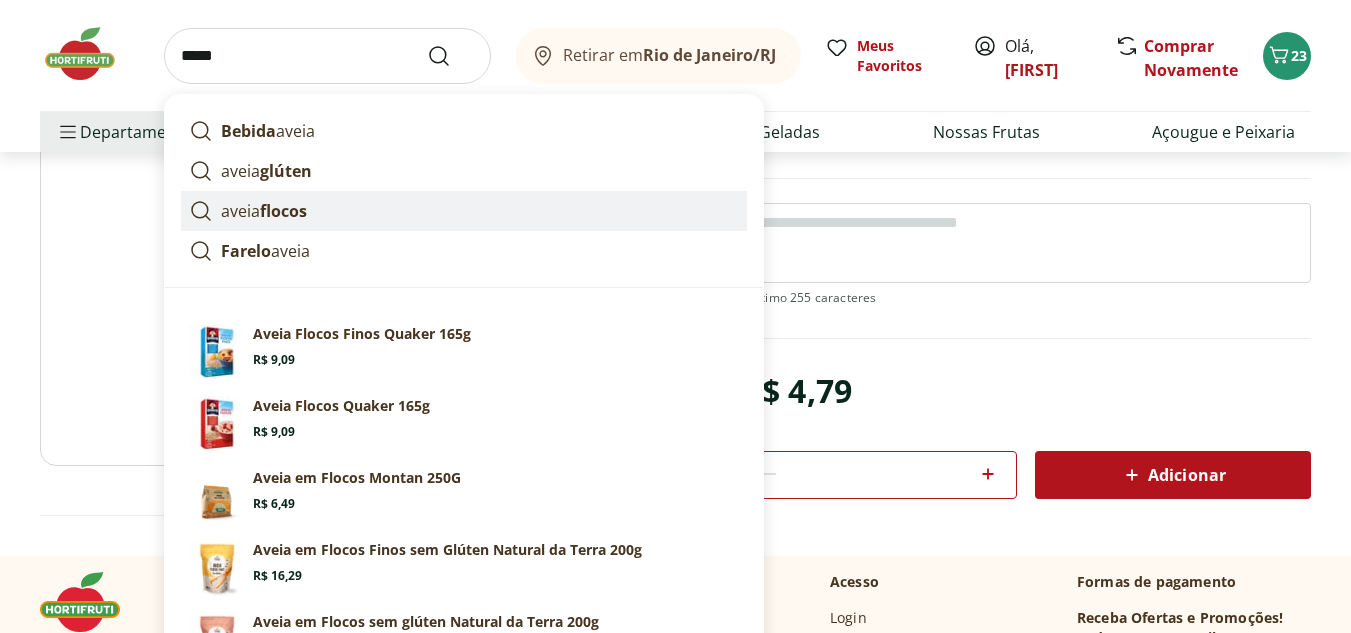 click on "flocos" at bounding box center [283, 211] 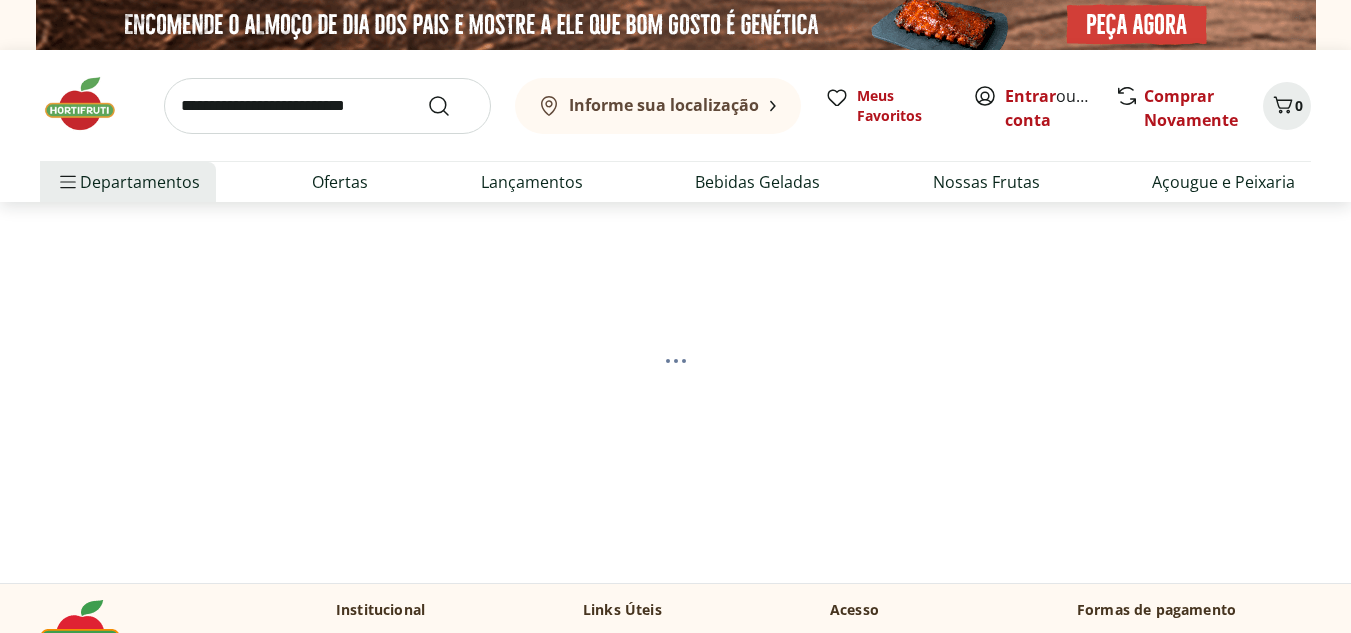 scroll, scrollTop: 0, scrollLeft: 0, axis: both 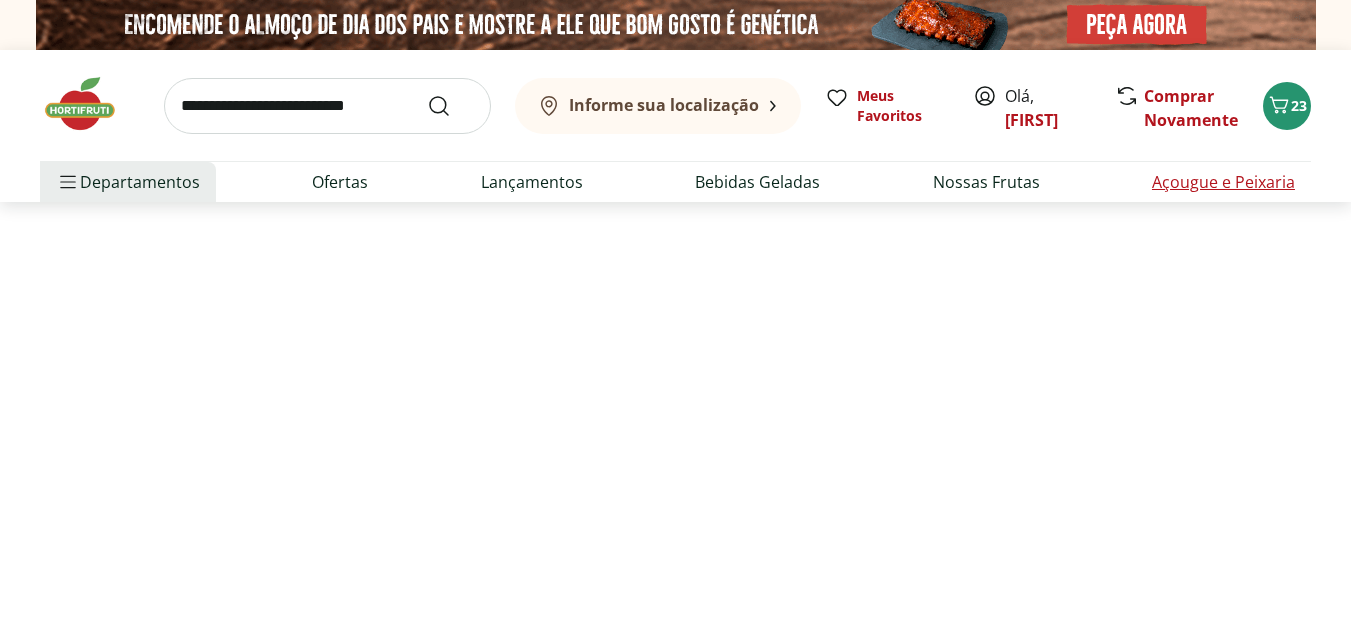 select on "**********" 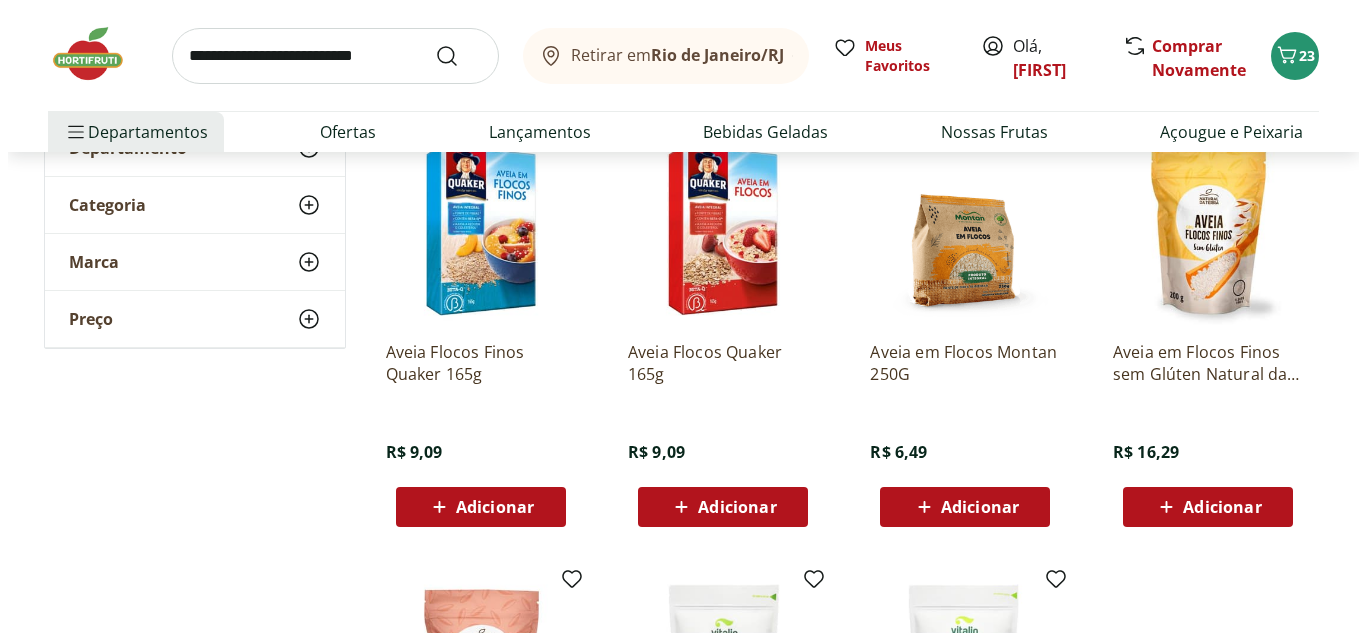 scroll, scrollTop: 268, scrollLeft: 0, axis: vertical 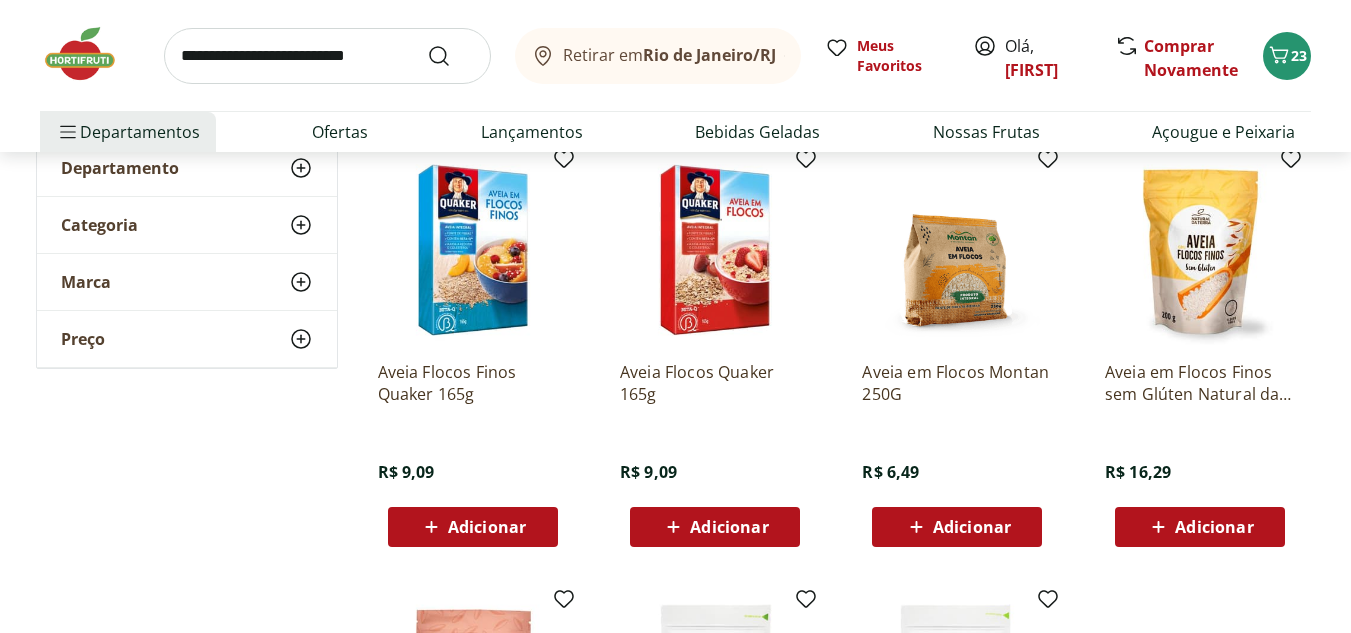 click on "Adicionar" at bounding box center [487, 527] 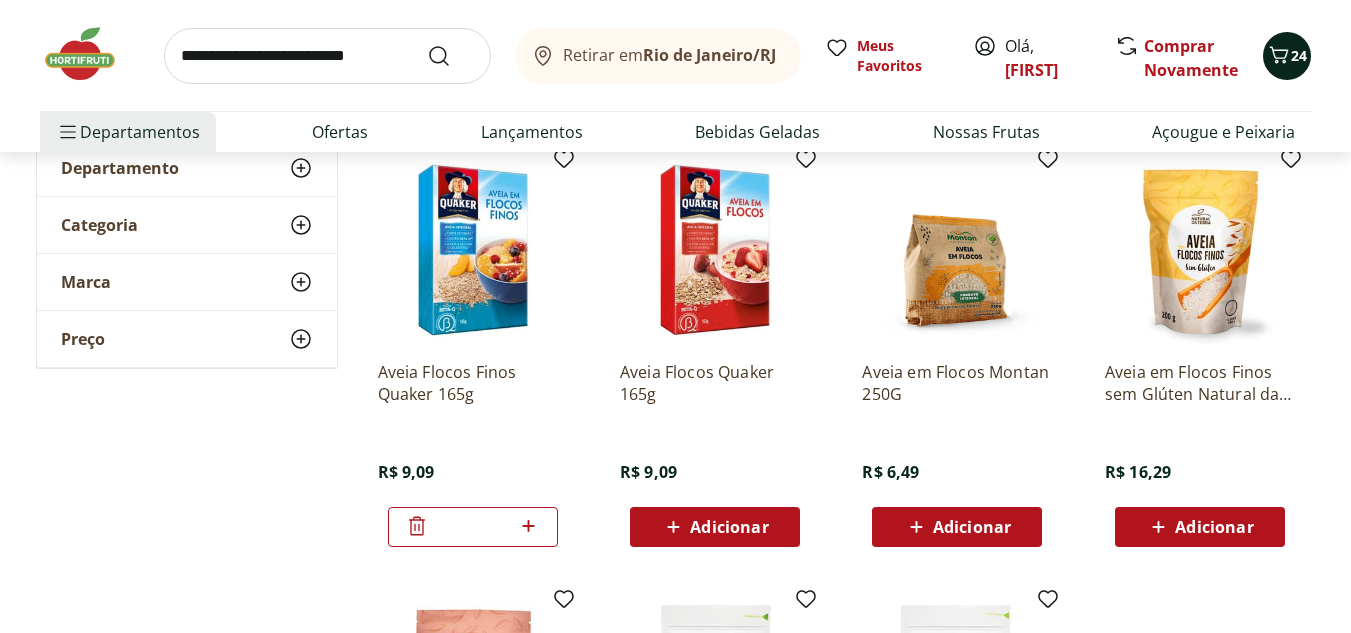 click 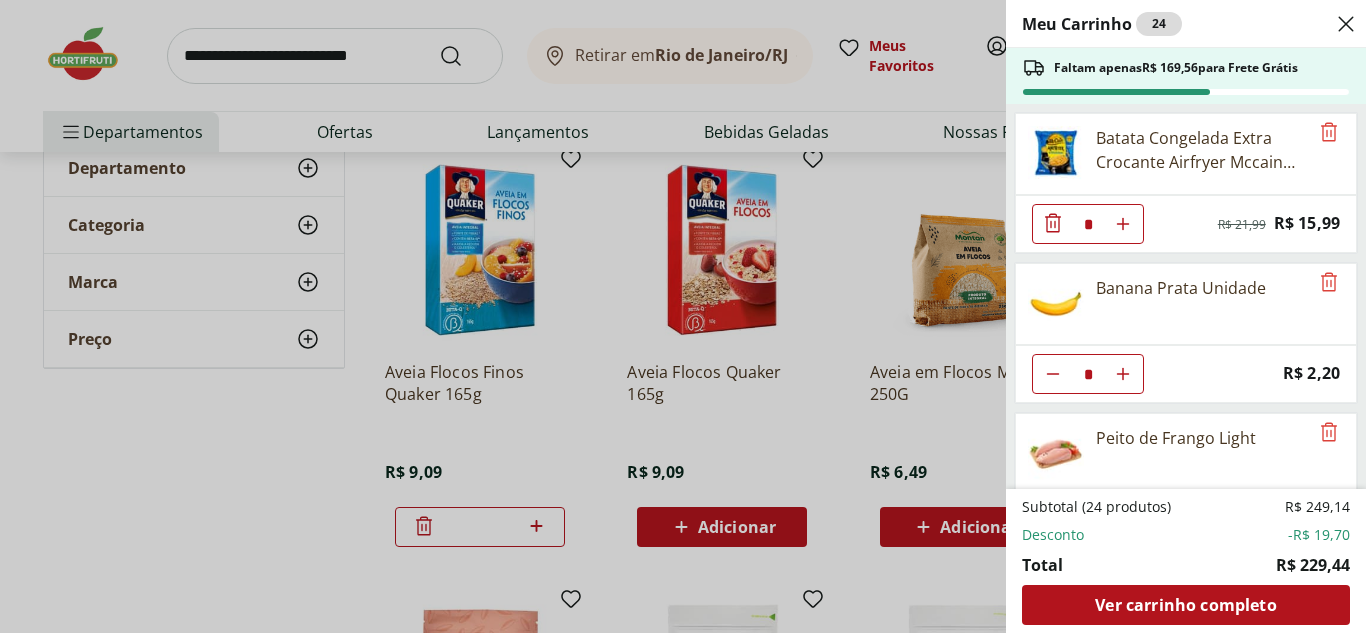 scroll, scrollTop: 451, scrollLeft: 0, axis: vertical 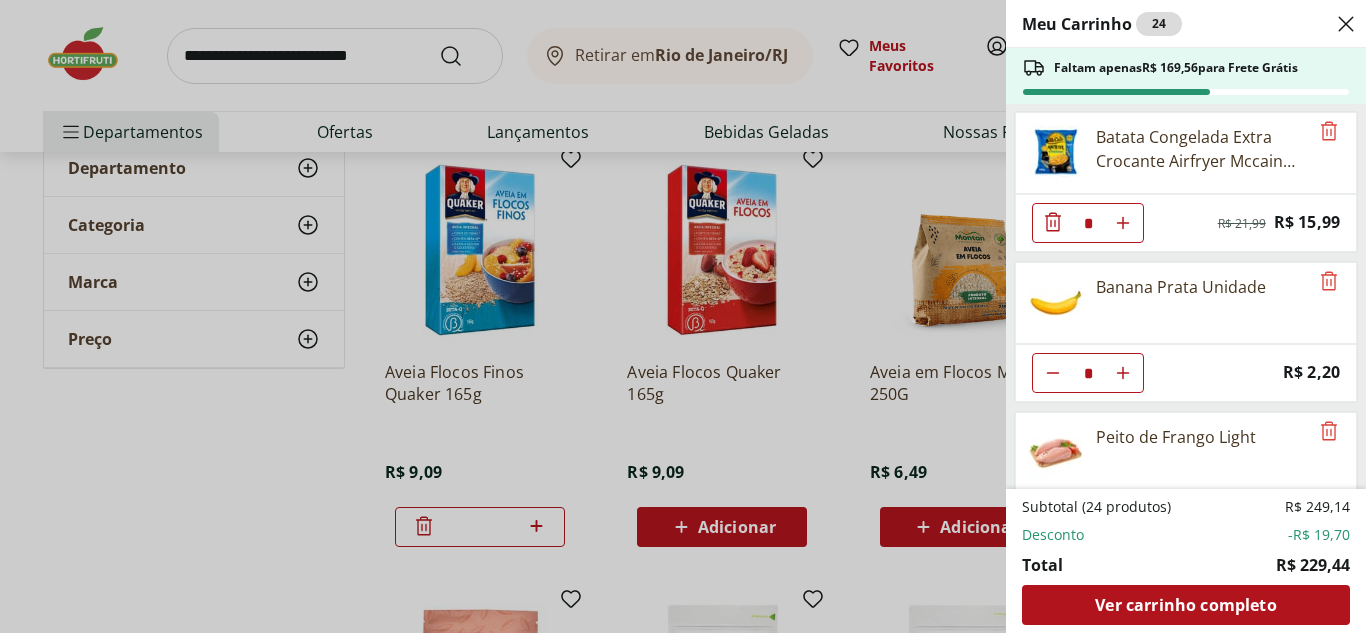 click on "Meu Carrinho 24 Faltam apenas  R$ 169,56  para Frete Grátis REFRIG ZERO PET COCA COLA 2L * Price: R$ 9,99 Refrigerante zero Guaraná Antárctica 2l gelado * Price: R$ 9,99 Ovo caipira vermelho HNT 20 unidades * Price: R$ 26,99 Batata Congelada Extra Crocante Airfryer Mccain 600g * Original price: R$ 21,99 Price: R$ 15,99 Banana Prata Unidade * Price: R$ 2,20 Peito de Frango Light * Original price: R$ 25,49 Price: R$ 20,39 Quiabo Cortadinho * Price: R$ 7,00 Alho Poro Higienizado Processado Frutifique 110g * Price: R$ 11,99 Repolho Branco Fatiado Processado * Price: R$ 5,00 Pipoca Doce de Caramelo e Flor de Sal Natural da Terra 70g * Original price: R$ 13,49 Price: R$ 9,99 Biscoito Cookie Diet Cappuccino e Avelã Jasmine 120g * Price: R$ 13,99 Biscoito Cream Cracker Light Piraque 184g * Price: R$ 5,89 Biscoito Maizena Light Piraque 175g * Price: R$ 4,79 Aveia Flocos Finos Quaker 165g * Price: R$ 9,09 Subtotal (24 produtos) R$ 249,14 Desconto -R$ 19,70 Total R$ 229,44 Ver carrinho completo" at bounding box center (1186, 316) 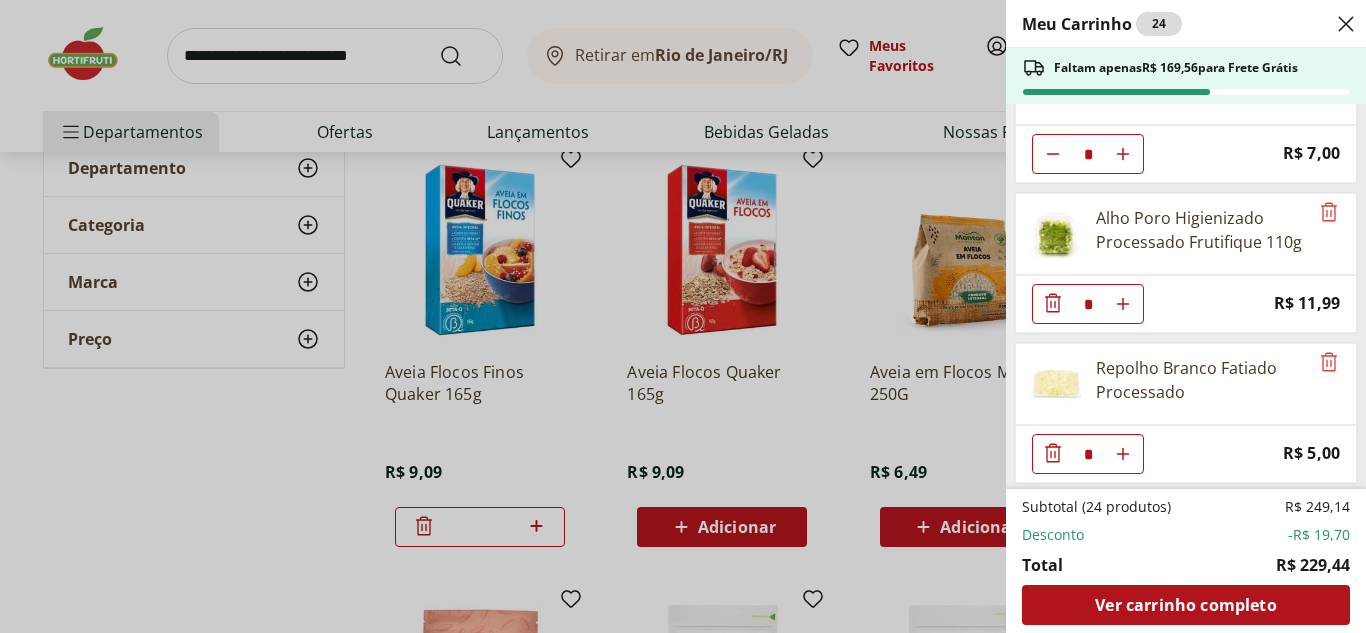 scroll, scrollTop: 1004, scrollLeft: 0, axis: vertical 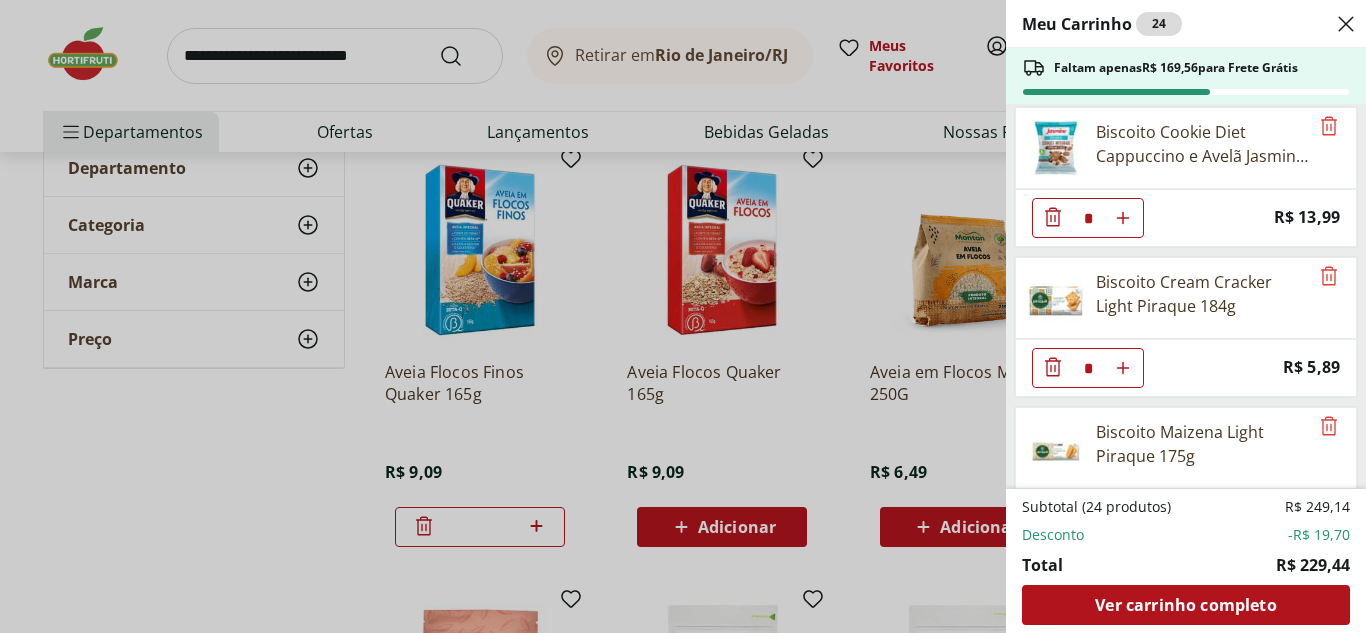 click 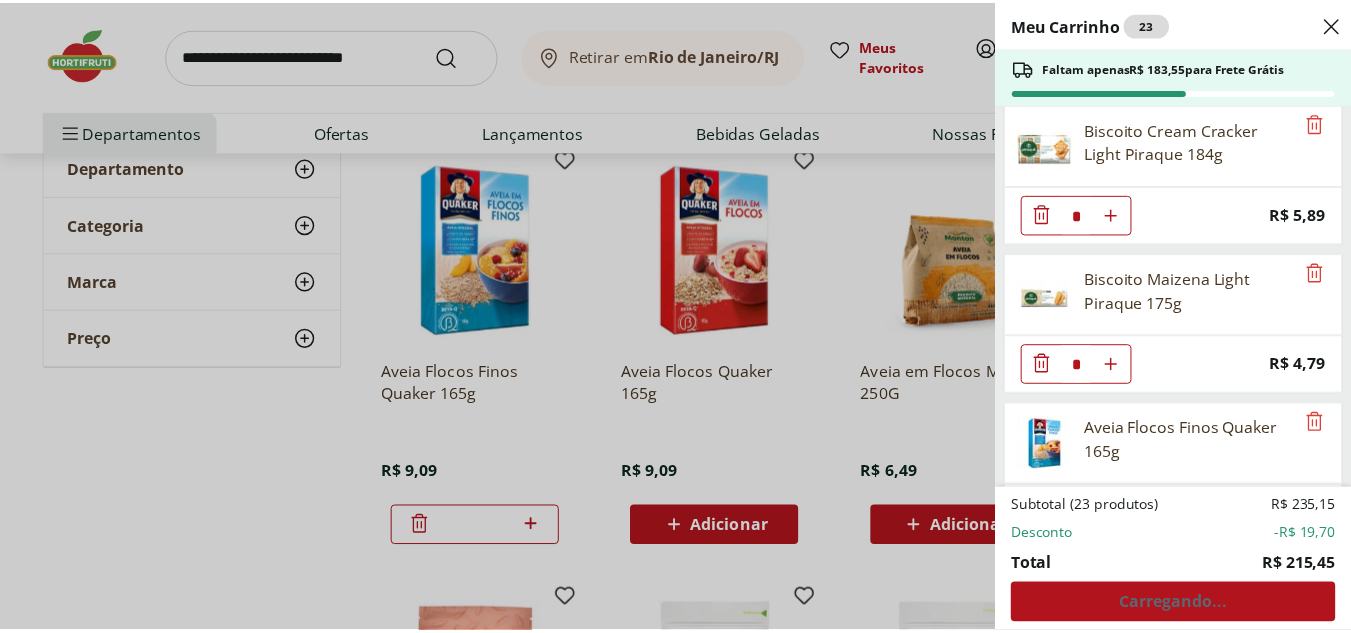 scroll, scrollTop: 1573, scrollLeft: 0, axis: vertical 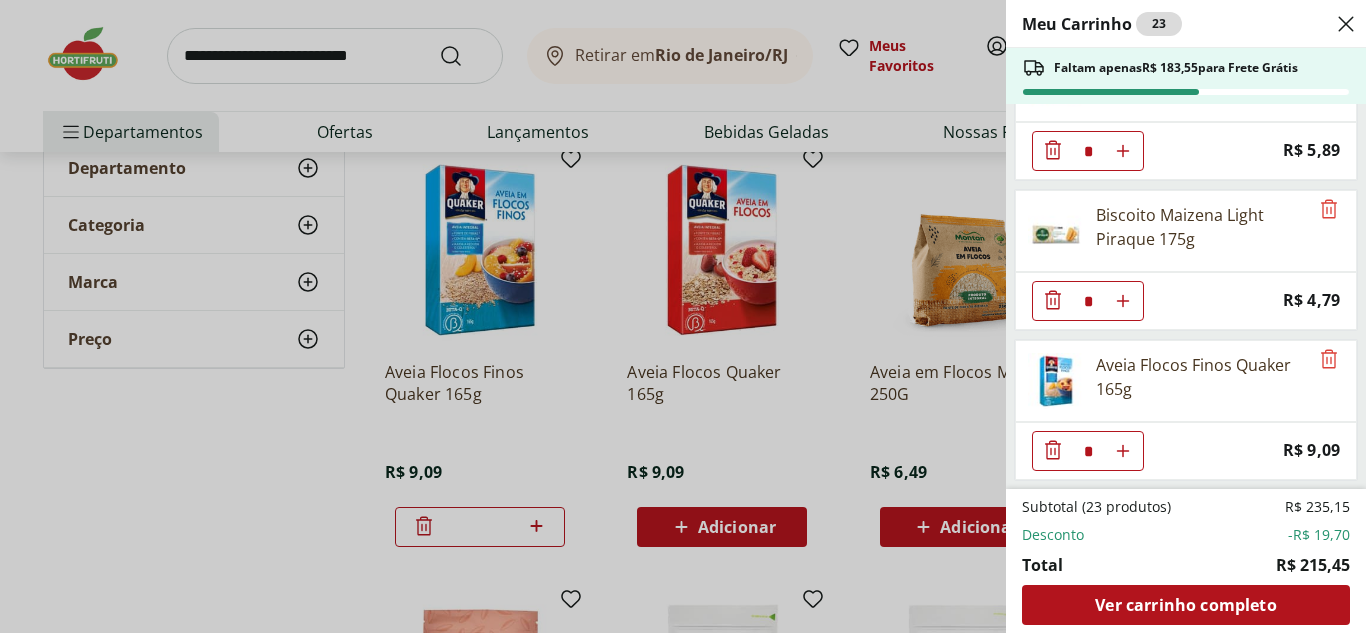 click on "Meu Carrinho 23 Faltam apenas  R$ 183,55  para Frete Grátis REFRIG ZERO PET COCA COLA 2L * Price: R$ 9,99 Refrigerante zero Guaraná Antárctica 2l gelado * Price: R$ 9,99 Ovo caipira vermelho HNT 20 unidades * Price: R$ 26,99 Batata Congelada Extra Crocante Airfryer Mccain 600g * Original price: R$ 21,99 Price: R$ 15,99 Banana Prata Unidade * Price: R$ 2,20 Peito de Frango Light * Original price: R$ 25,49 Price: R$ 20,39 Quiabo Cortadinho * Price: R$ 7,00 Alho Poro Higienizado Processado Frutifique 110g * Price: R$ 11,99 Repolho Branco Fatiado Processado * Price: R$ 5,00 Pipoca Doce de Caramelo e Flor de Sal Natural da Terra 70g * Original price: R$ 13,49 Price: R$ 9,99 Biscoito Cream Cracker Light Piraque 184g * Price: R$ 5,89 Biscoito Maizena Light Piraque 175g * Price: R$ 4,79 Aveia Flocos Finos Quaker 165g * Price: R$ 9,09 Subtotal (23 produtos) R$ 235,15 Desconto -R$ 19,70 Total R$ 215,45 Ver carrinho completo" at bounding box center (683, 316) 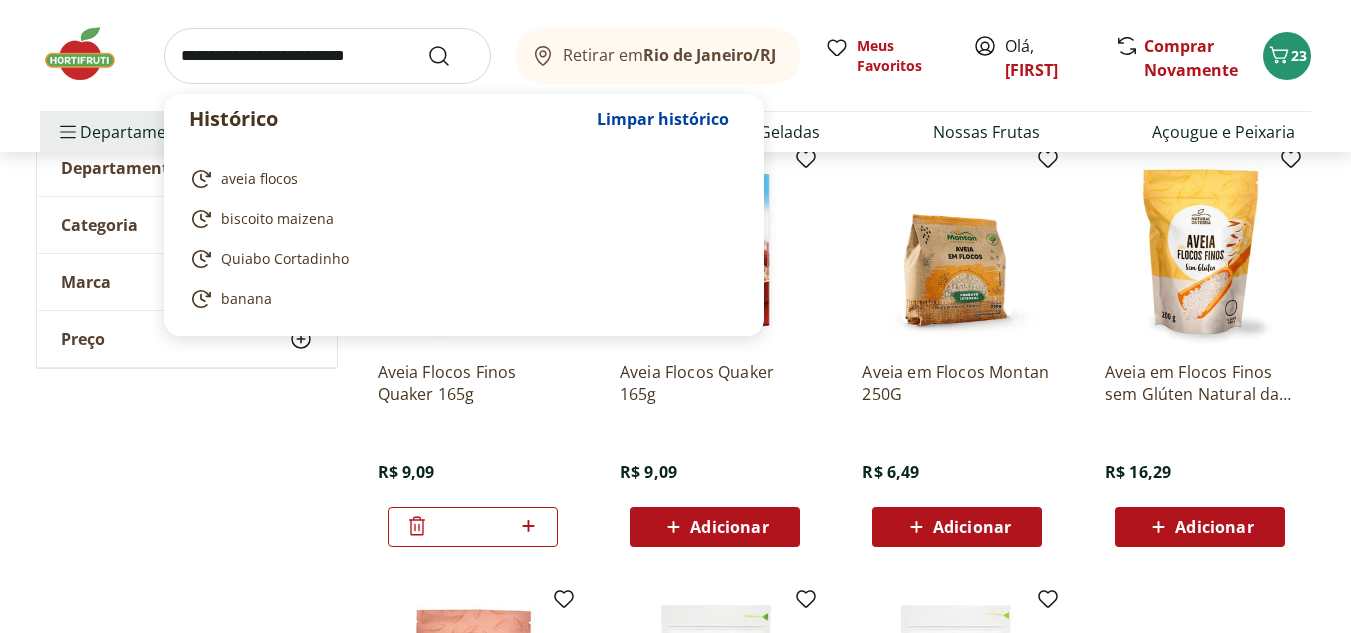 click at bounding box center (327, 56) 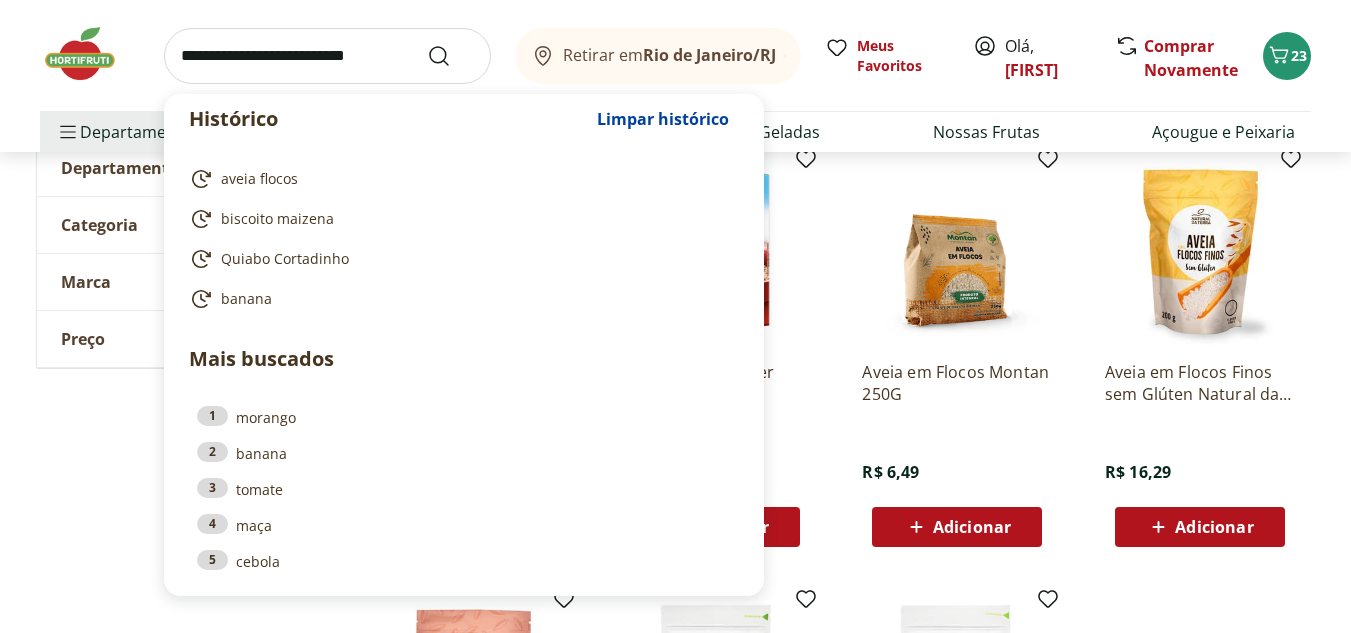 click at bounding box center (327, 56) 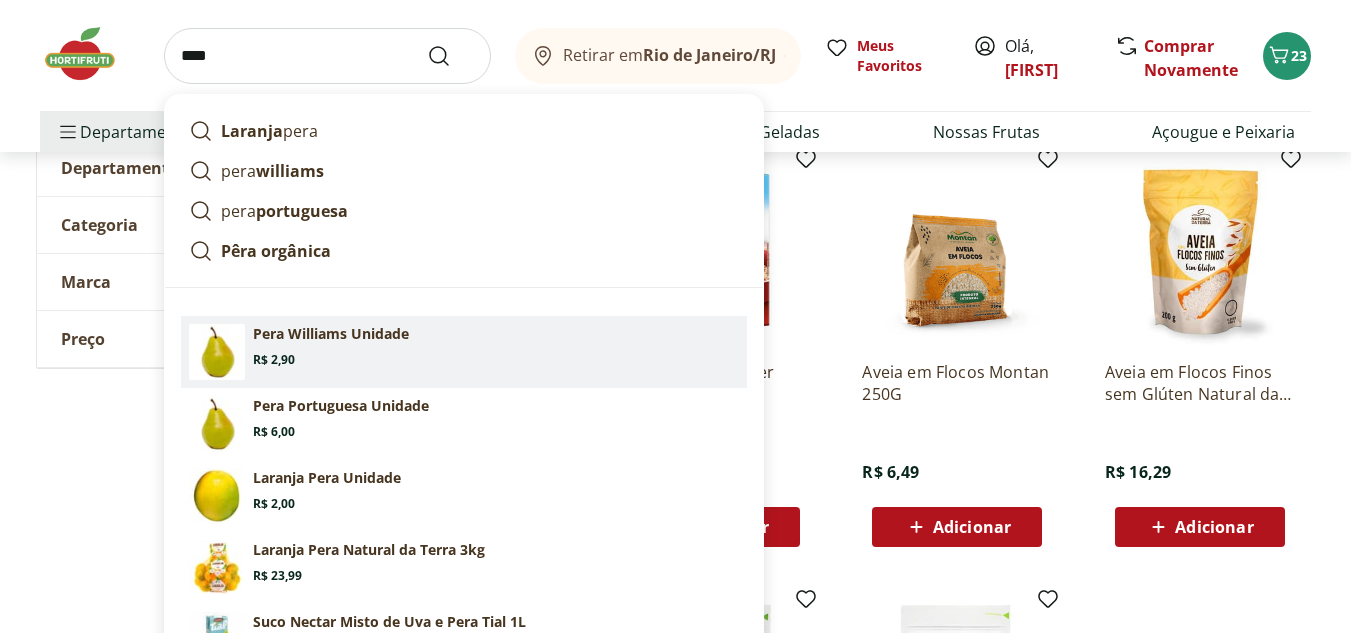 click on "Pera Williams Unidade Price: R$ 2,90" at bounding box center (496, 346) 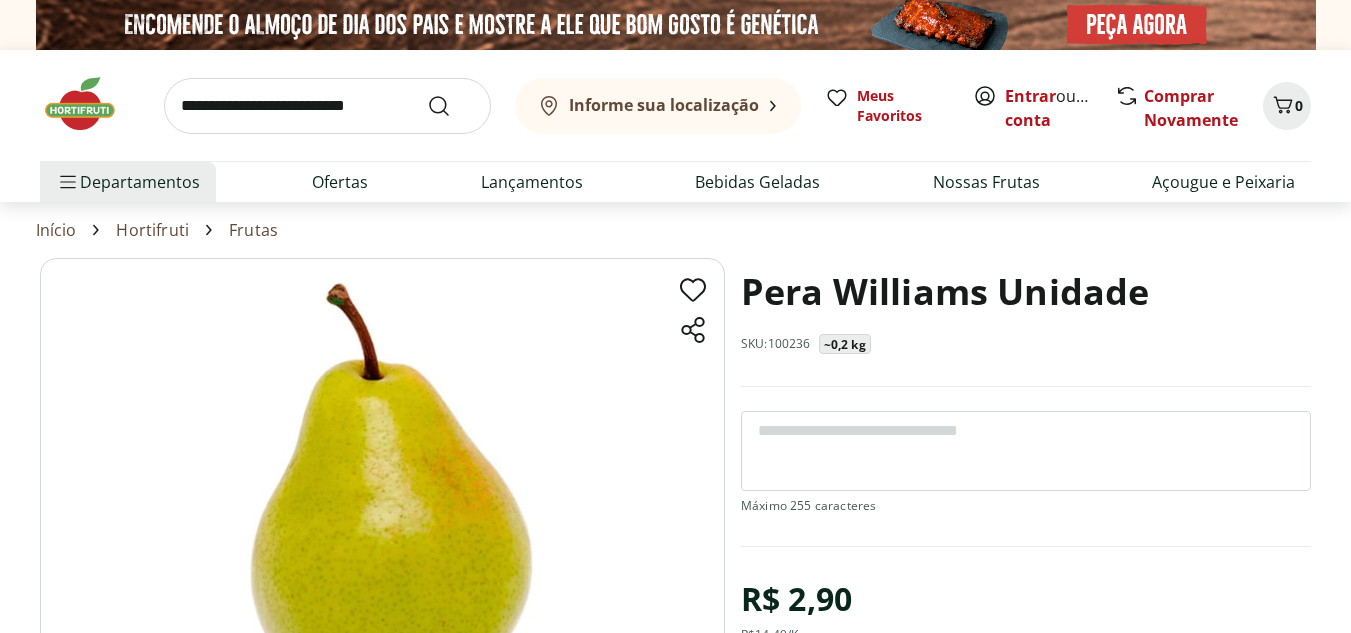 scroll, scrollTop: 0, scrollLeft: 0, axis: both 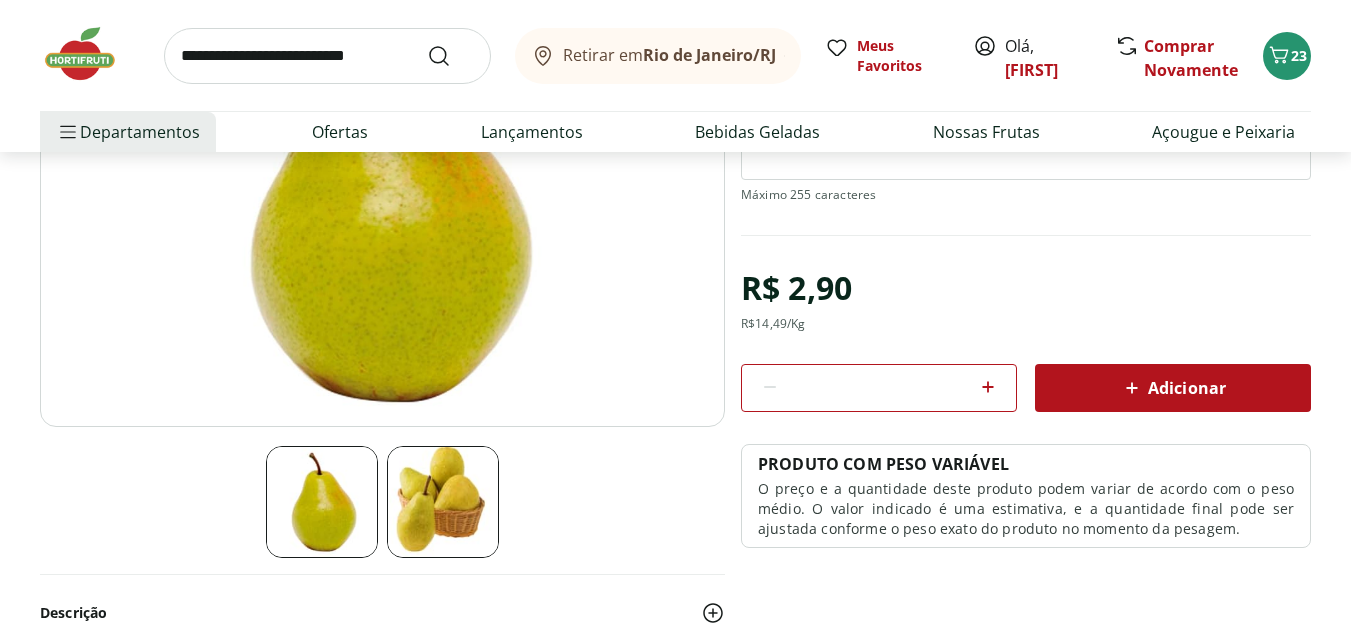 click on "Adicionar" at bounding box center (1173, 388) 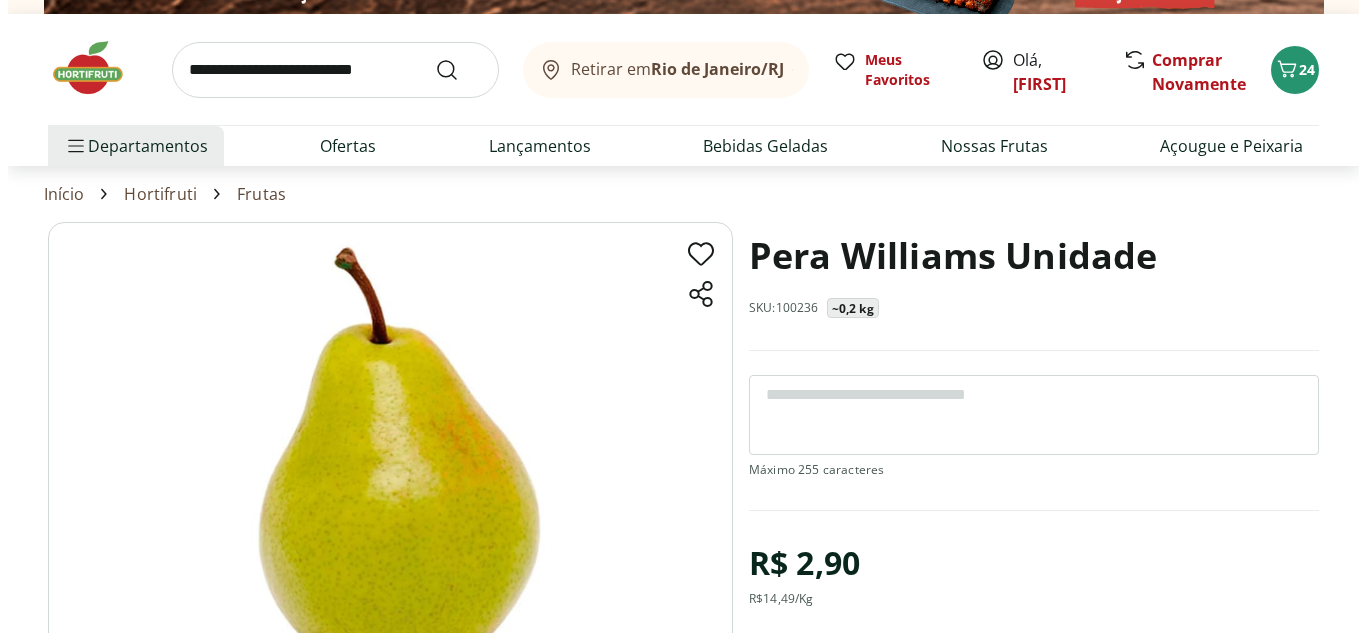 scroll, scrollTop: 0, scrollLeft: 0, axis: both 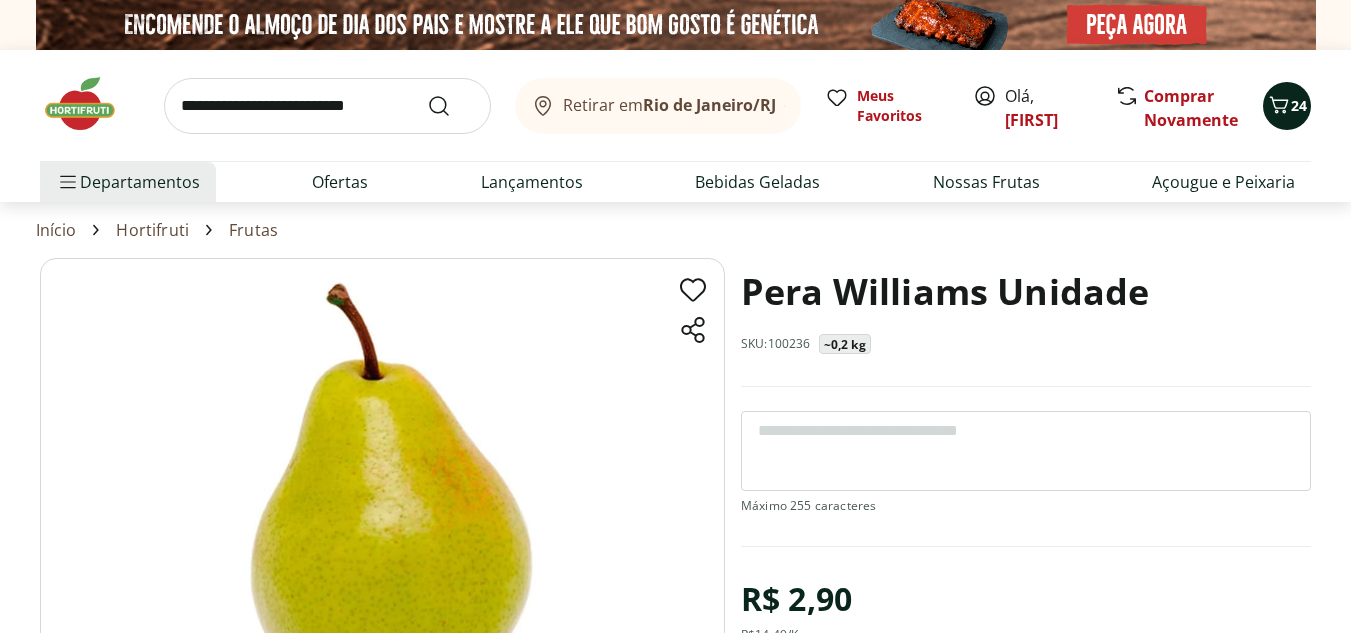 click at bounding box center [1279, 106] 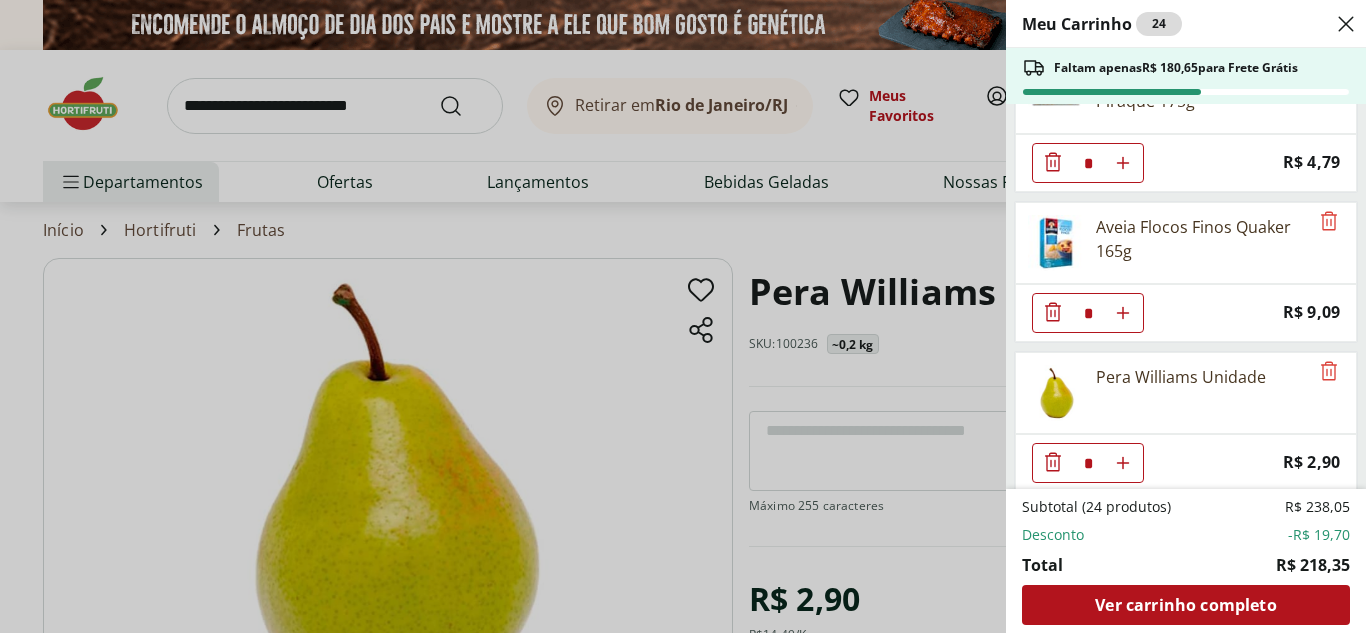 scroll, scrollTop: 1723, scrollLeft: 0, axis: vertical 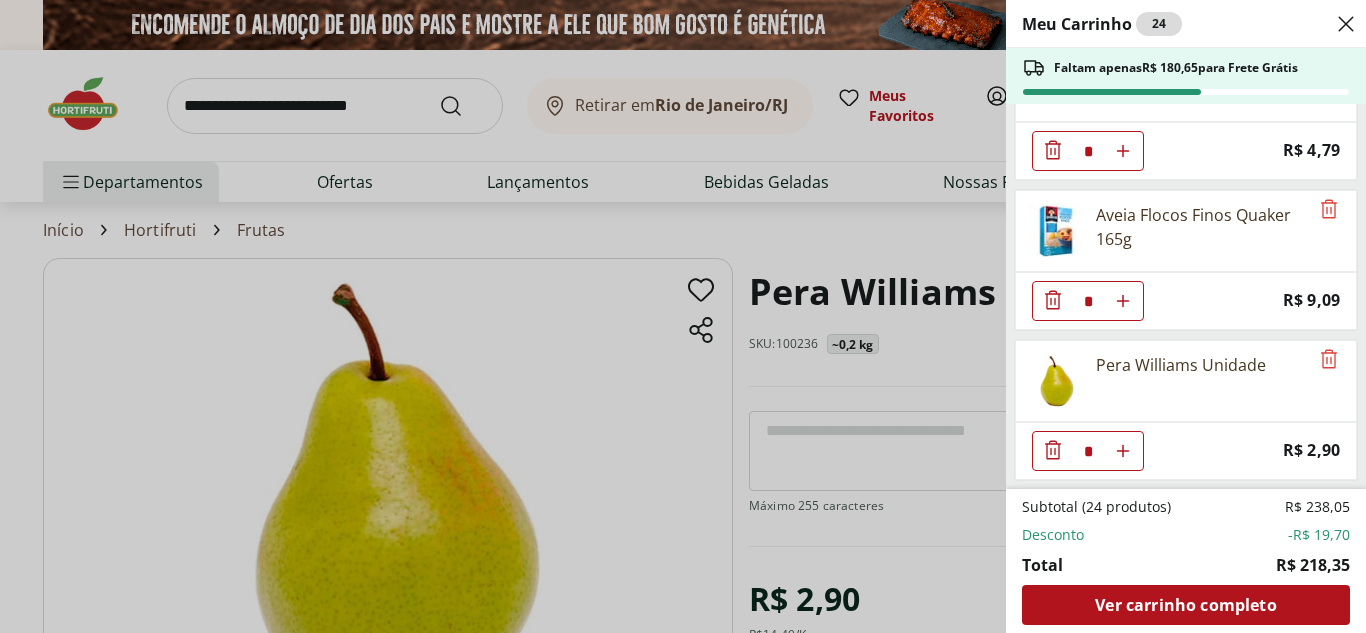 click 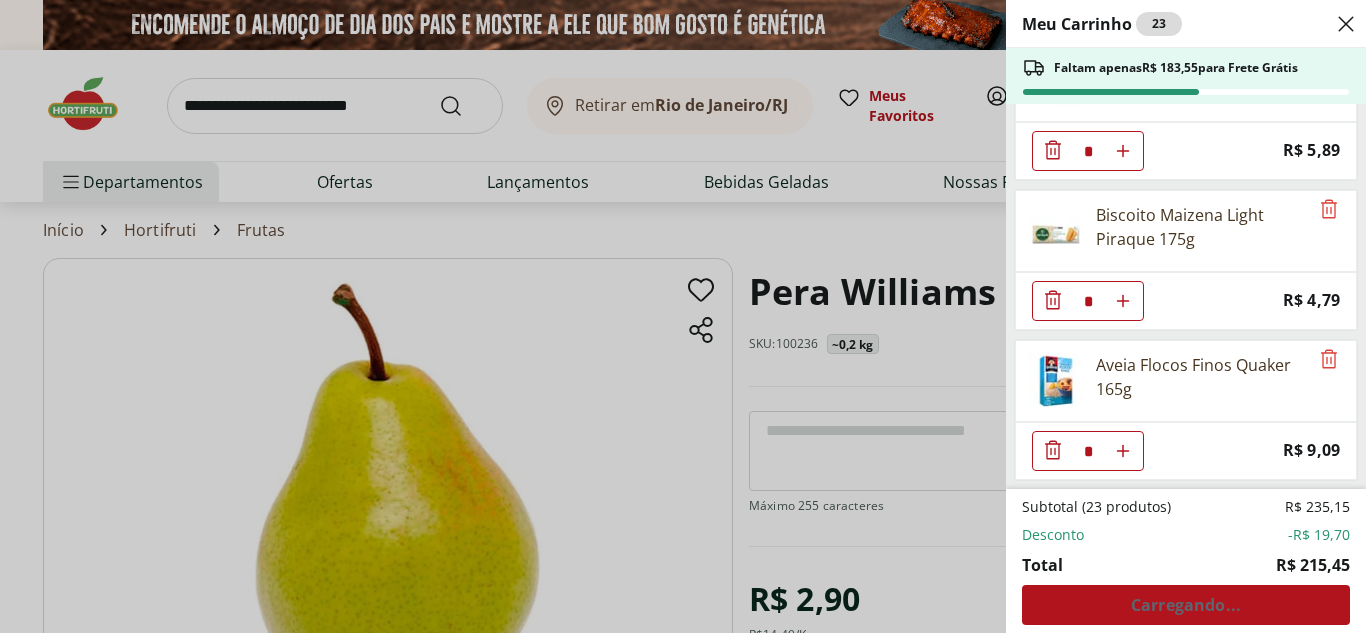 scroll, scrollTop: 1573, scrollLeft: 0, axis: vertical 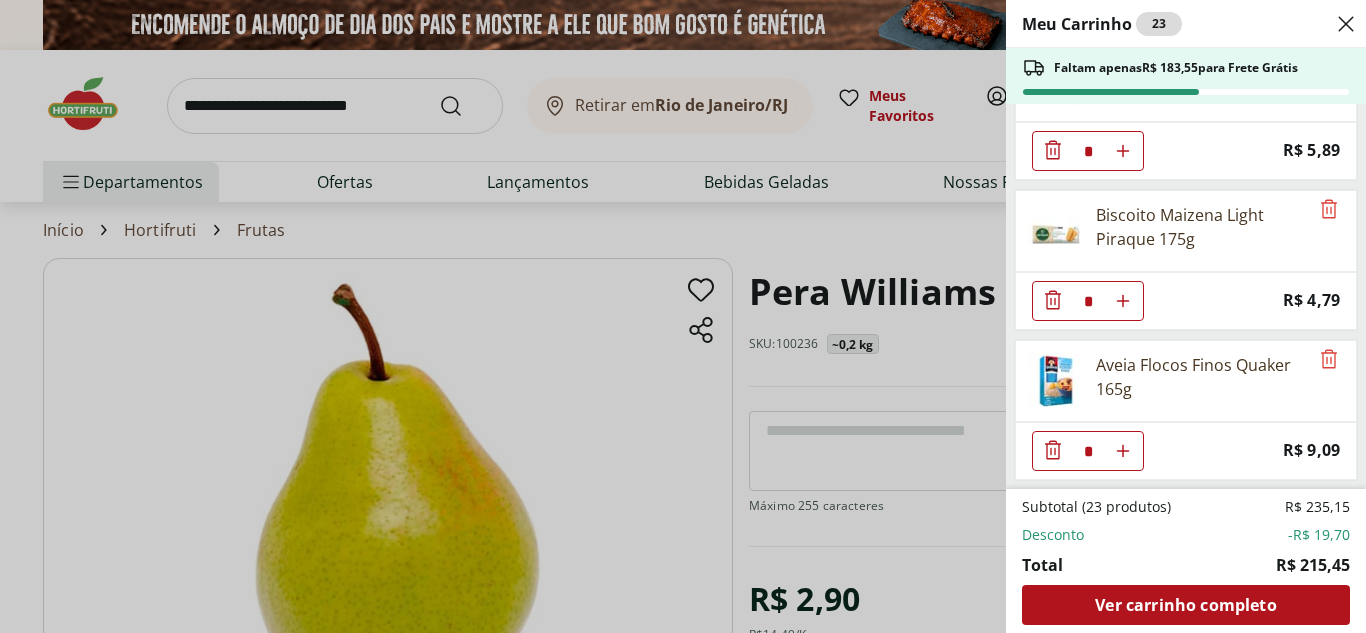 click on "Ver carrinho completo" at bounding box center (1185, 605) 